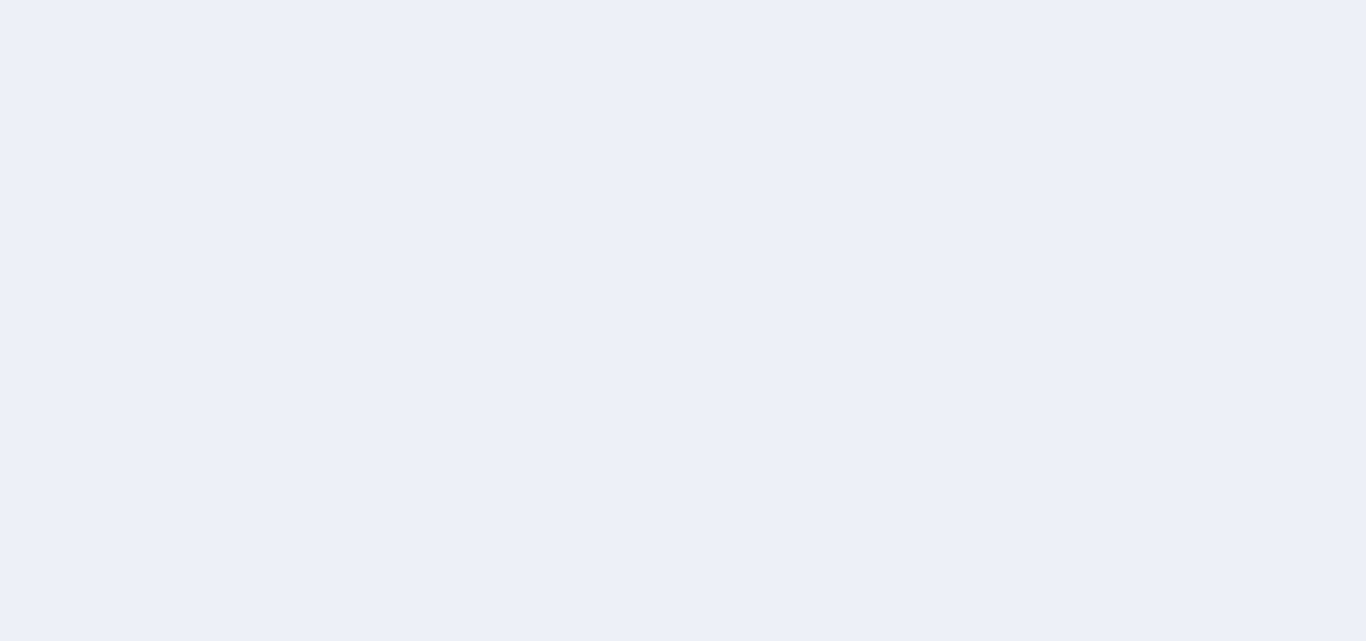 scroll, scrollTop: 0, scrollLeft: 0, axis: both 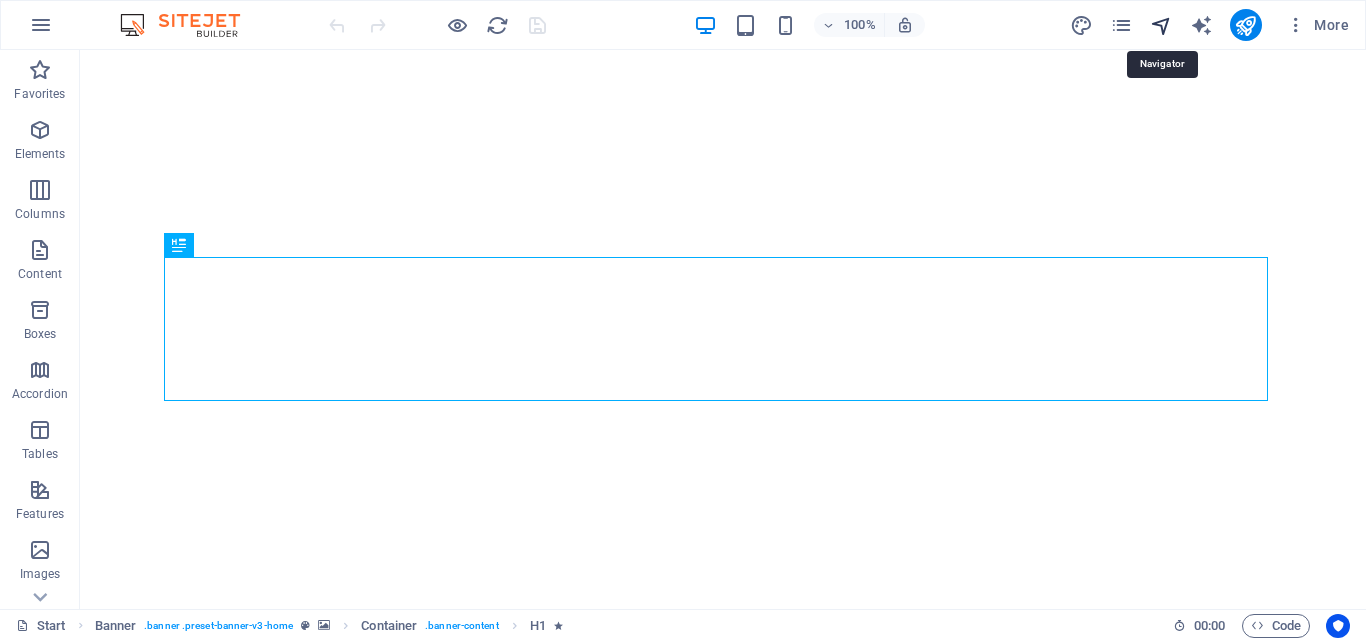 click at bounding box center (1161, 25) 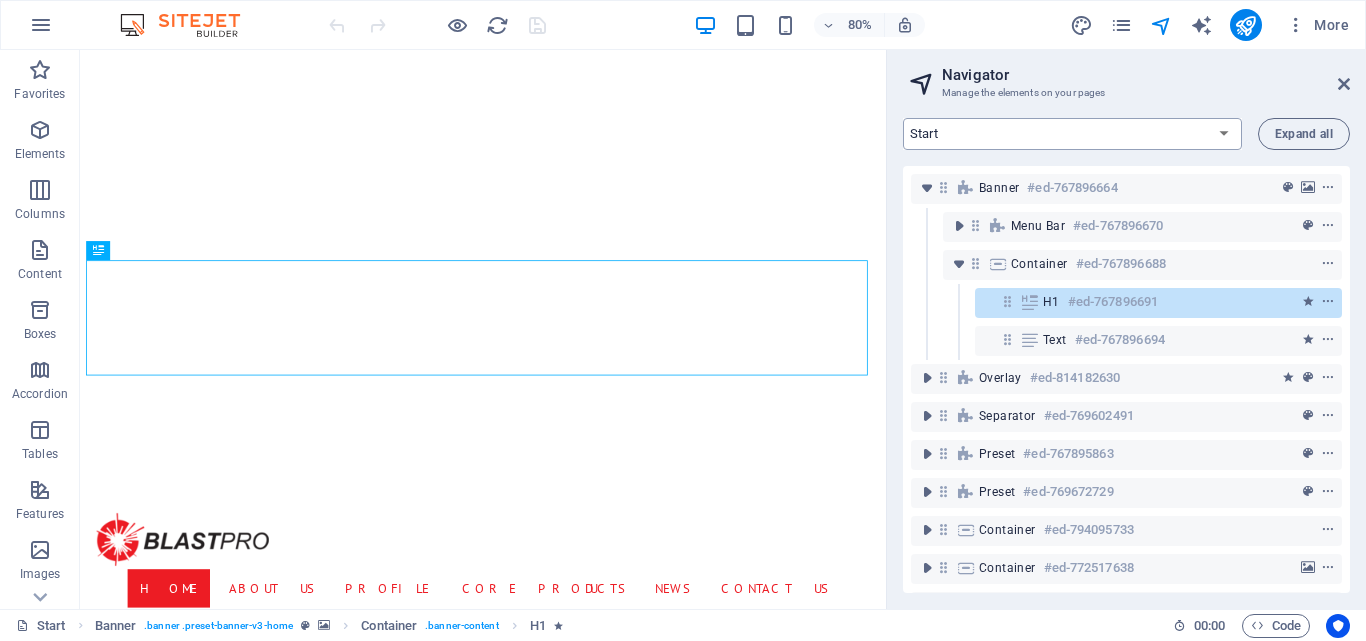 click on "Start  Machine  LOx Breaker  Services  News  Headline  Profile  Legal Notice  Privacy" at bounding box center [1072, 134] 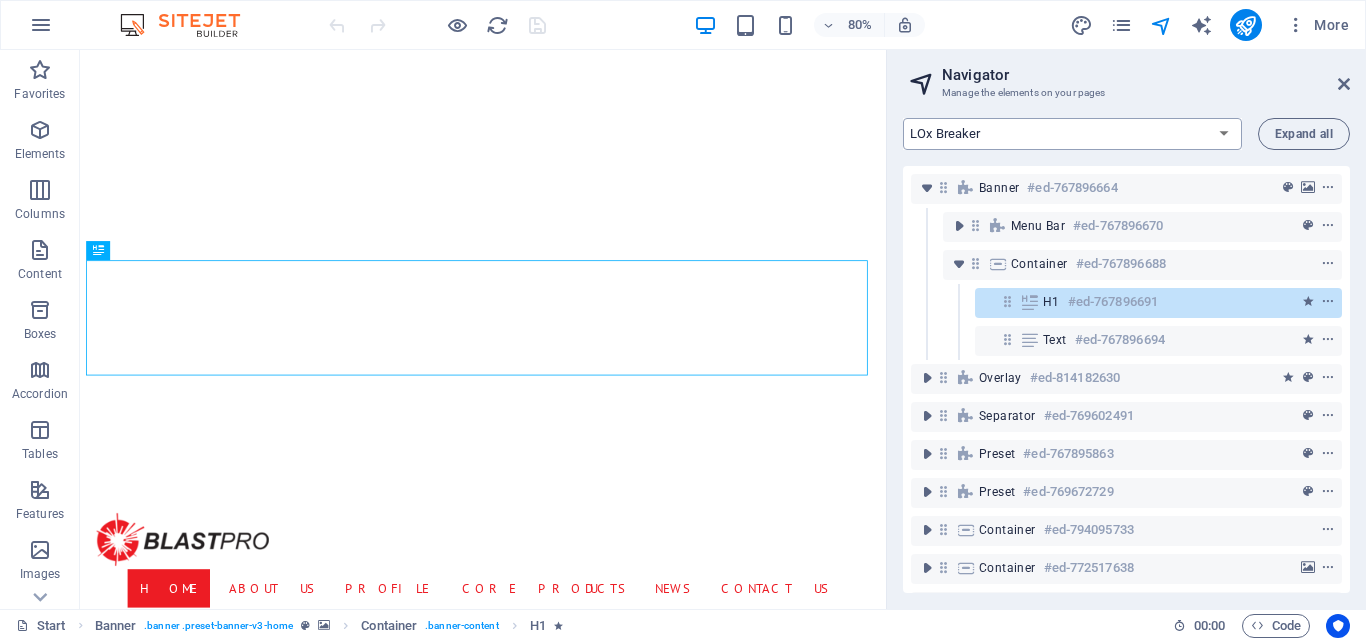 click on "Start  Machine  LOx Breaker  Services  News  Headline  Profile  Legal Notice  Privacy" at bounding box center (1072, 134) 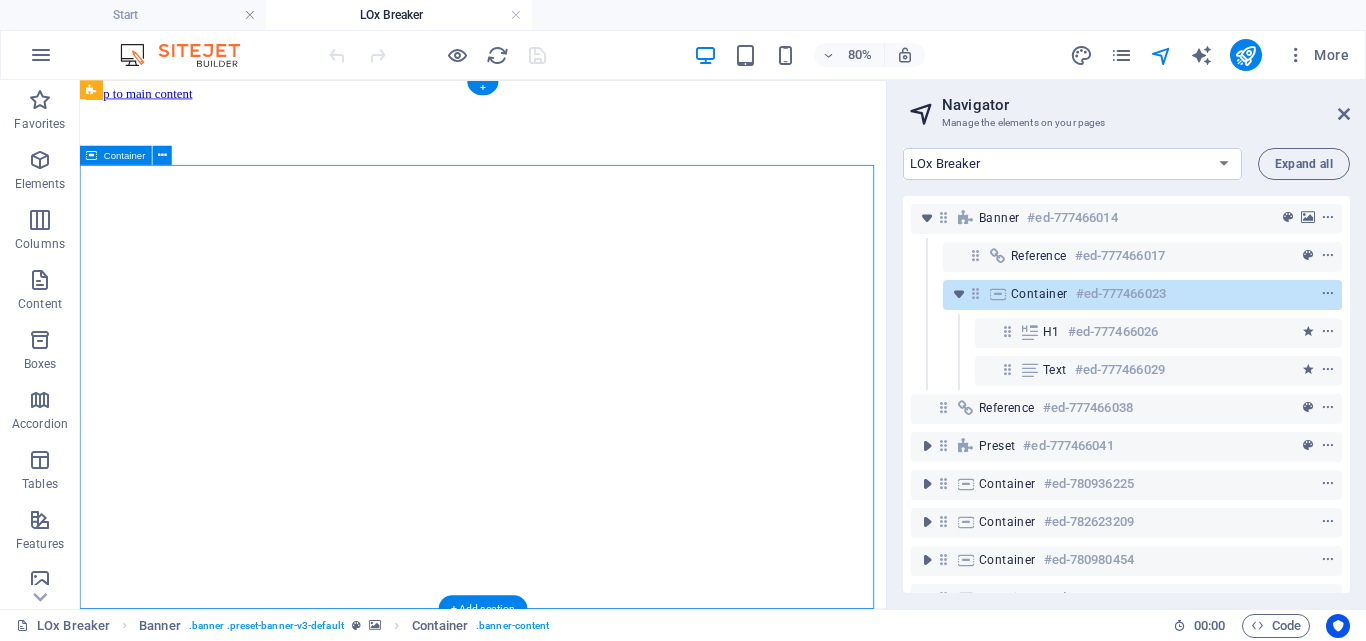 scroll, scrollTop: 0, scrollLeft: 0, axis: both 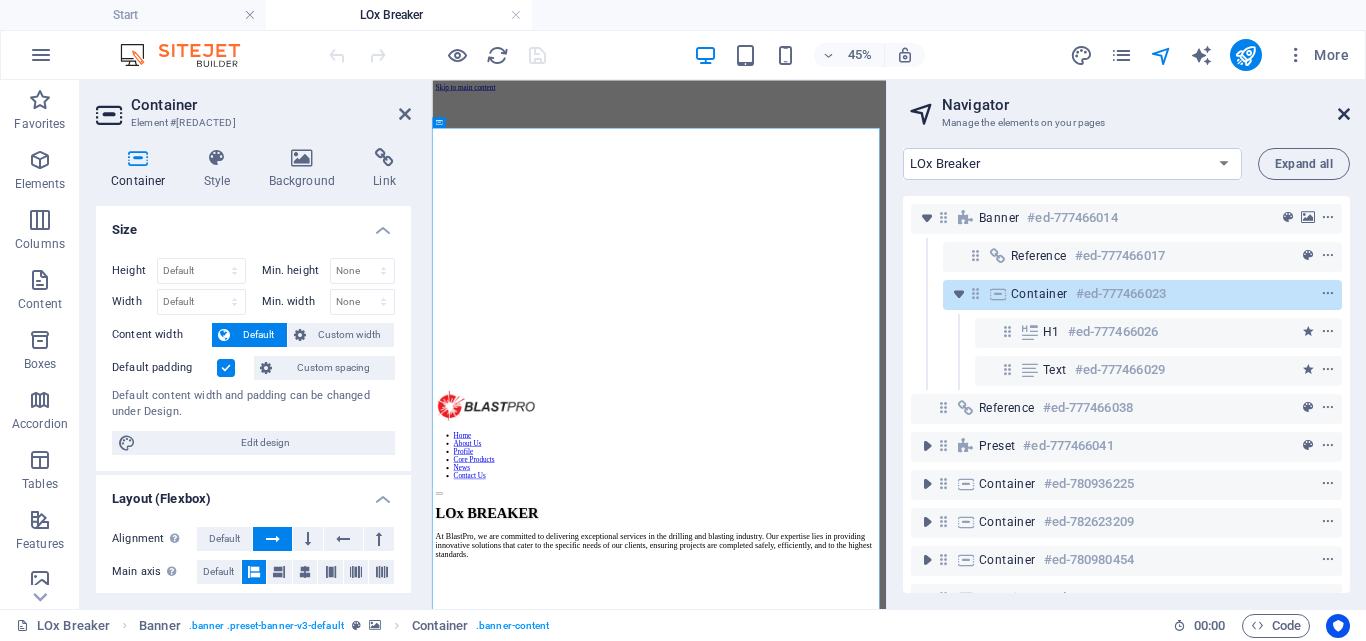 click at bounding box center (1344, 114) 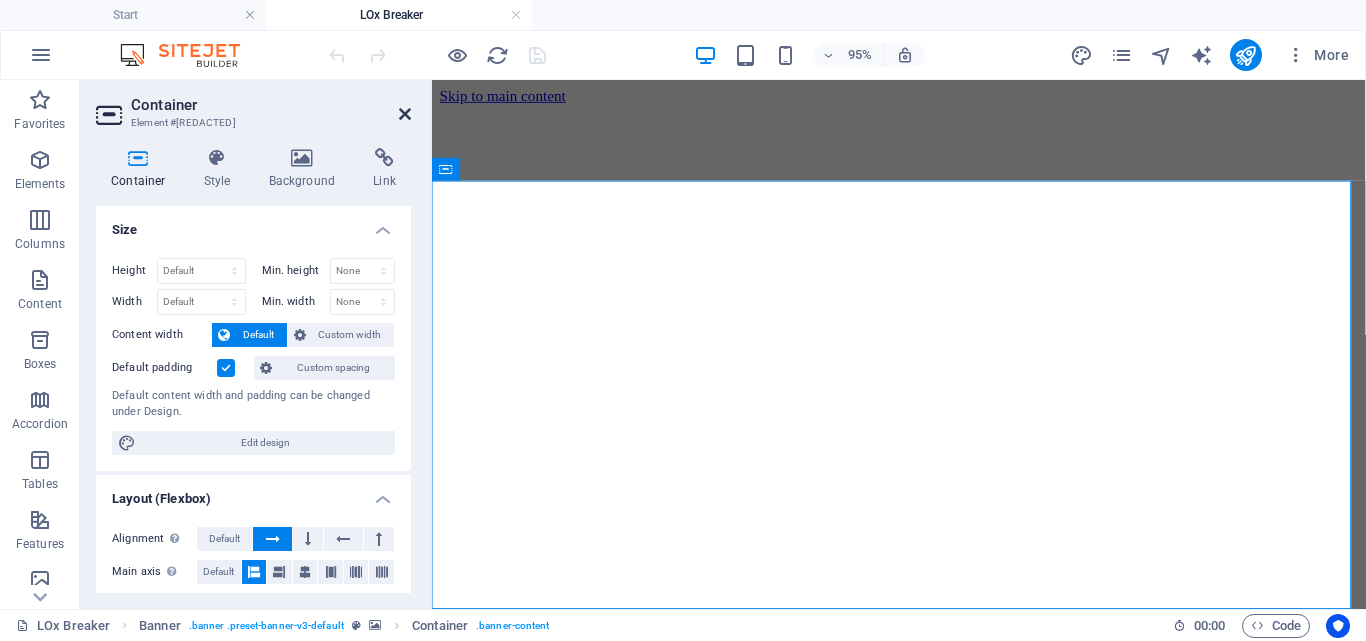 click at bounding box center [405, 114] 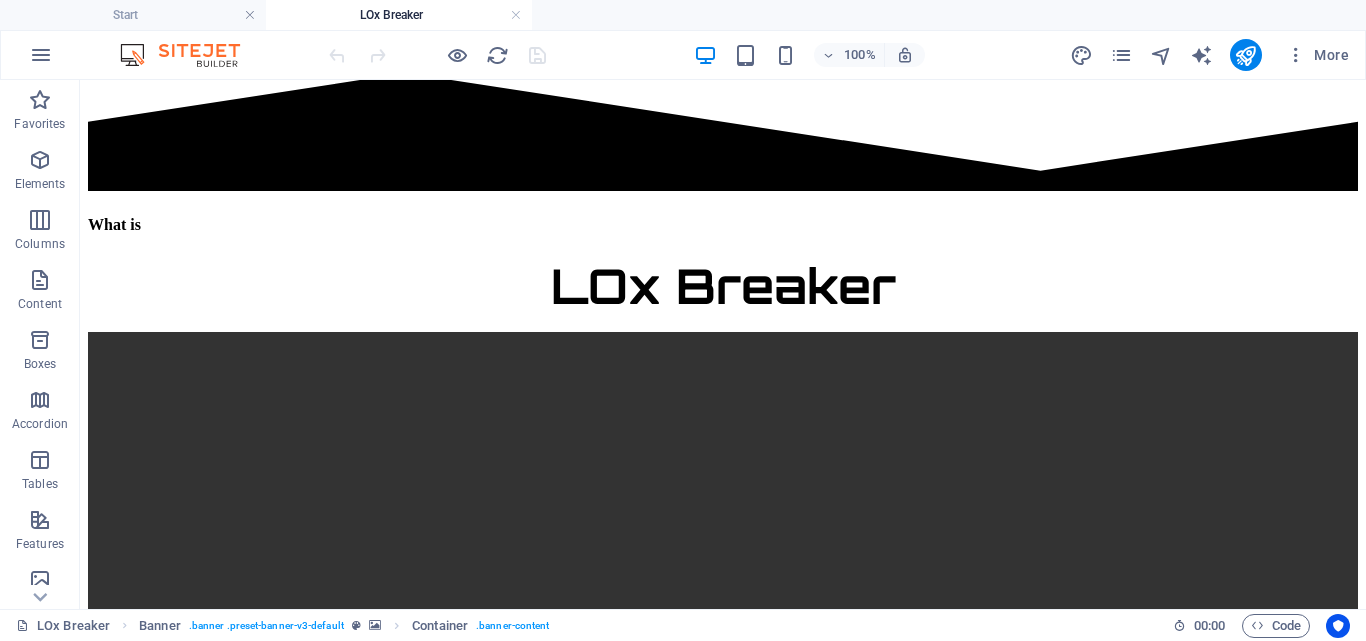 scroll, scrollTop: 1301, scrollLeft: 0, axis: vertical 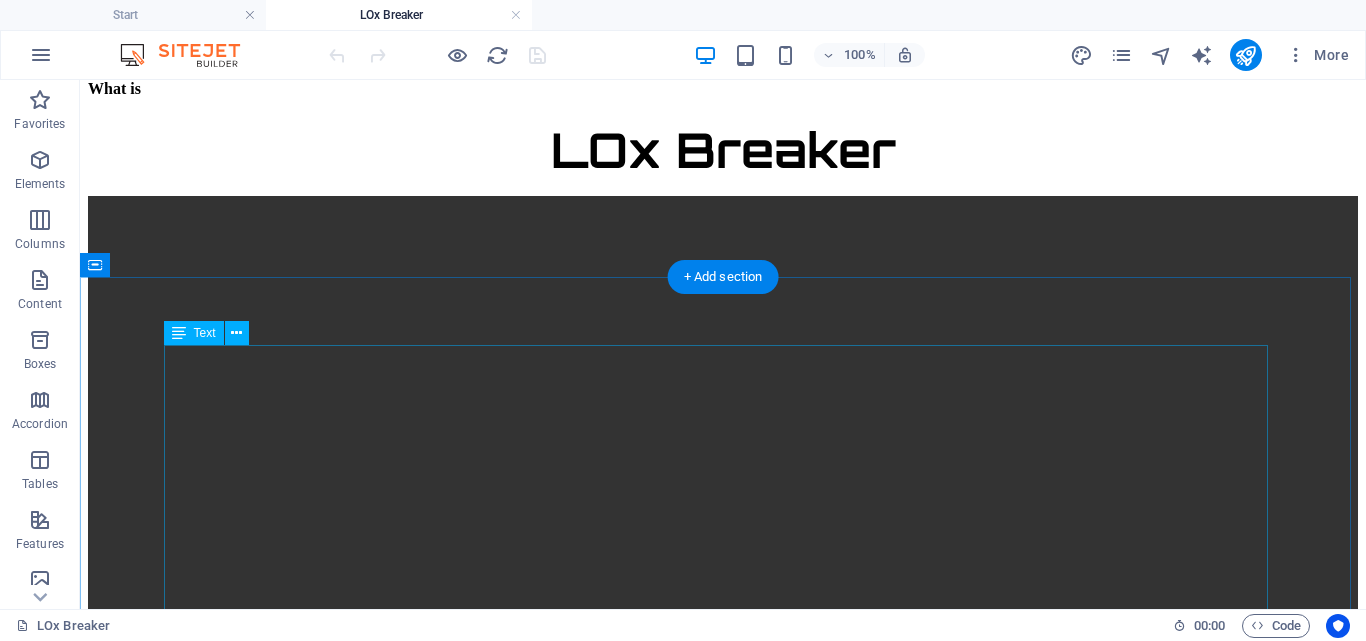 click on "1. No Blasting Permit Required LOx Breaker eliminates the need for a blasting permit. As Liquid Oxygen is not classified as an explosive, its application does not require special licensing, simplifying regulatory compliance. 2. Significantly Reduced Vibration LOx Breaker generates up to 80% less vibration compared to traditional explosives. Its breaking mechanism relies on the rapid expansion of Liquid Oxygen as it transforms into gas, avoiding the shock energy associated with conventional explosives. 3. Cost-Effective Solution LOx Breaker offers a highly economical alternative, being up to 50% cheaper per cubic meter compared to Rock Breakers. 4. Easily Scalable Scaling up production with LOx Breaker is seamless and does not require upfront capital investment, unlike Rock Breakers, which demand additional equipment such as excavators." at bounding box center (723, 1277) 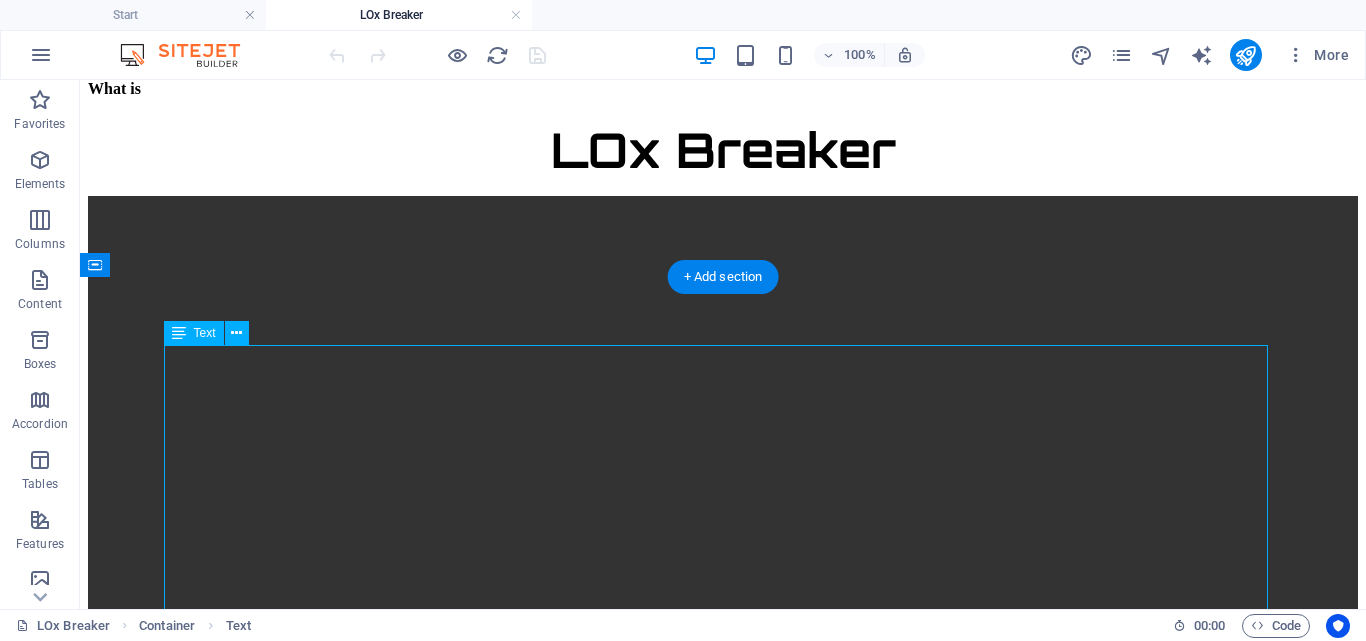 click on "1. No Blasting Permit Required LOx Breaker eliminates the need for a blasting permit. As Liquid Oxygen is not classified as an explosive, its application does not require special licensing, simplifying regulatory compliance. 2. Significantly Reduced Vibration LOx Breaker generates up to 80% less vibration compared to traditional explosives. Its breaking mechanism relies on the rapid expansion of Liquid Oxygen as it transforms into gas, avoiding the shock energy associated with conventional explosives. 3. Cost-Effective Solution LOx Breaker offers a highly economical alternative, being up to 50% cheaper per cubic meter compared to Rock Breakers. 4. Easily Scalable Scaling up production with LOx Breaker is seamless and does not require upfront capital investment, unlike Rock Breakers, which demand additional equipment such as excavators." at bounding box center (723, 1277) 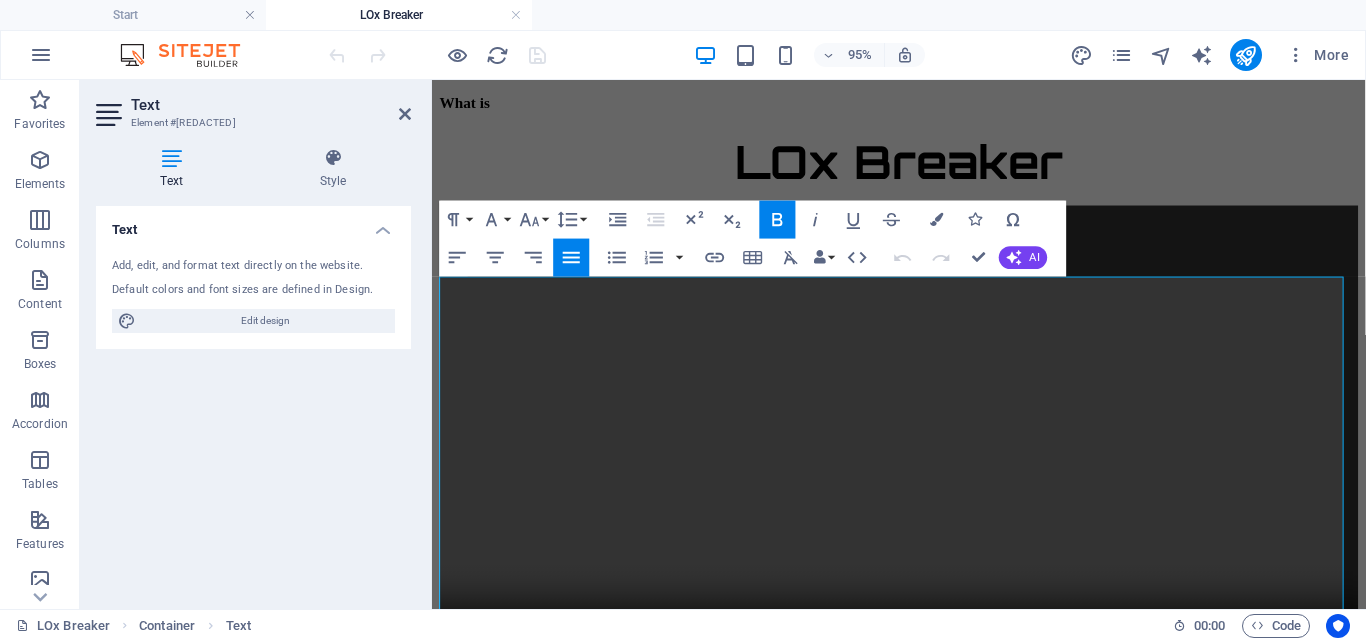 scroll, scrollTop: 1329, scrollLeft: 0, axis: vertical 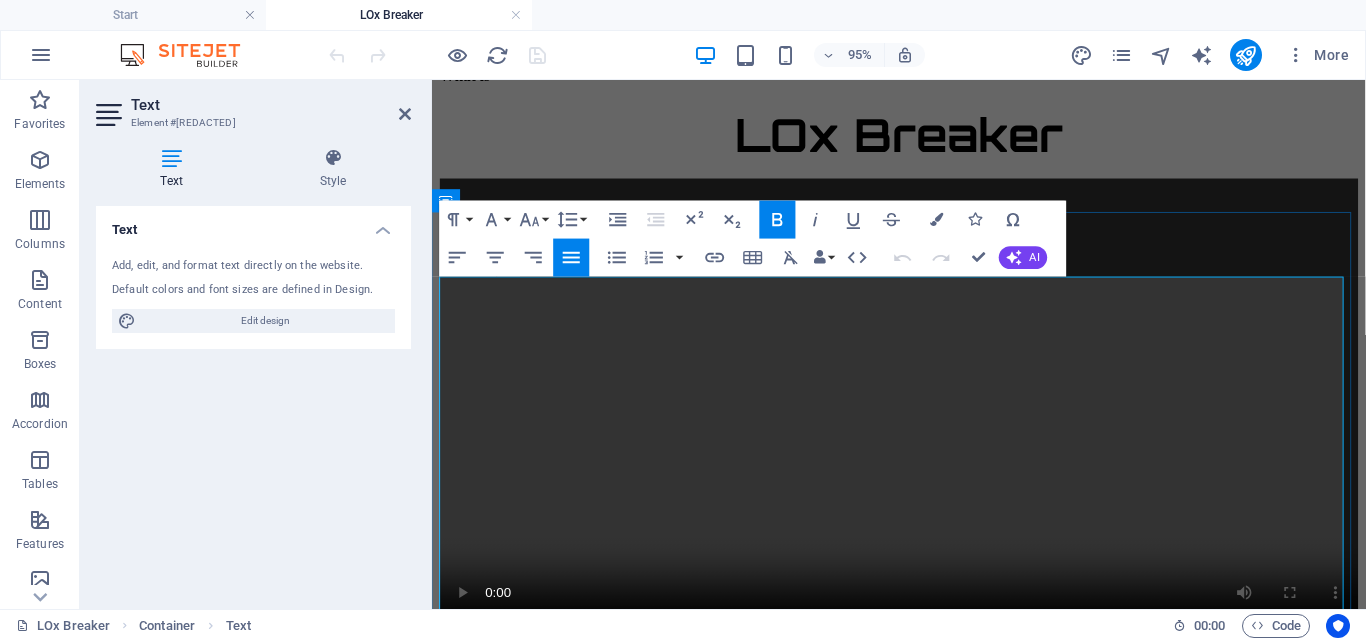 drag, startPoint x: 509, startPoint y: 333, endPoint x: 726, endPoint y: 333, distance: 217 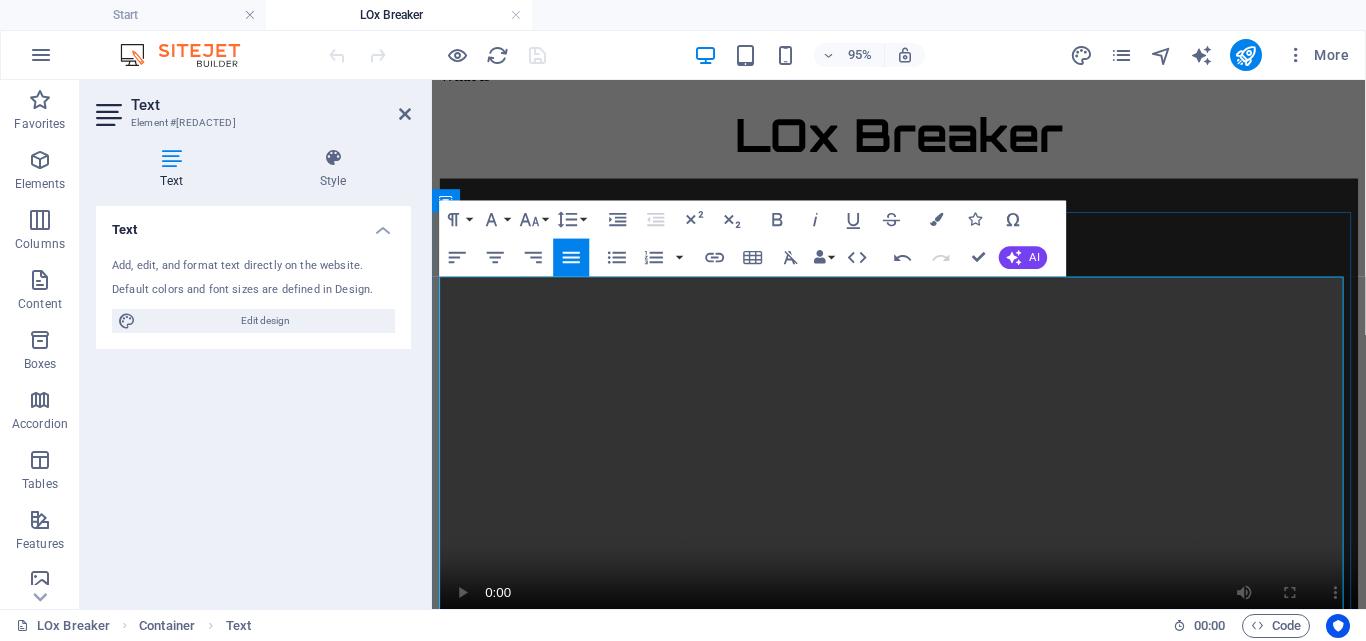 click on "As Liquid Oxygen is not classified as an explosive, its application does not require special licensing, simplifying regulatory compliance." at bounding box center [917, 965] 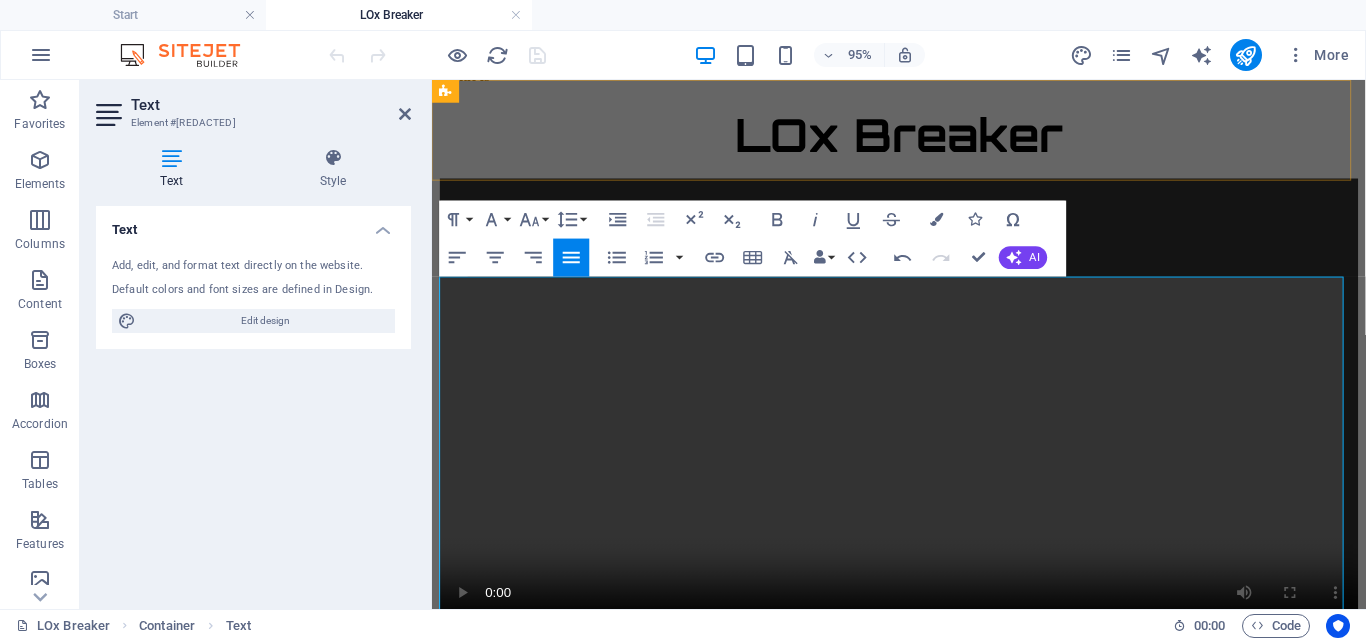 click on "Home About Us Profile Core Products News Contact Us" at bounding box center [923, -548] 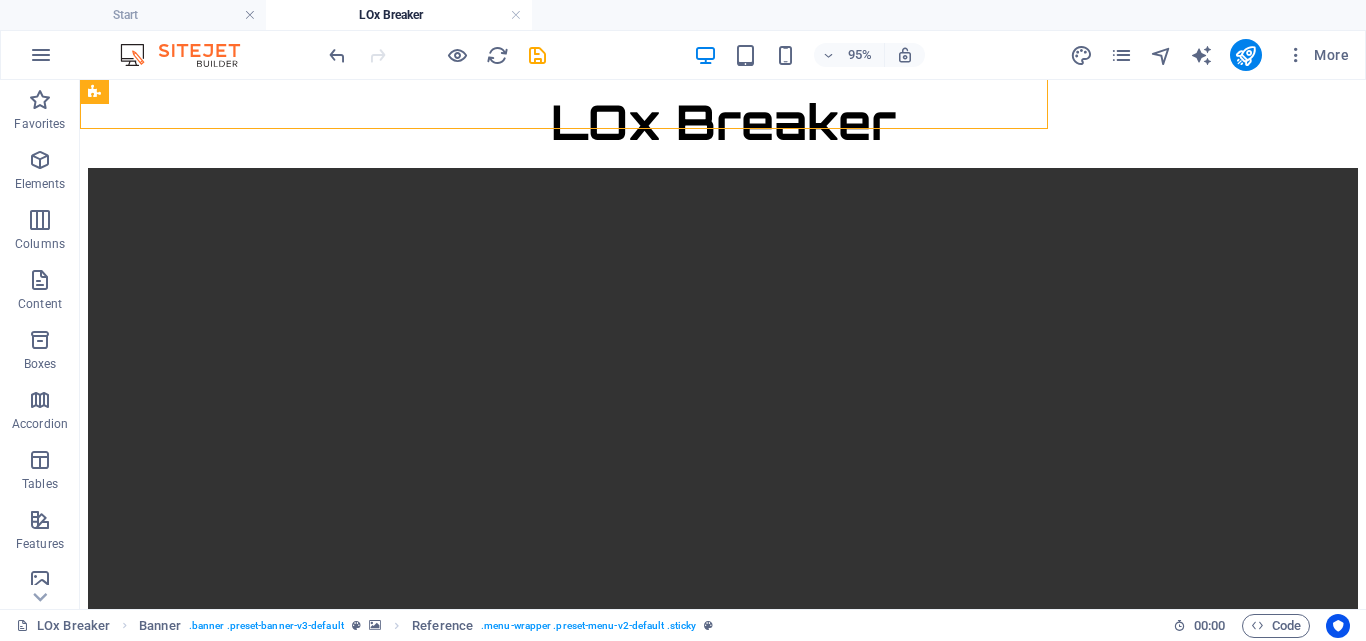 scroll, scrollTop: 1386, scrollLeft: 0, axis: vertical 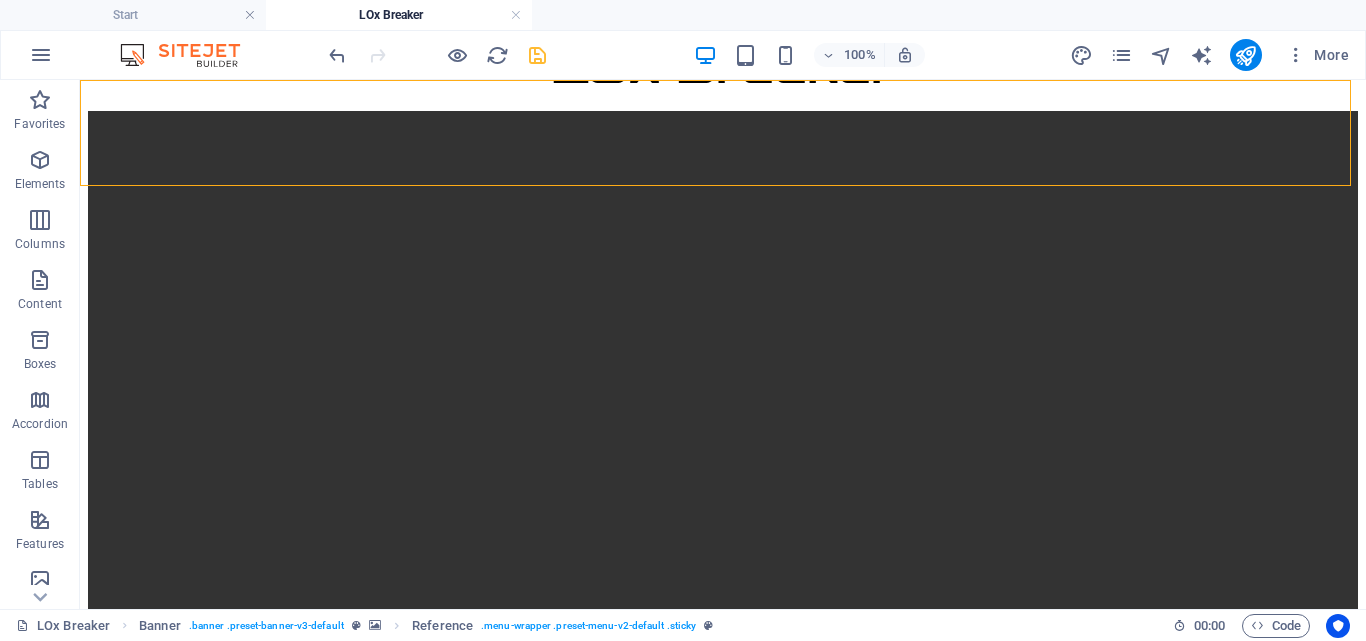 click at bounding box center [537, 55] 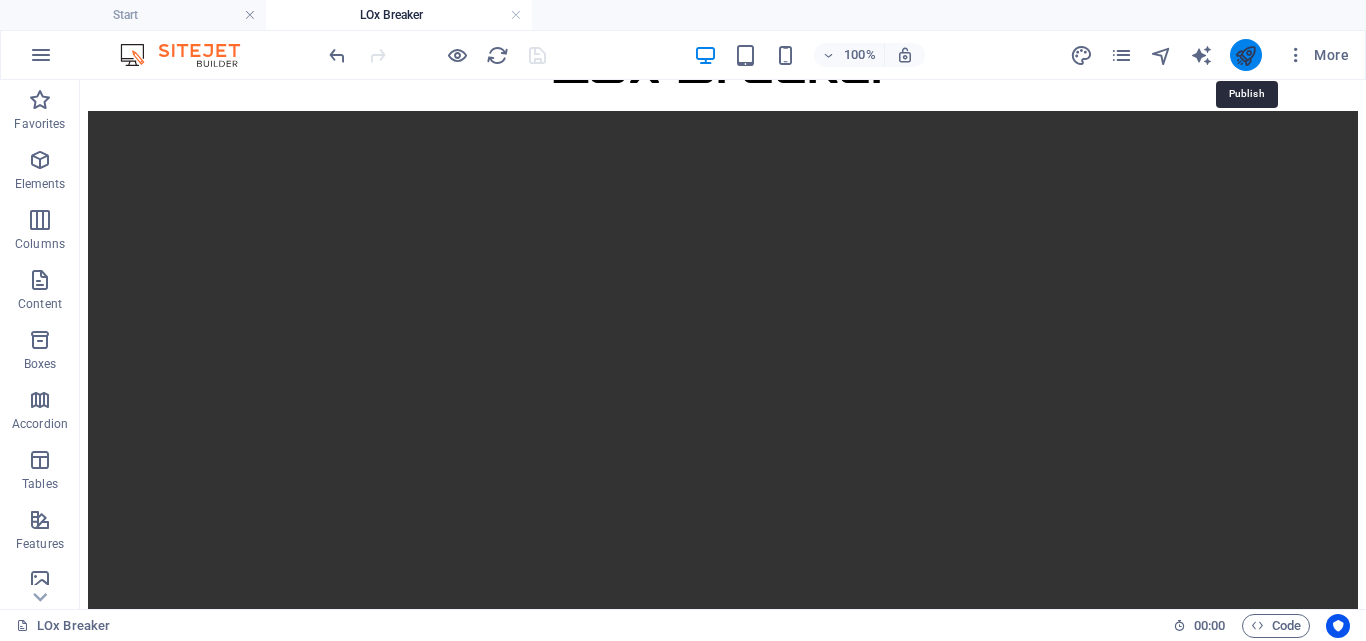 click at bounding box center (1245, 55) 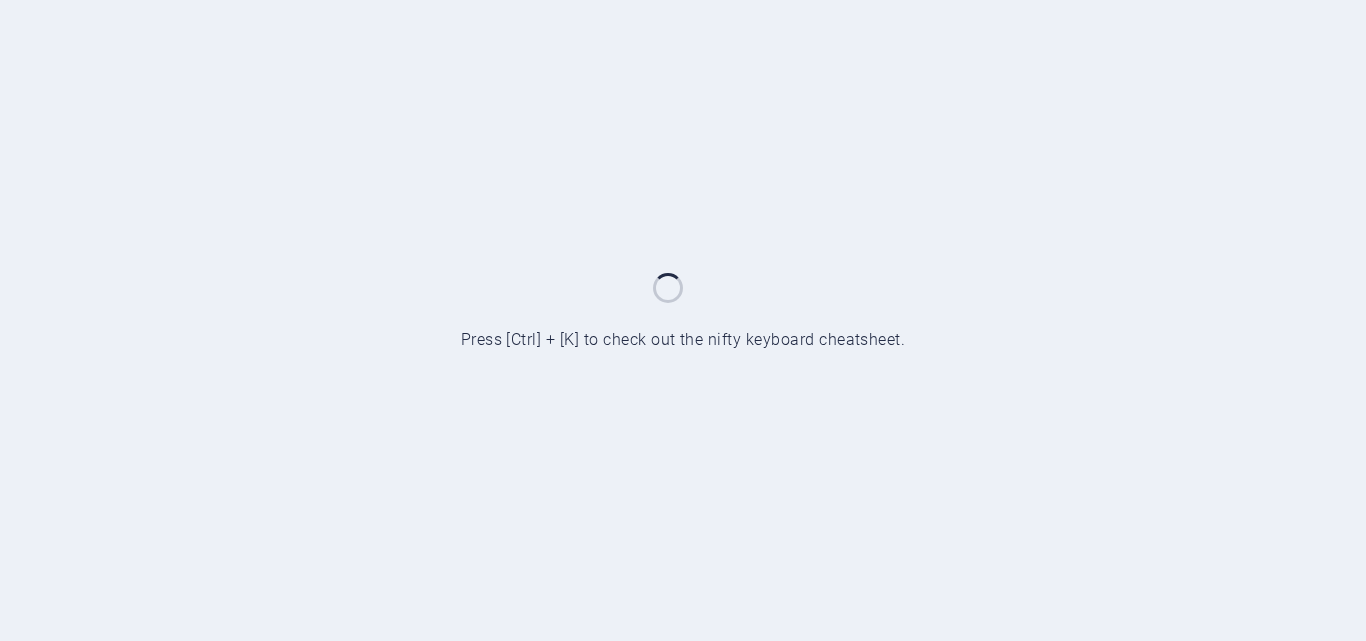 scroll, scrollTop: 0, scrollLeft: 0, axis: both 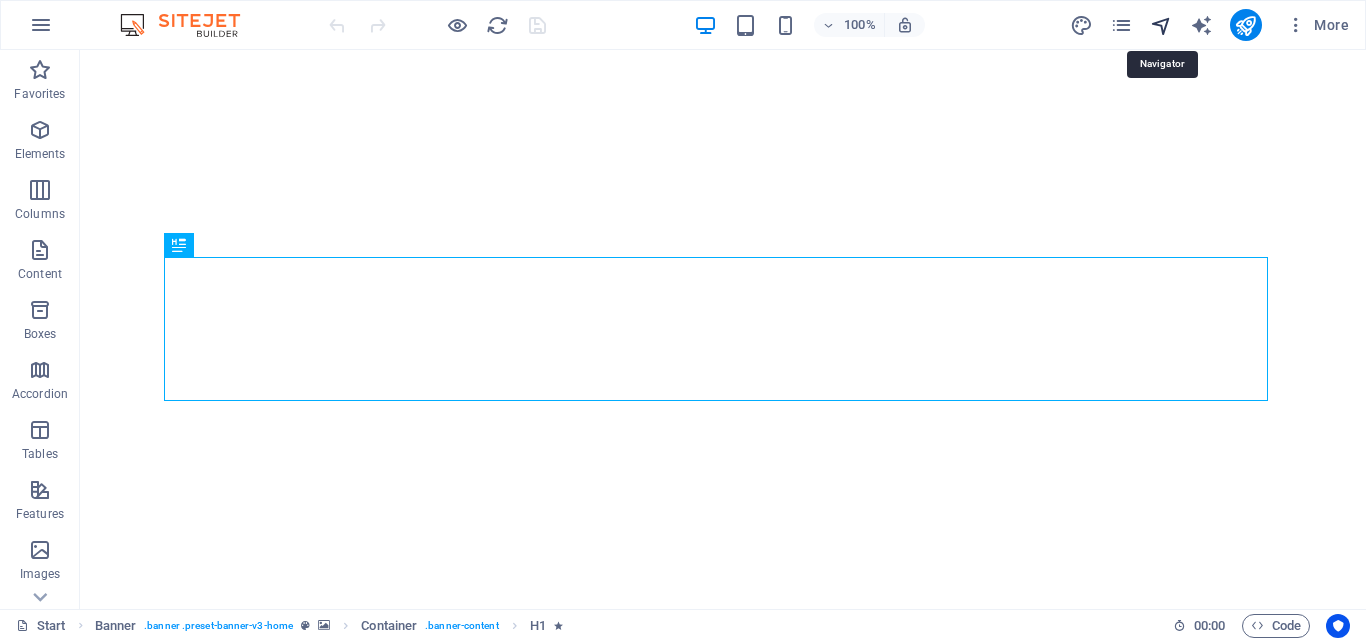 click at bounding box center (1161, 25) 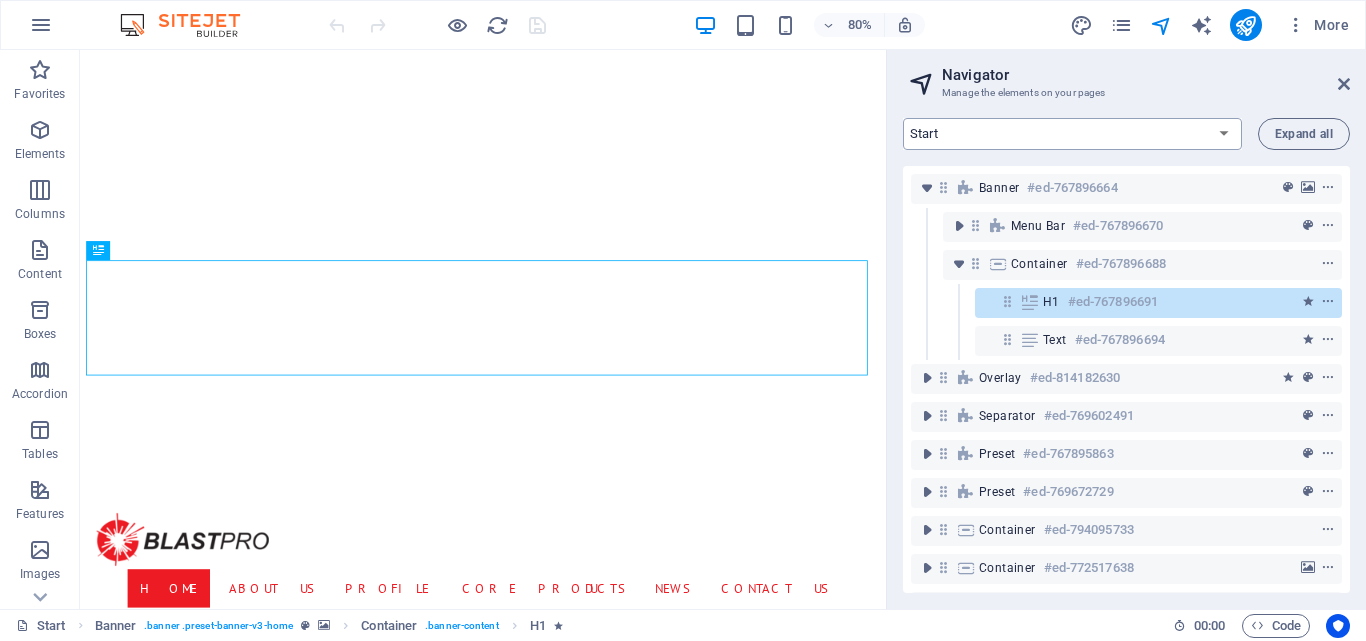 click on "Start  Machine  LOx Breaker  Services  News  Headline  Profile  Legal Notice  Privacy" at bounding box center (1072, 134) 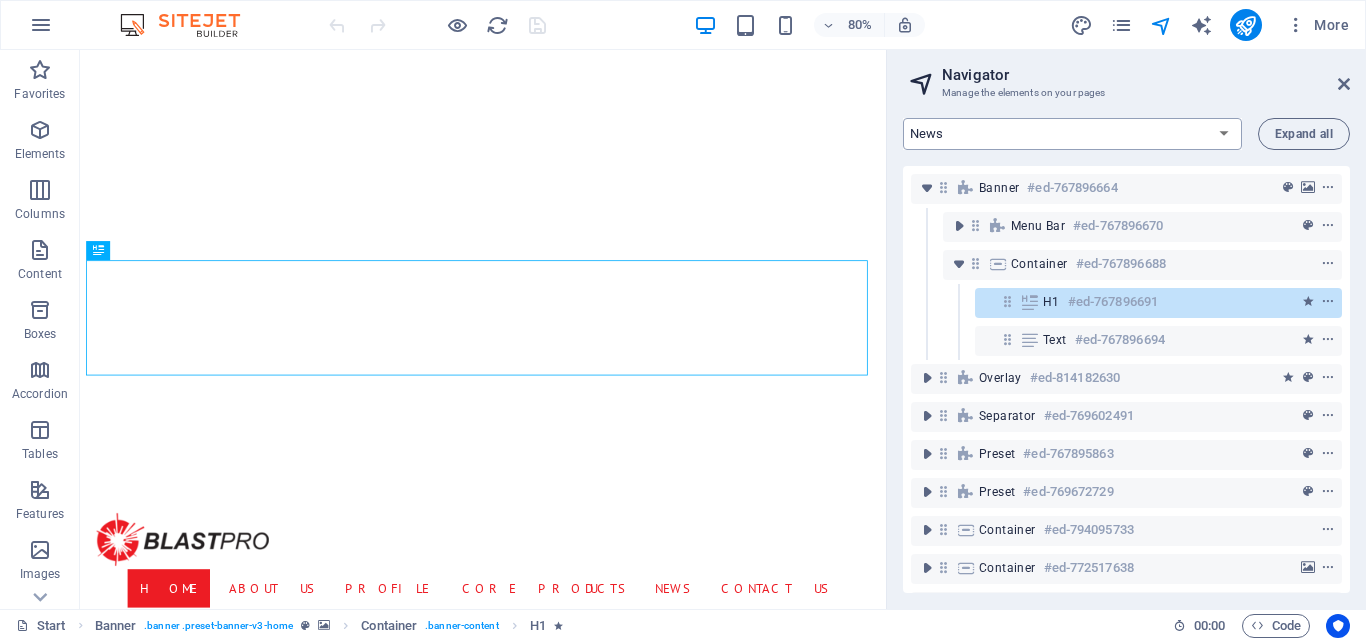 click on "Start  Machine  LOx Breaker  Services  News  Headline  Profile  Legal Notice  Privacy" at bounding box center (1072, 134) 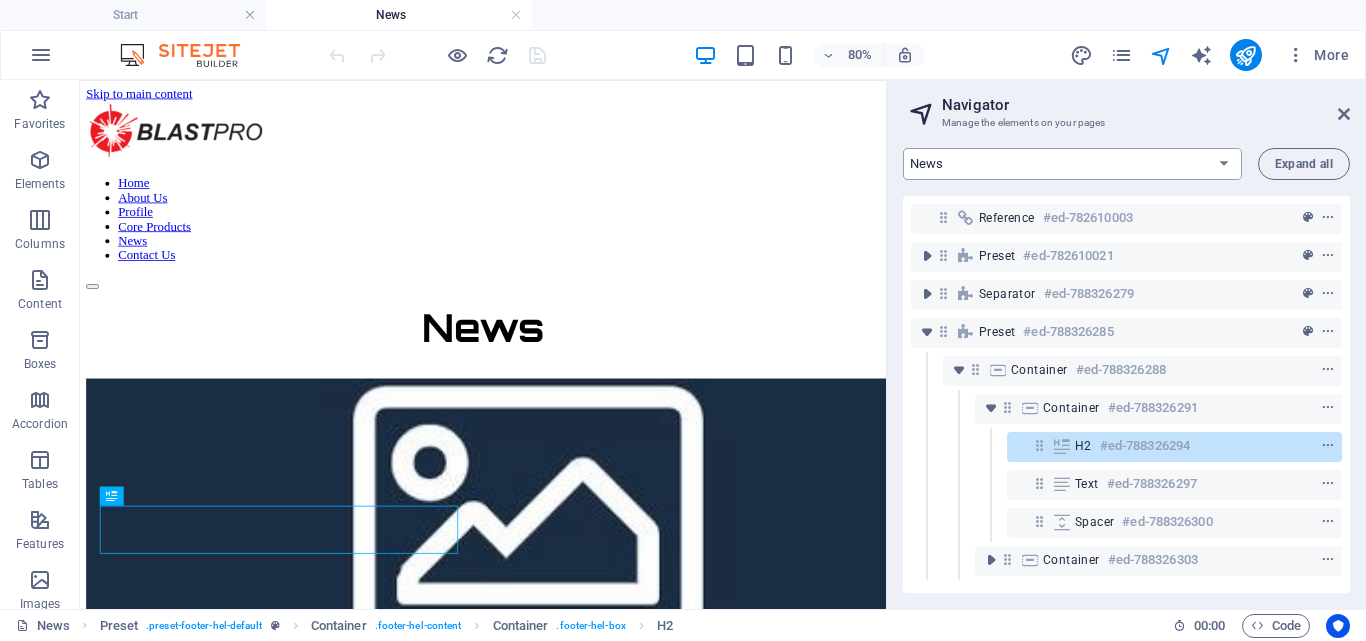 scroll, scrollTop: 212, scrollLeft: 0, axis: vertical 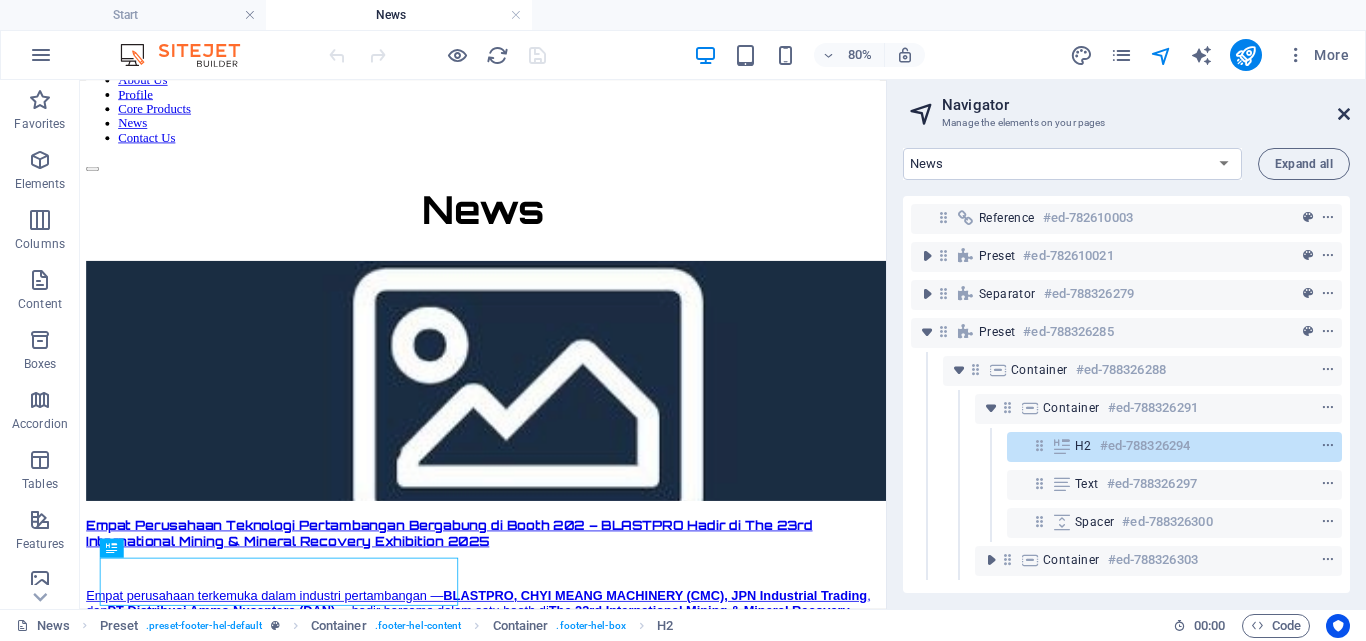click at bounding box center [1344, 114] 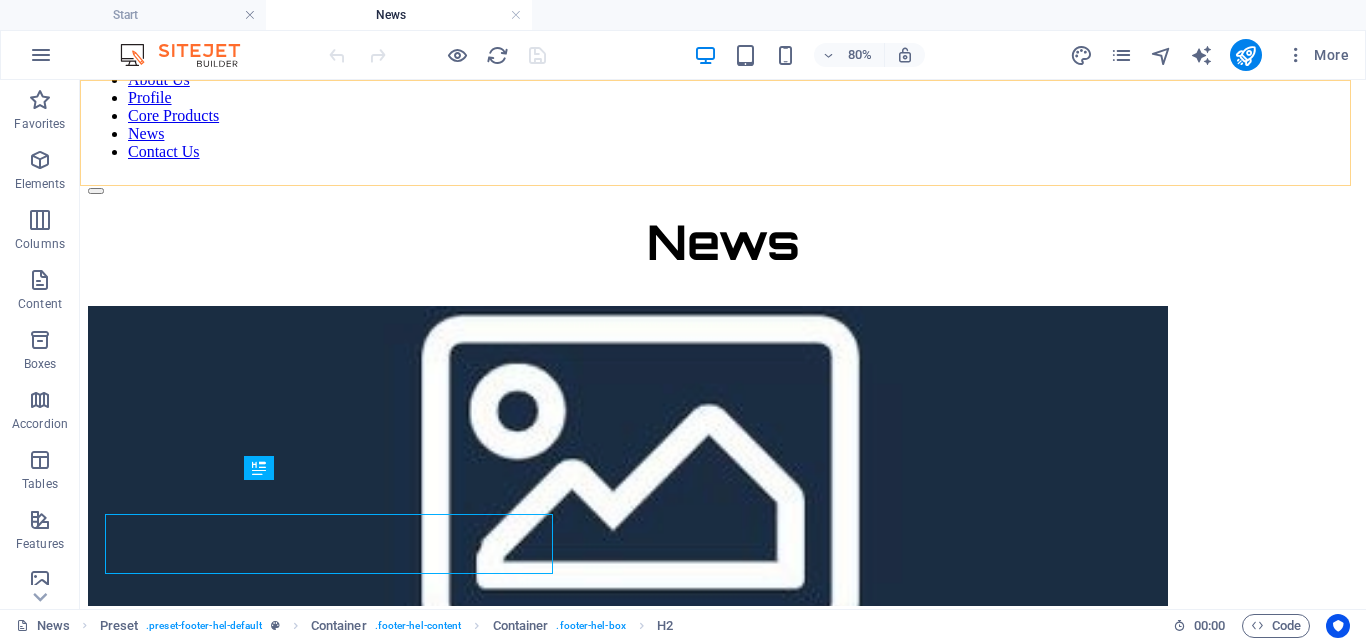 scroll, scrollTop: 310, scrollLeft: 0, axis: vertical 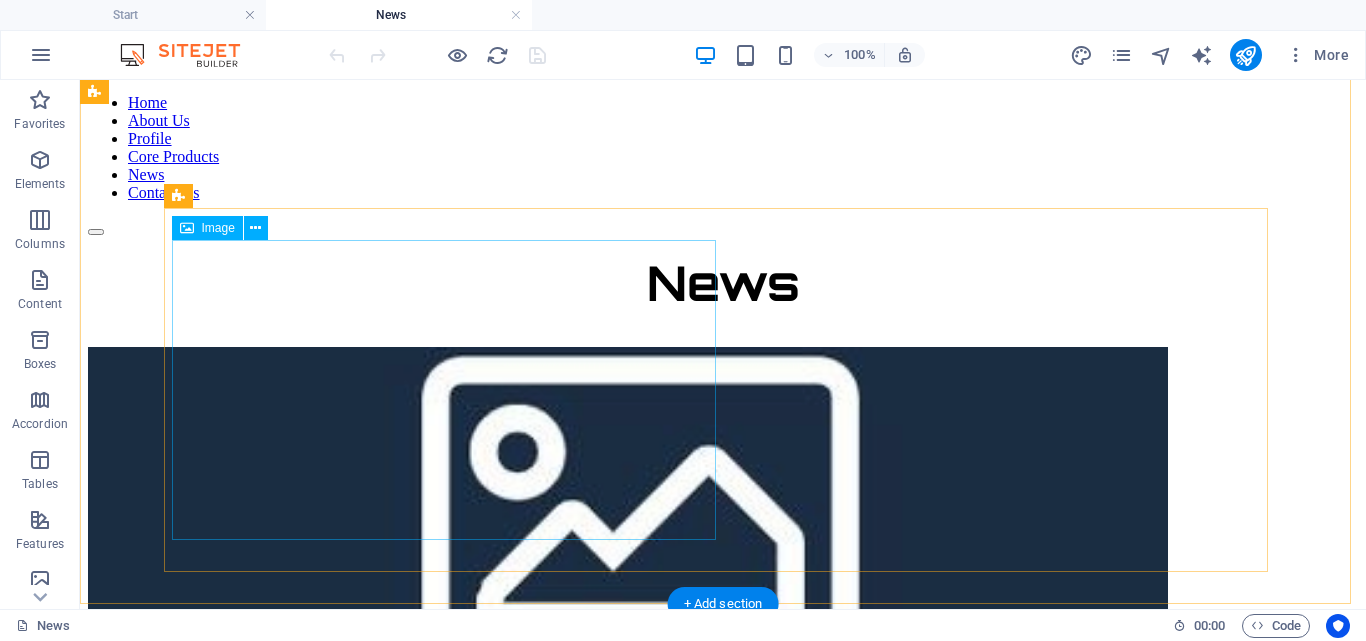 click at bounding box center [723, 499] 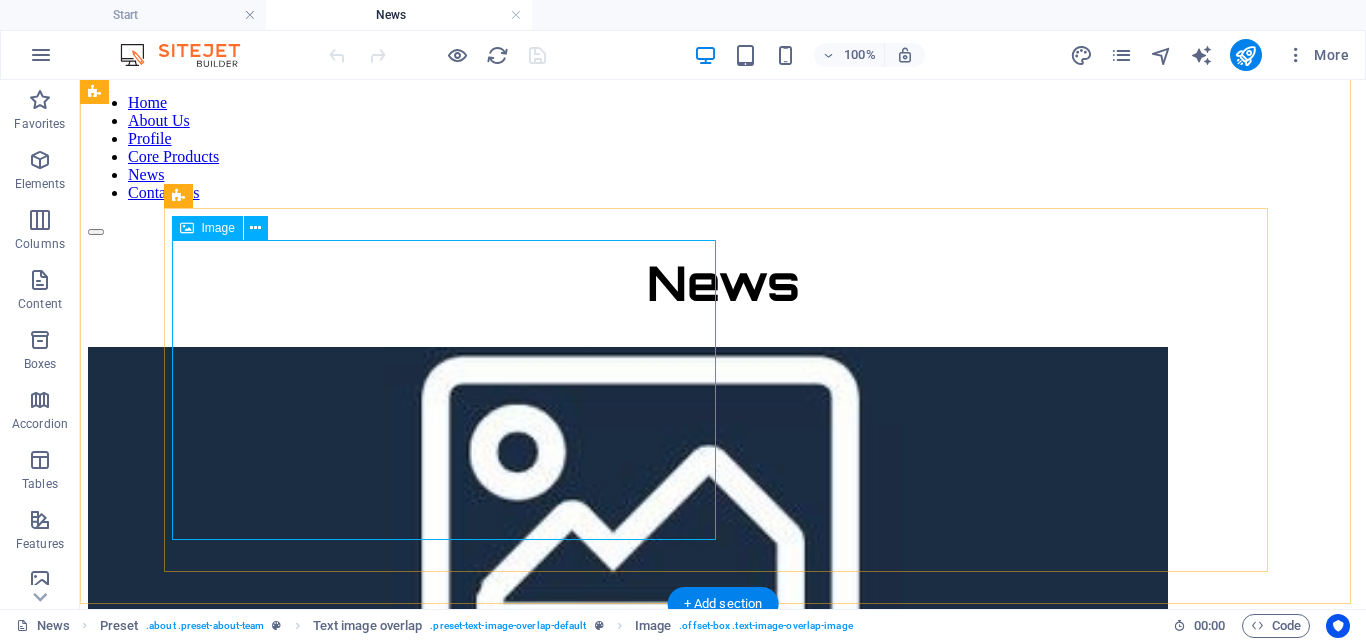 click at bounding box center [723, 499] 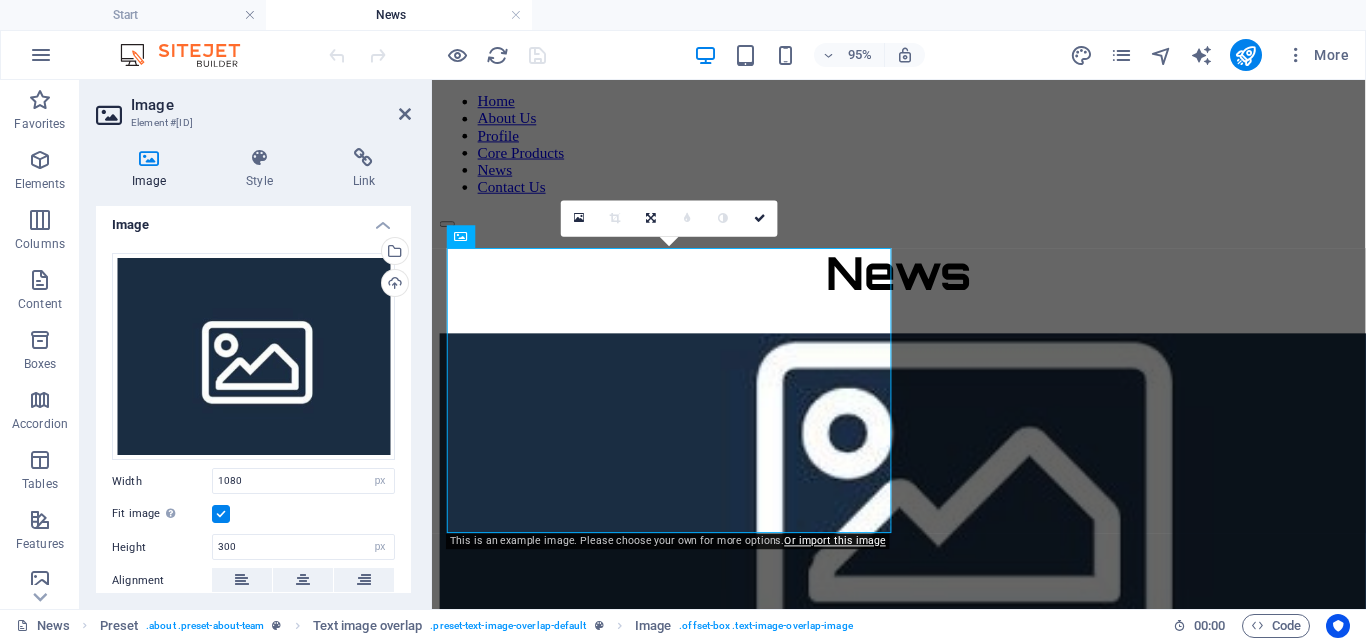 scroll, scrollTop: 0, scrollLeft: 0, axis: both 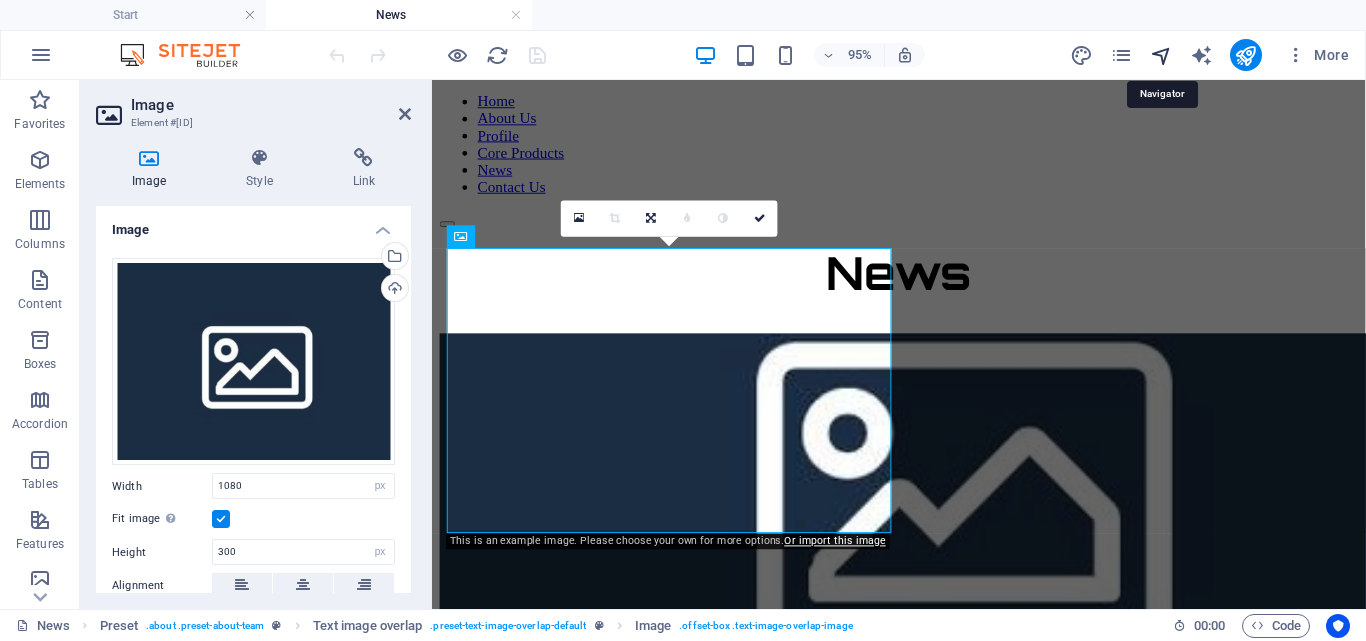 click at bounding box center [1161, 55] 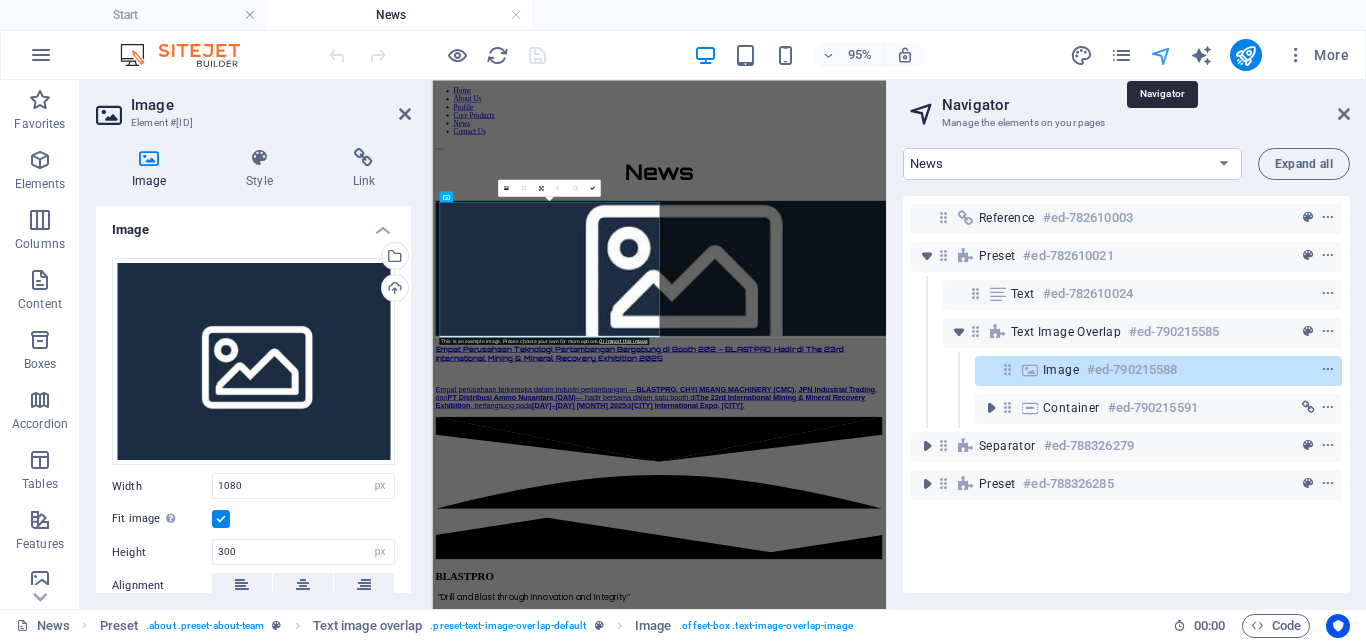 scroll, scrollTop: 0, scrollLeft: 0, axis: both 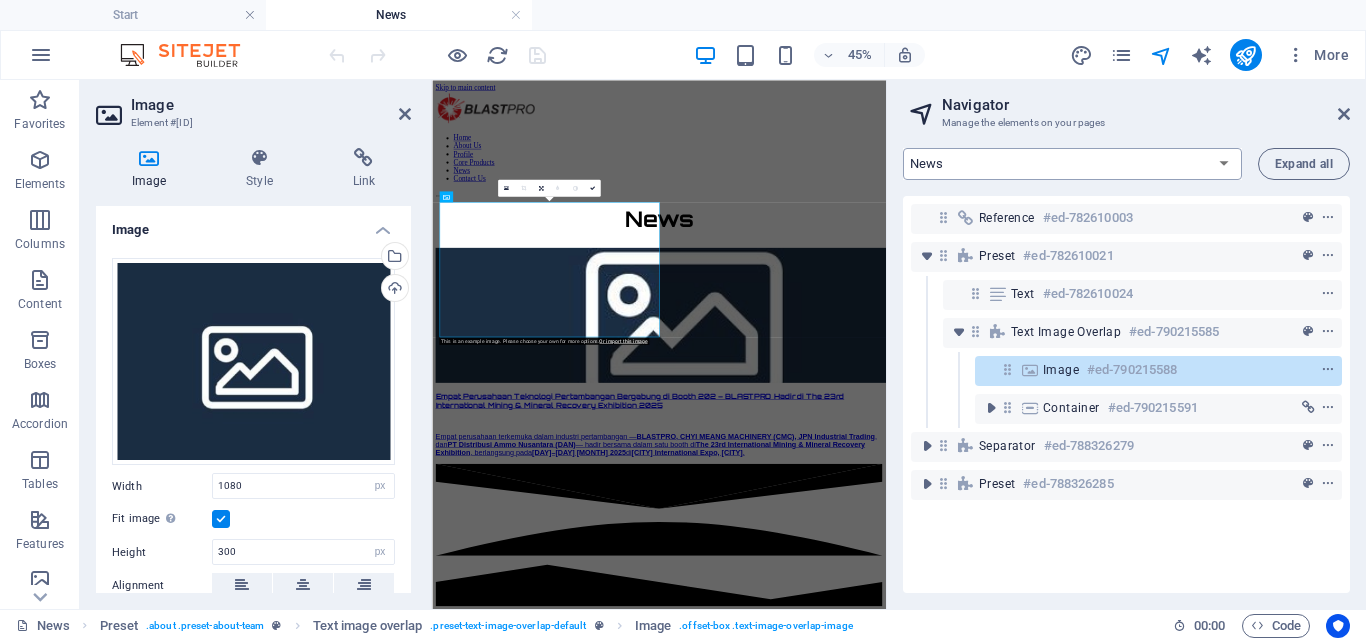 click on "Start  Machine  LOx Breaker  Services  News  Headline  Profile  Legal Notice  Privacy" at bounding box center [1072, 164] 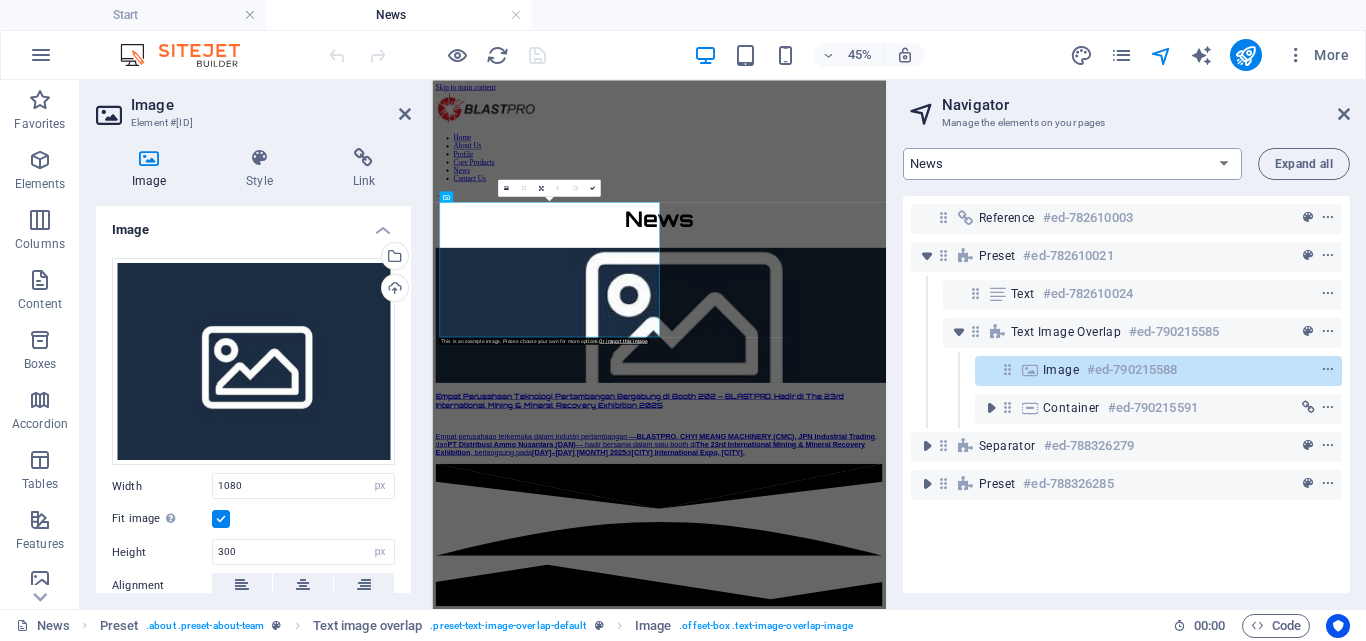select on "15299214-en" 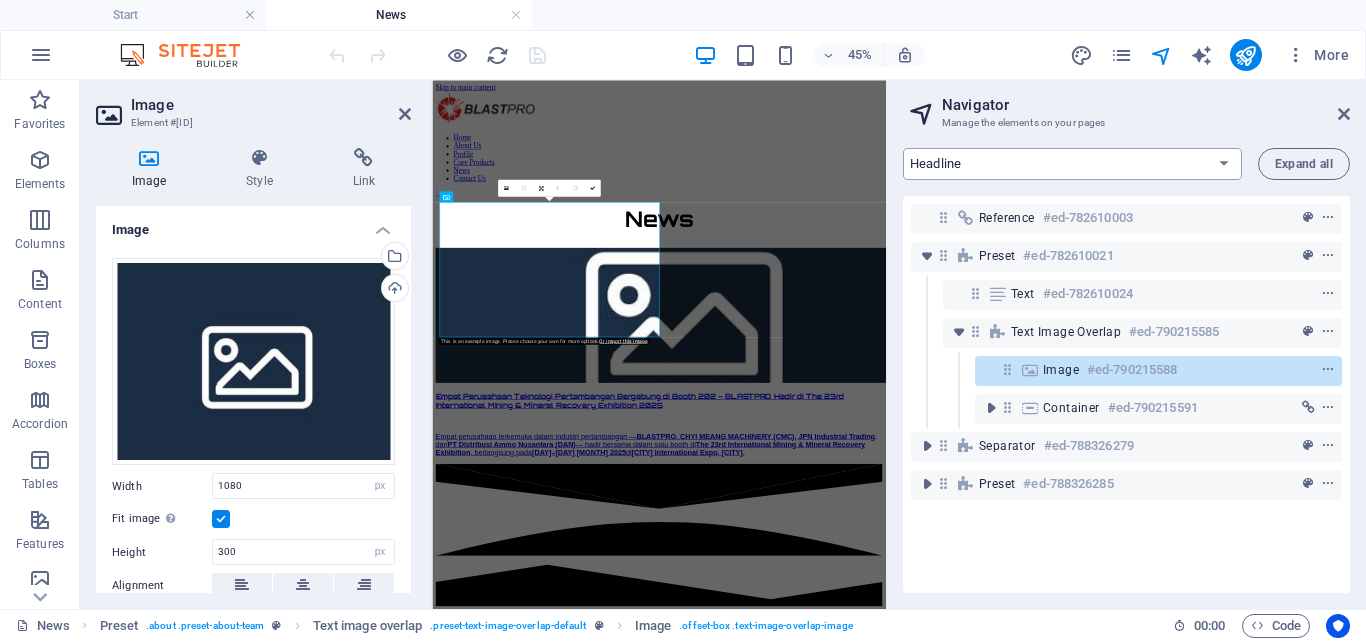 click on "Start  Machine  LOx Breaker  Services  News  Headline  Profile  Legal Notice  Privacy" at bounding box center (1072, 164) 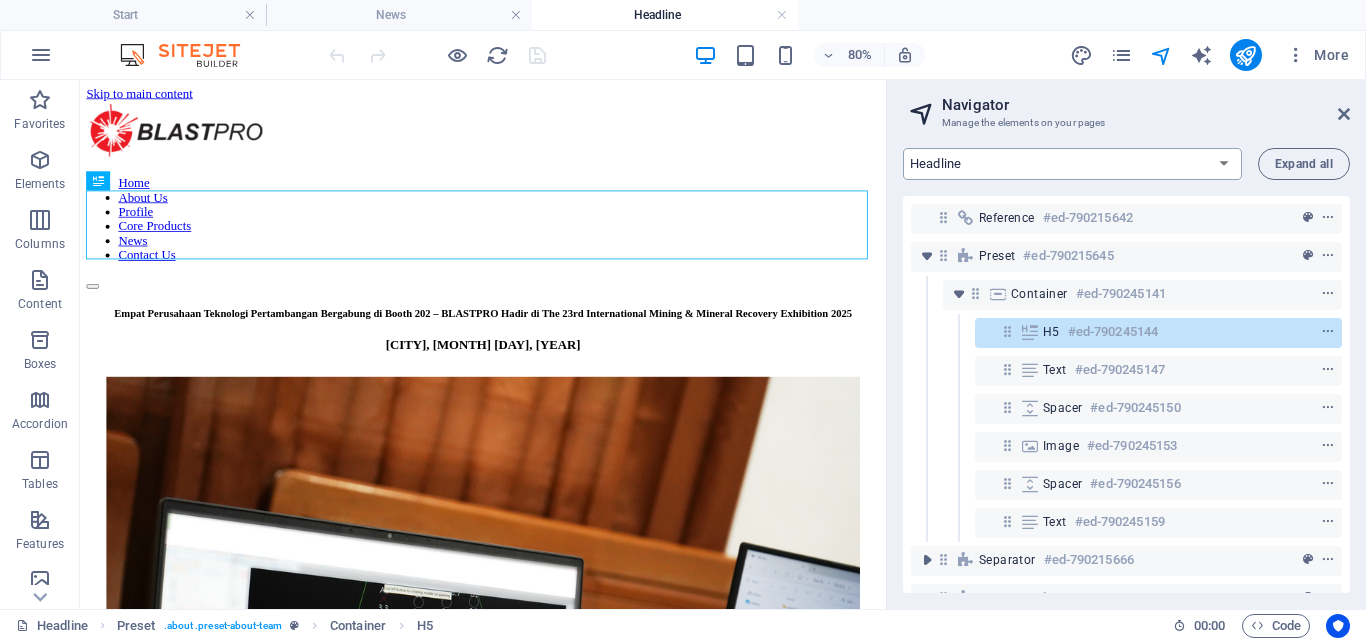 scroll, scrollTop: 0, scrollLeft: 0, axis: both 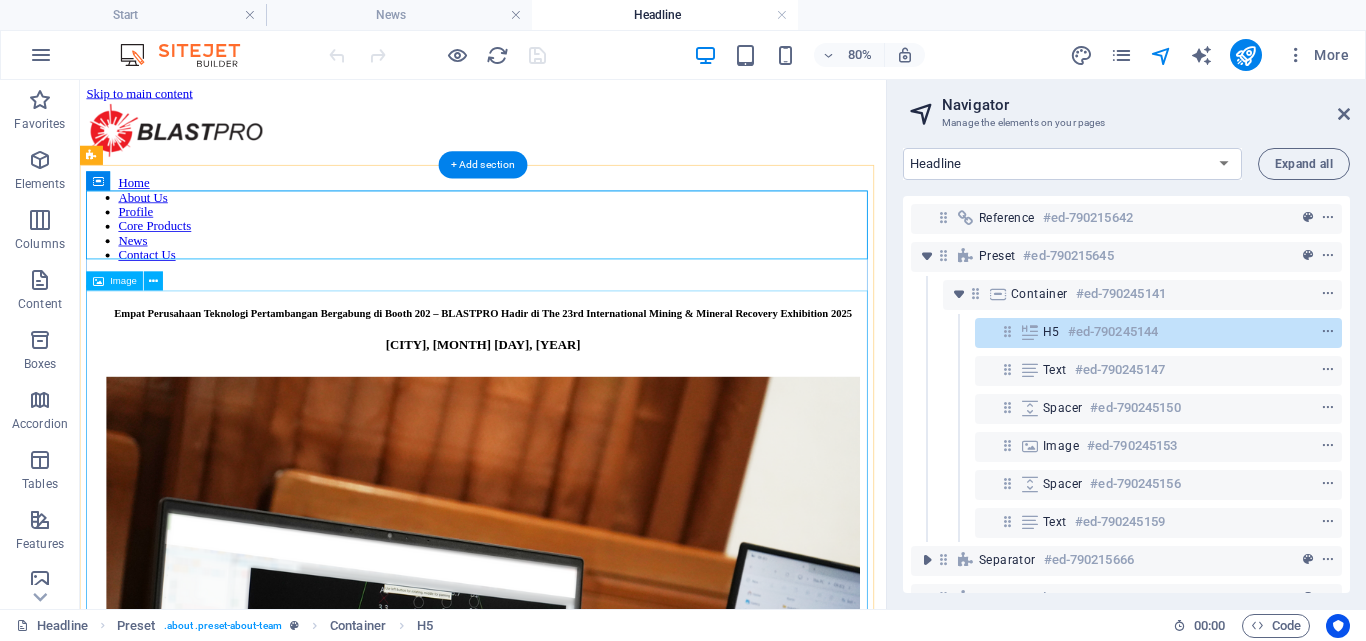 click at bounding box center (584, 767) 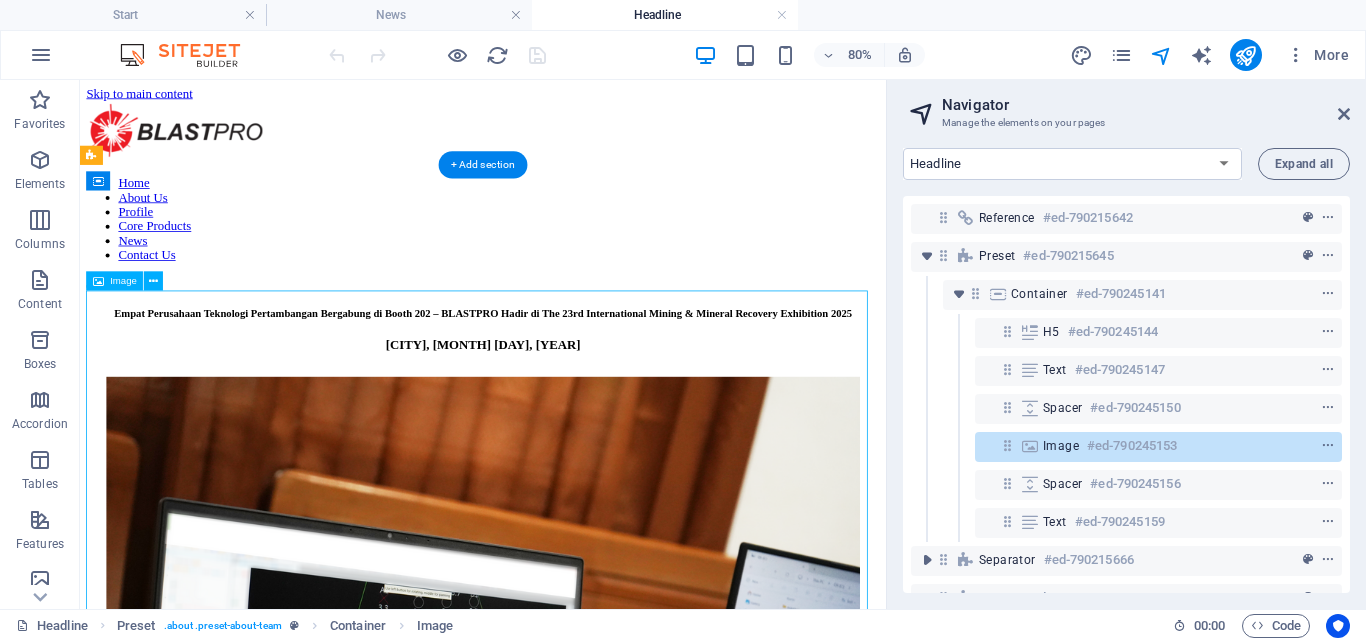 click at bounding box center [584, 767] 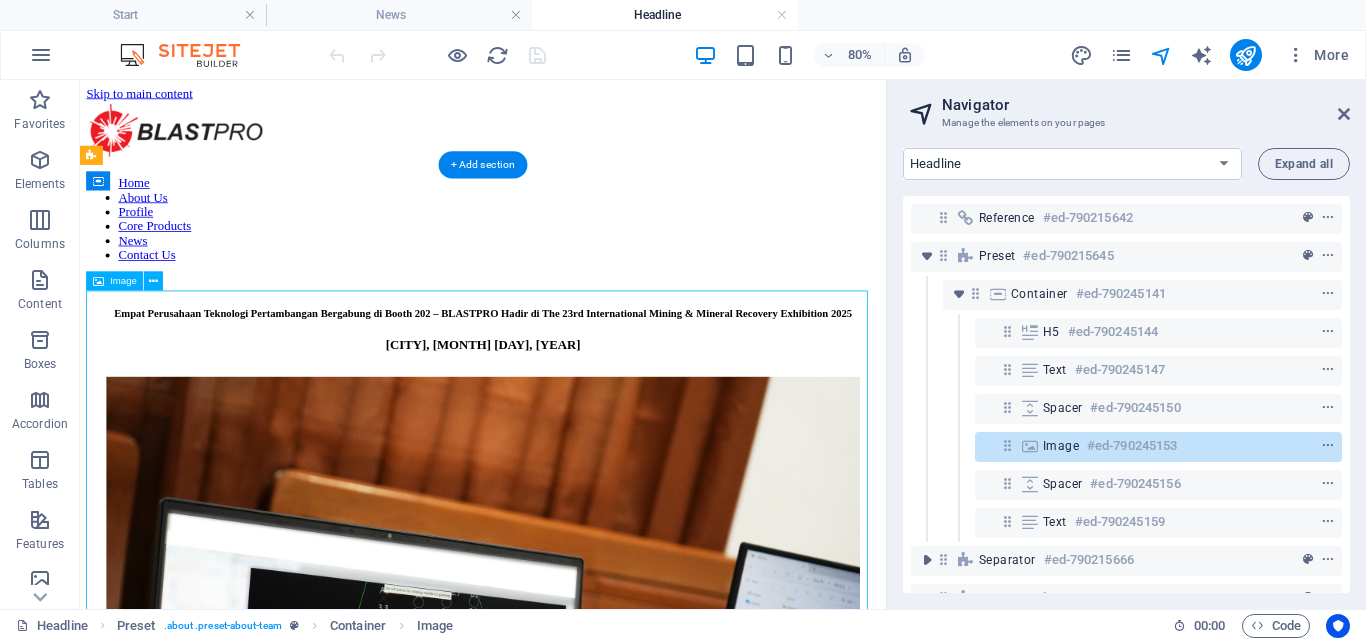 select on "%" 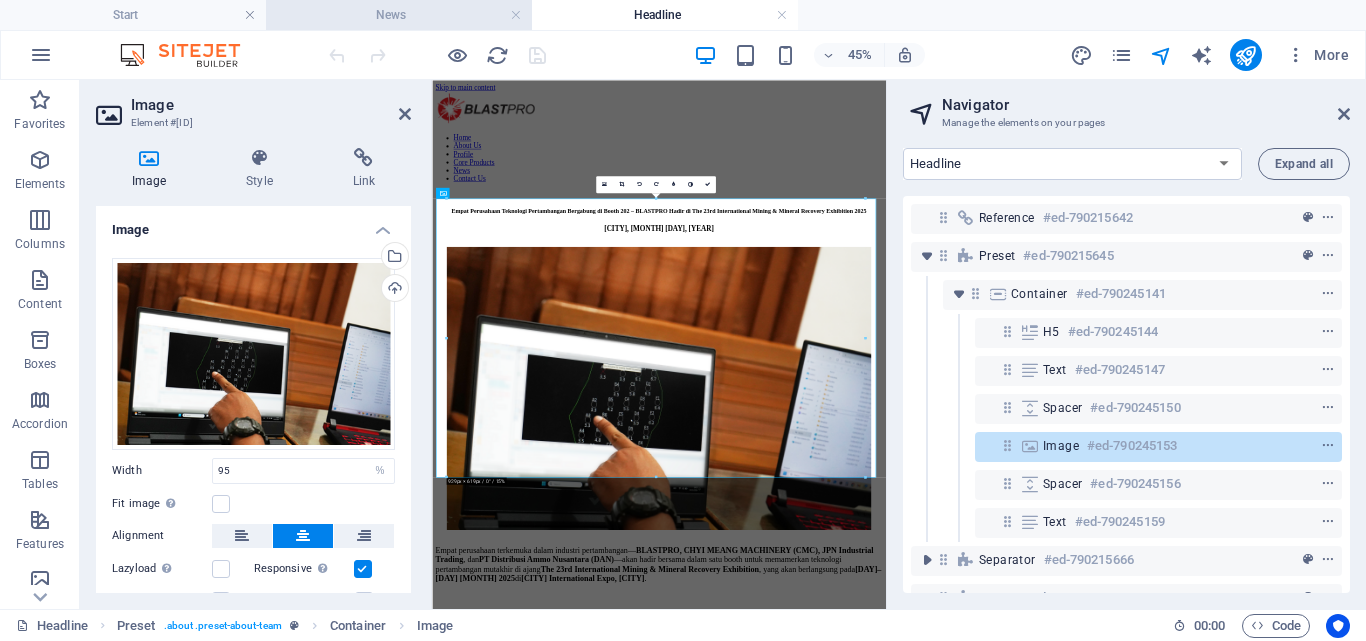 click on "News" at bounding box center [399, 15] 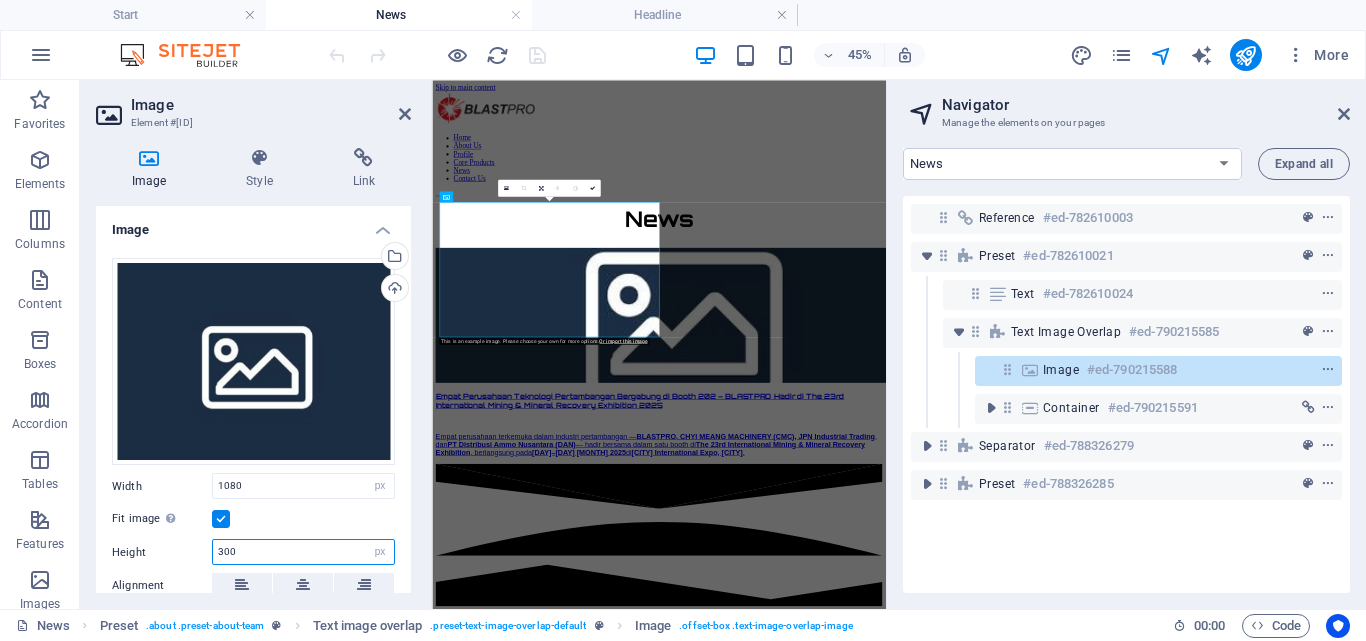 click on "300" at bounding box center [303, 552] 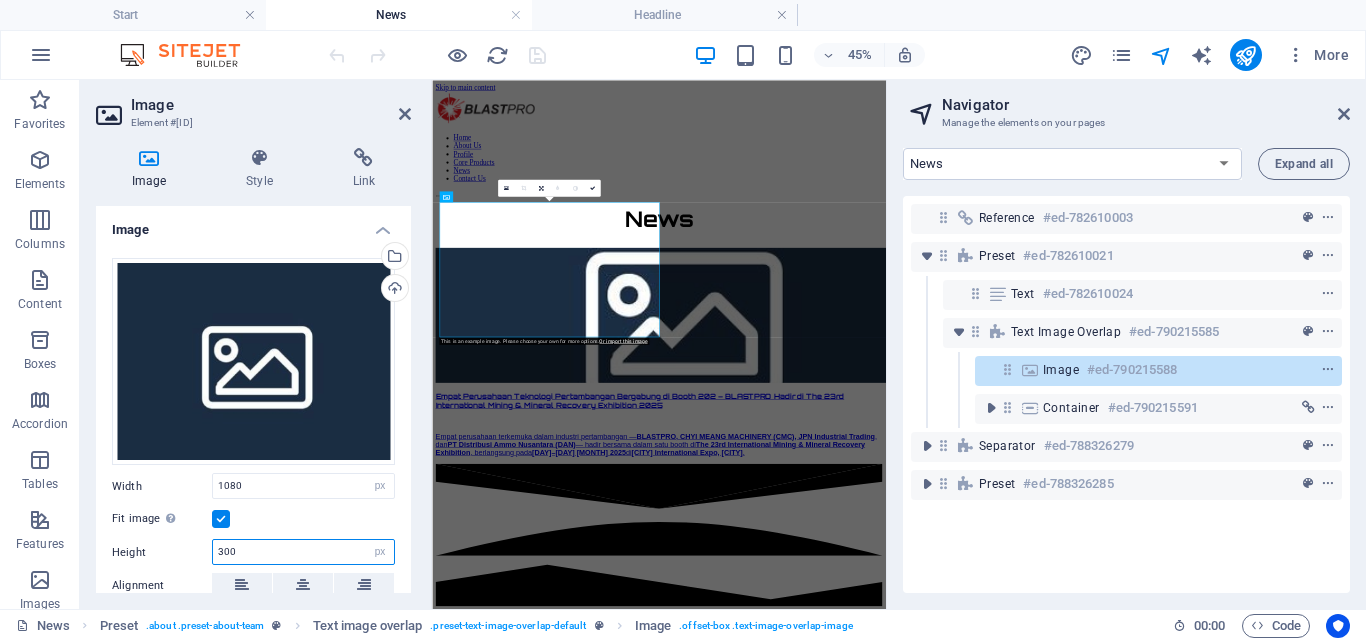 drag, startPoint x: 252, startPoint y: 548, endPoint x: 166, endPoint y: 545, distance: 86.05231 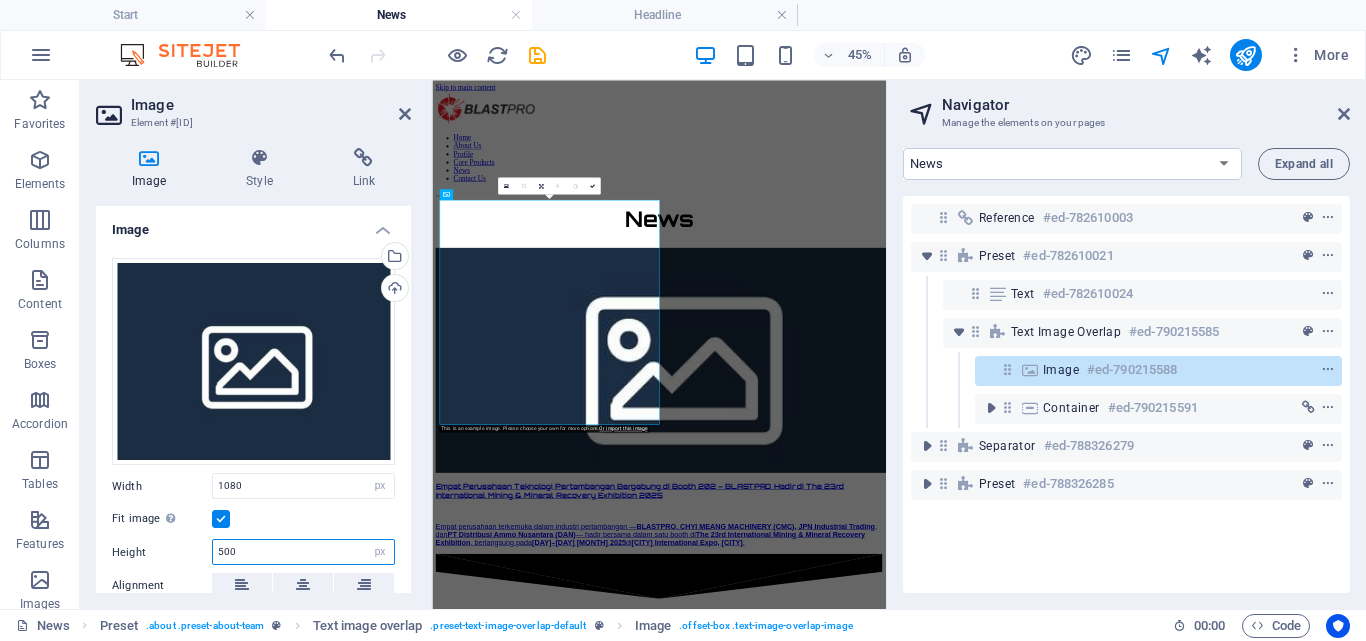 drag, startPoint x: 202, startPoint y: 546, endPoint x: 139, endPoint y: 546, distance: 63 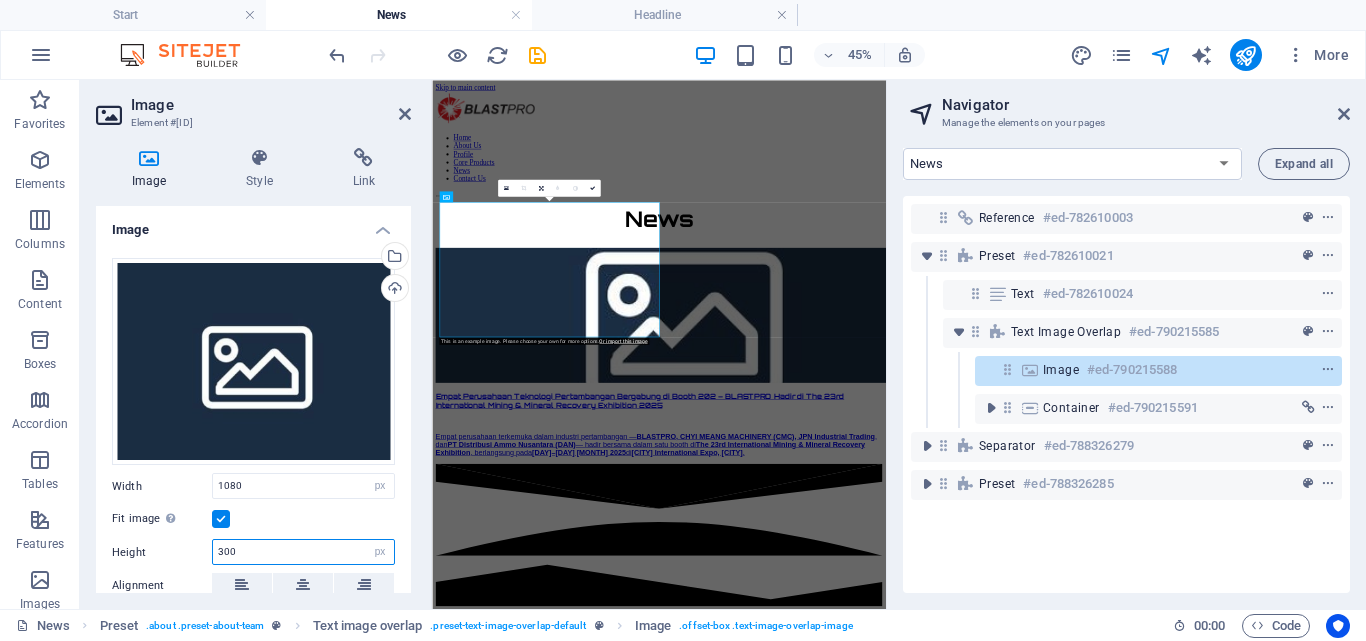 drag, startPoint x: 238, startPoint y: 556, endPoint x: 195, endPoint y: 554, distance: 43.046486 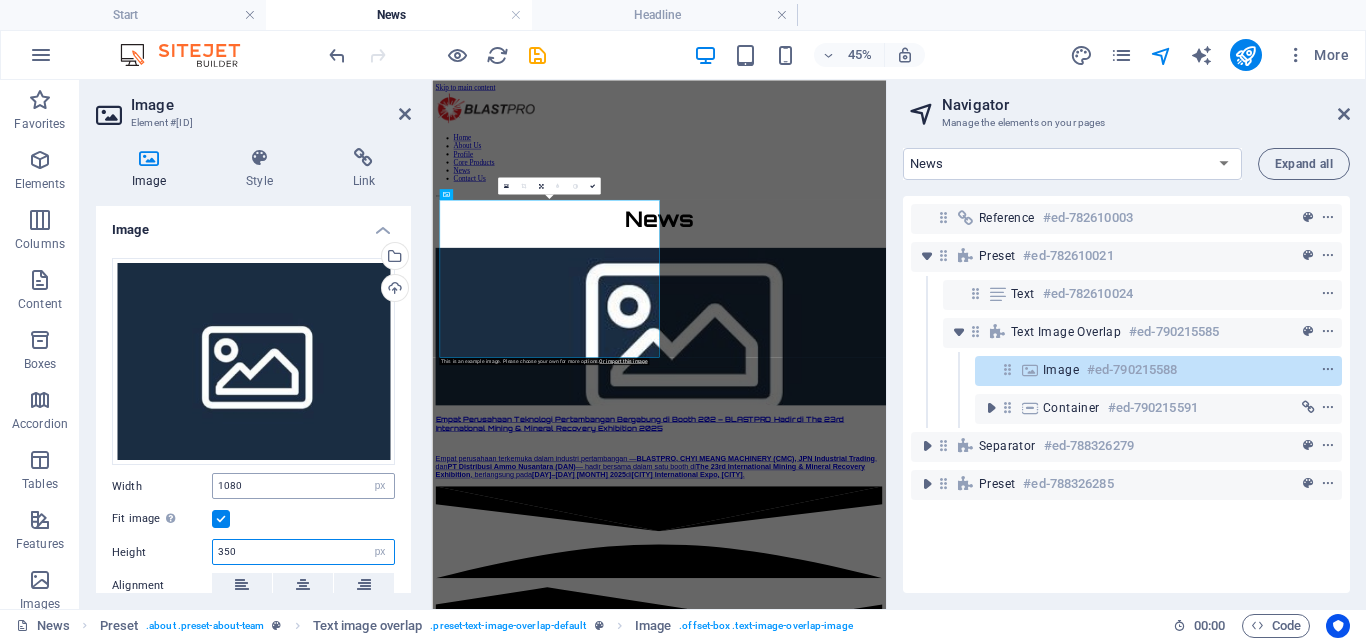 type on "350" 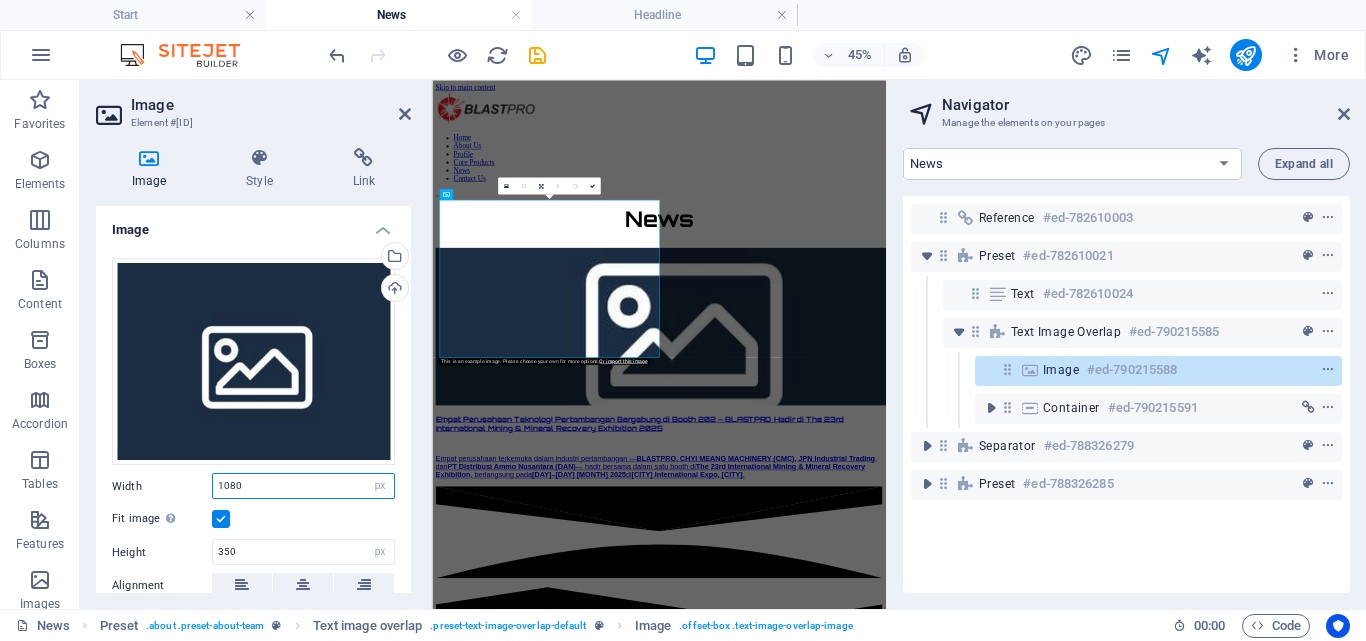 click on "1080" at bounding box center [303, 486] 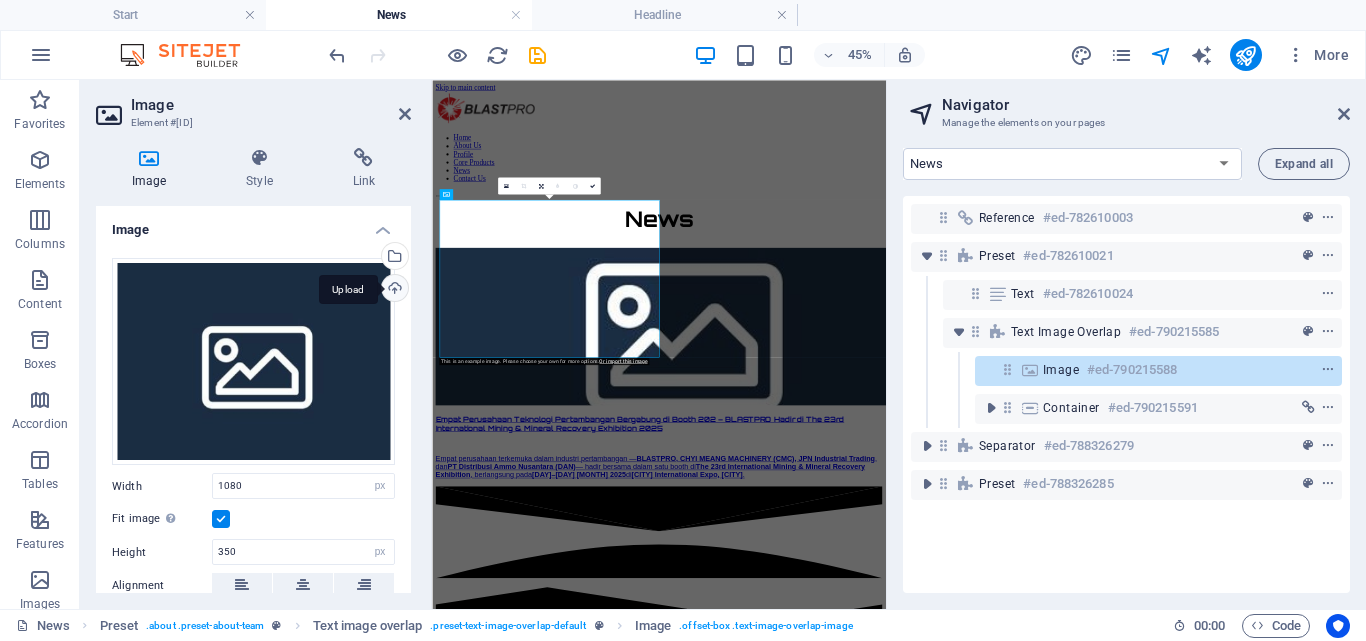 click on "Upload" at bounding box center (393, 290) 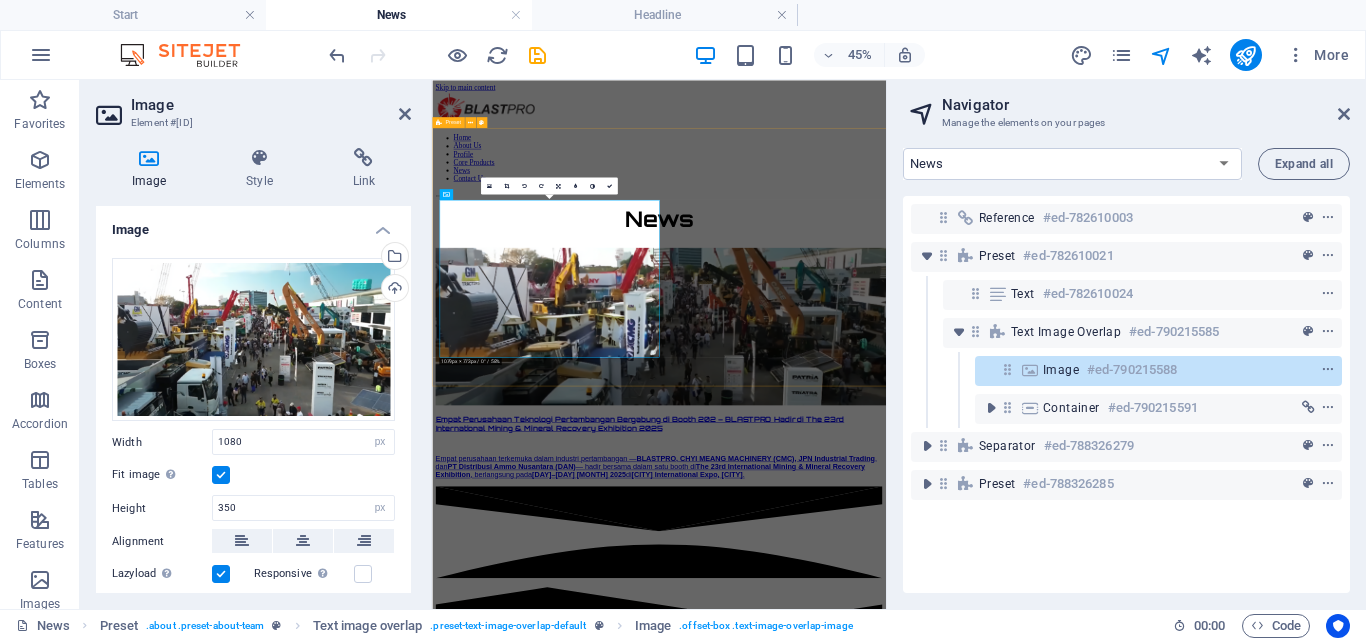 click on "News Empat Perusahaan Teknologi Pertambangan Bergabung di Booth 202 – BLASTPRO Hadir di The 23rd International Mining & Mineral Recovery Exhibition 2025 Empat perusahaan terkemuka dalam industri pertambangan — BLASTPRO, CHYI MEANG MACHINERY (CMC), JPN Industrial Trading , dan PT Distribusi Ammo Nusantara (DAN) — hadir bersama dalam satu booth di The 23rd International Mining & Mineral Recovery Exhibition , berlangsung pada 17–20 [MONTH] 2025 di [CITY] International Expo, [CITY]." at bounding box center [936, 670] 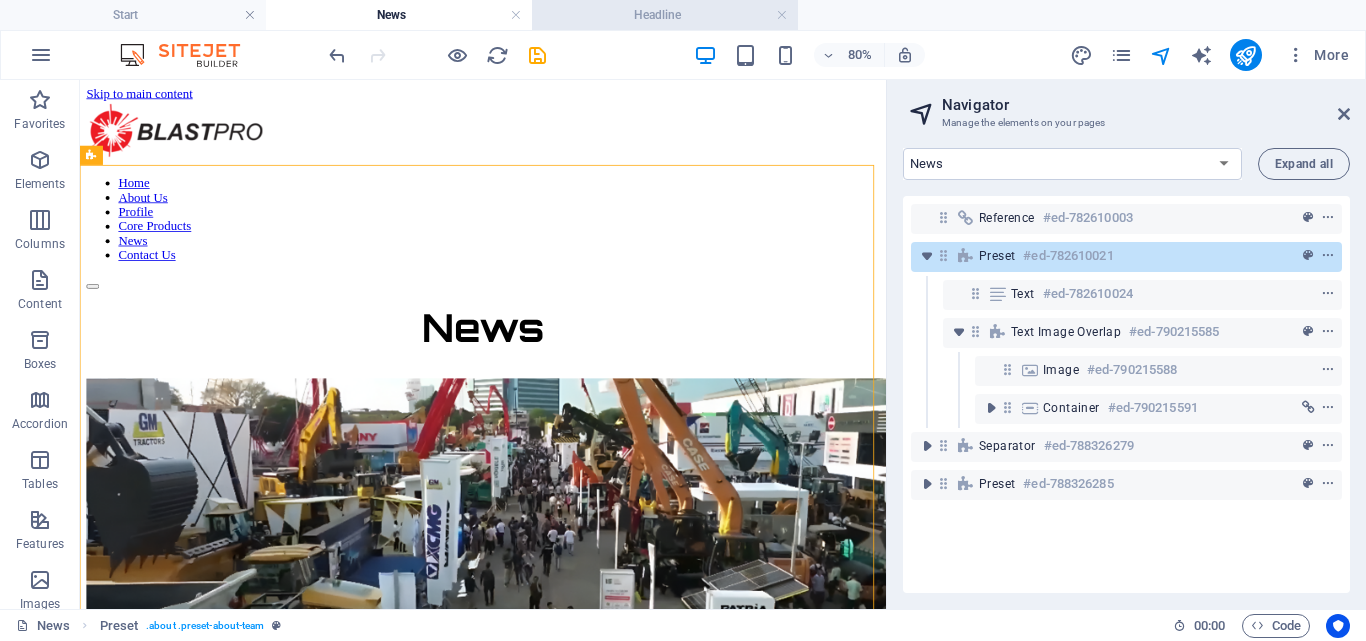 click on "Headline" at bounding box center (665, 15) 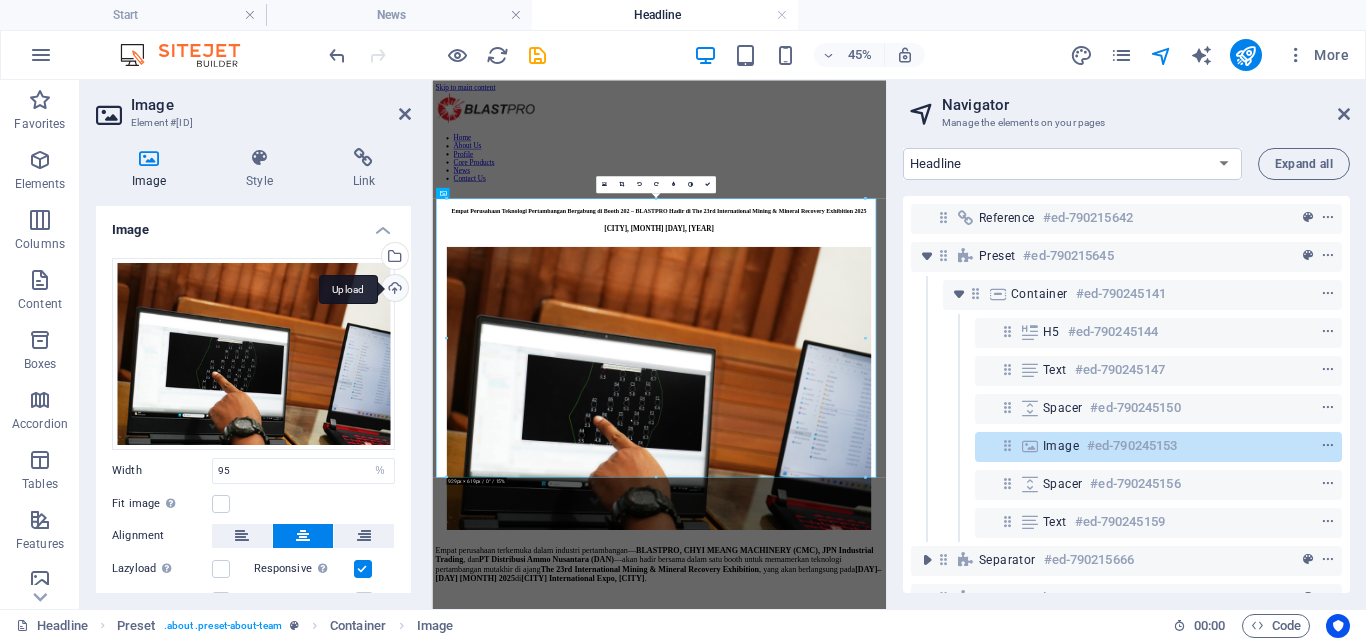 click on "Upload" at bounding box center (393, 290) 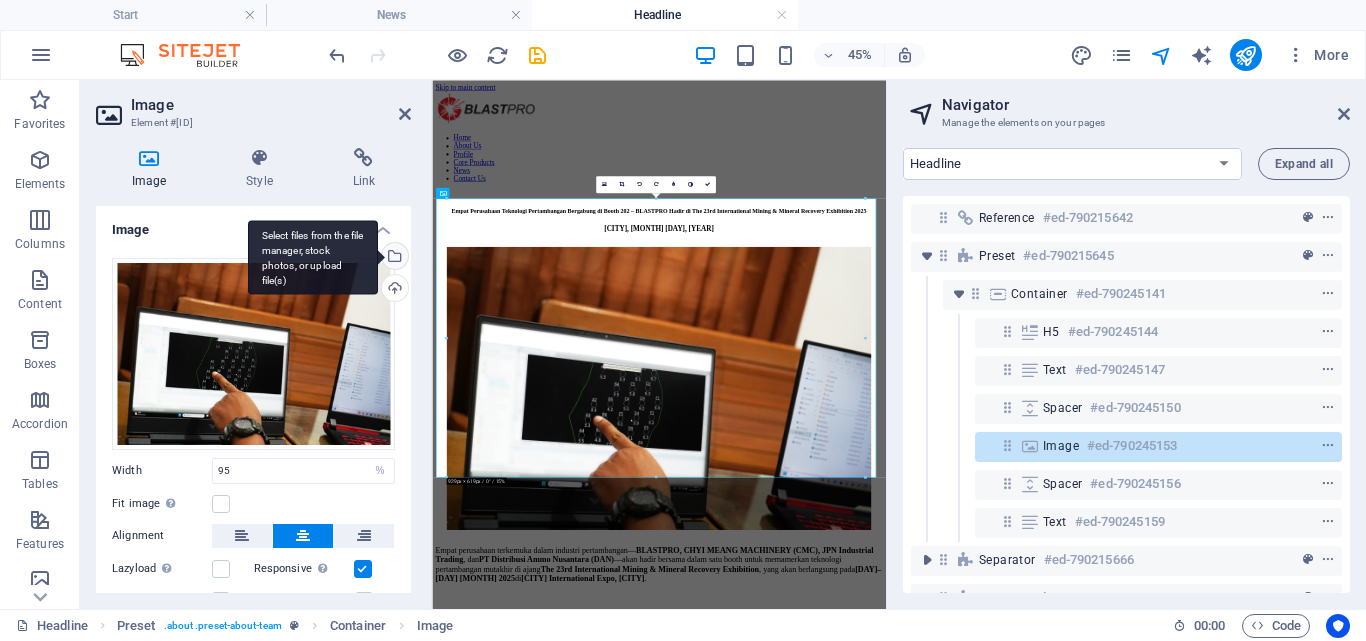 click on "Select files from the file manager, stock photos, or upload file(s)" at bounding box center (393, 258) 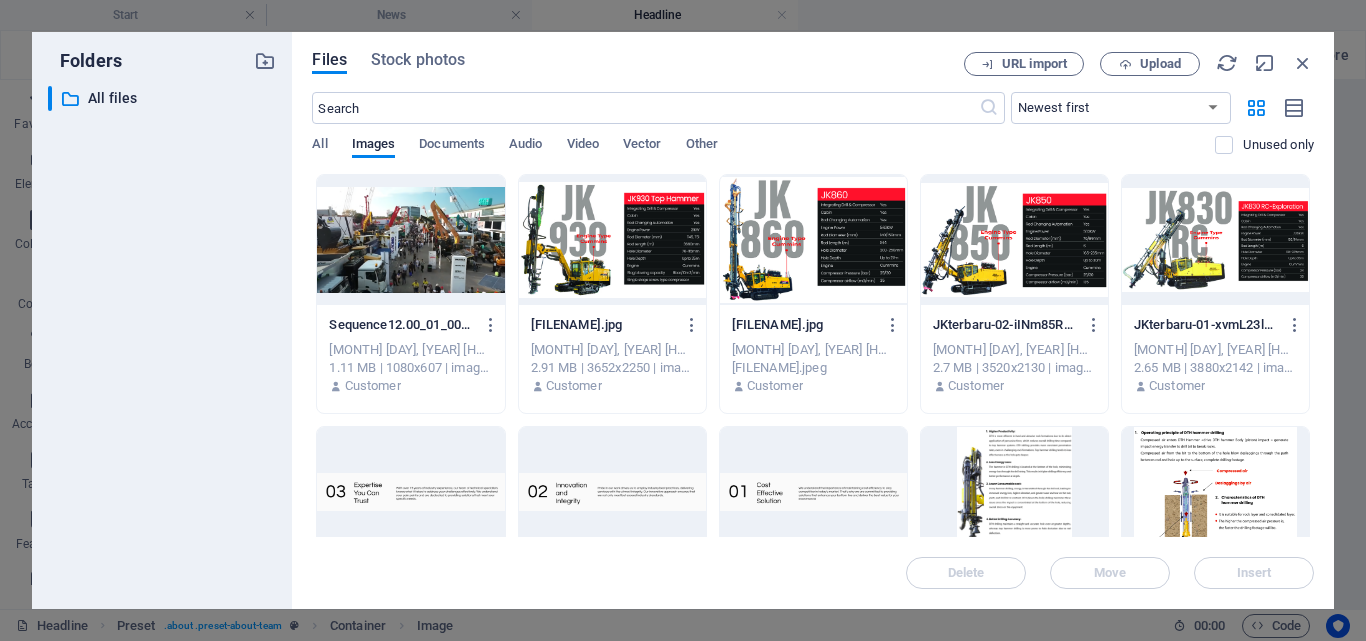 click at bounding box center (410, 240) 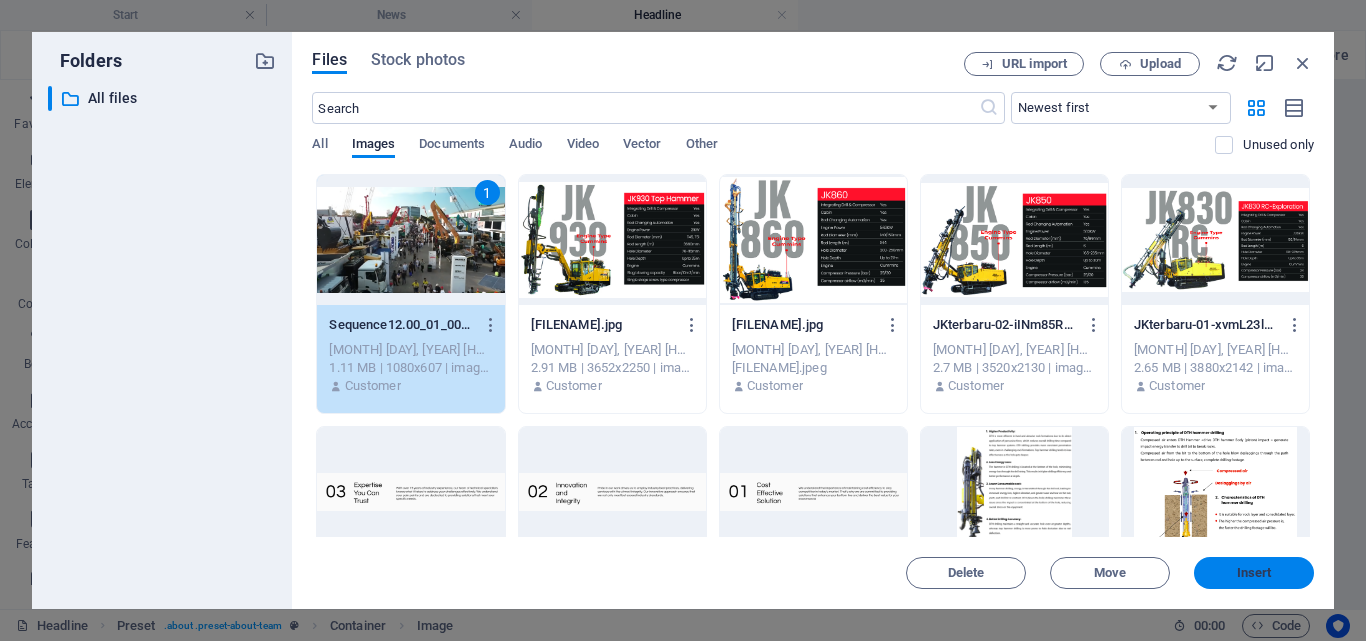 click on "Insert" at bounding box center [1254, 573] 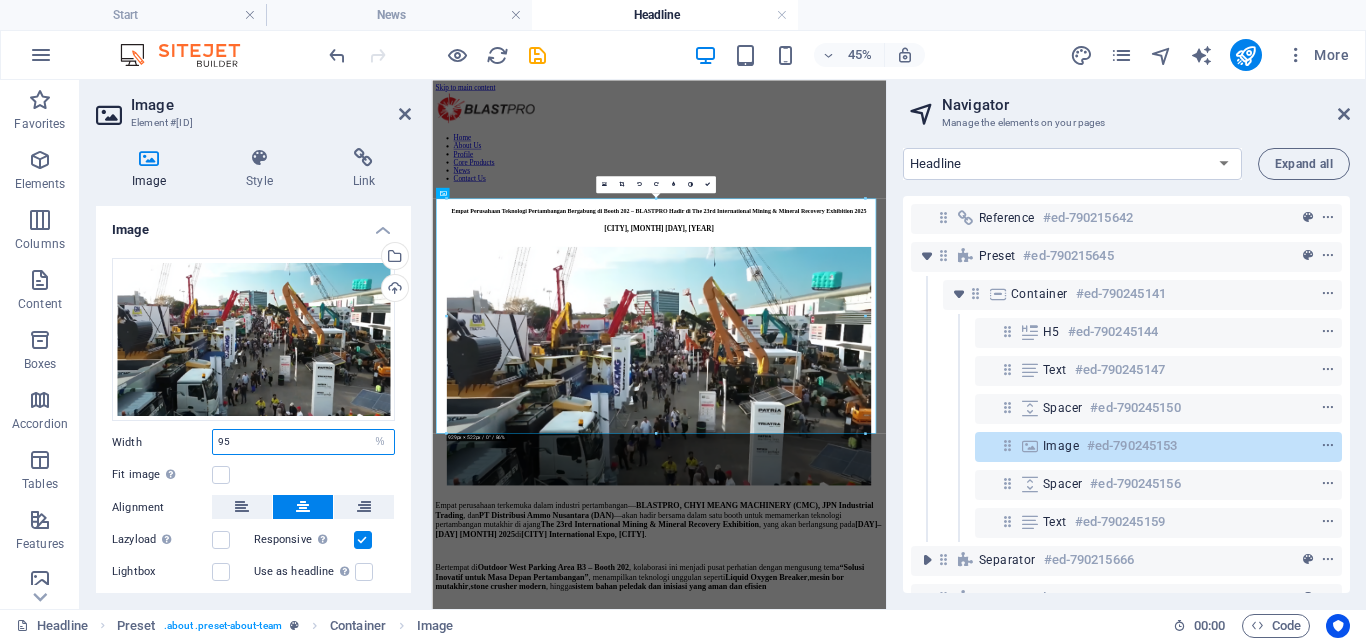 drag, startPoint x: 293, startPoint y: 441, endPoint x: 107, endPoint y: 445, distance: 186.043 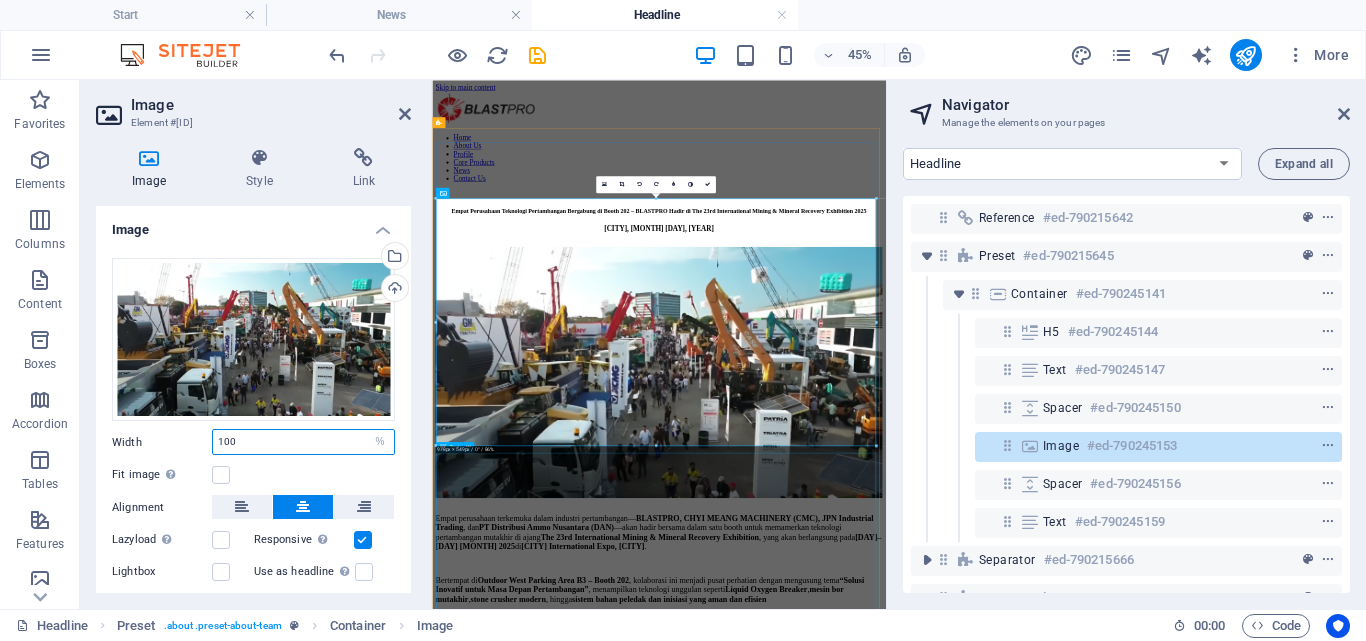 type on "100" 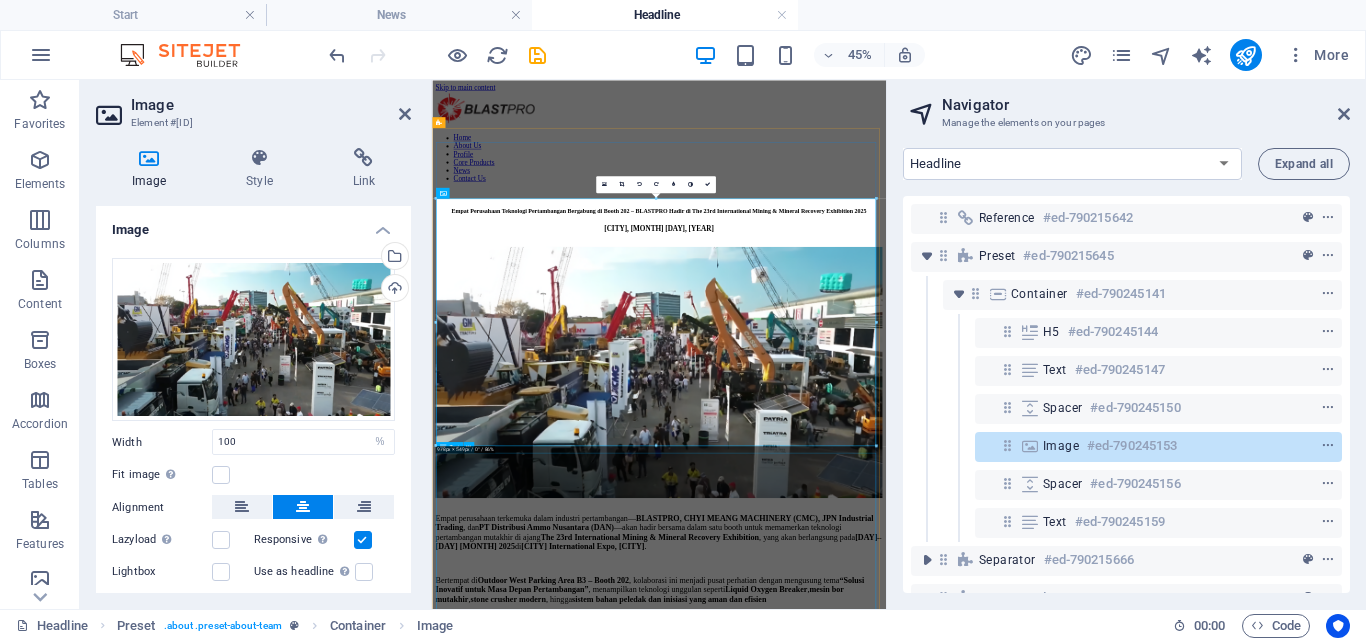 click on "Empat perusahaan terkemuka dalam industri pertambangan— BLASTPRO, CHYI MEANG MACHINERY (CMC), JPN Industrial Trading , dan PT Distribusi Ammo Nusantara (DAN) —akan hadir bersama dalam satu booth untuk memamerkan teknologi pertambangan mutakhir di ajang The 23rd International Mining & Mineral Recovery Exhibition , yang akan berlangsung pada 17–20 [MONTH] 2025 di [CITY] International Expo, [CITY] . Bertempat di Outdoor West Parking Area B3 – Booth 202 , kolaborasi ini menjadi pusat perhatian dengan mengusung tema “Solusi Inovatif untuk Masa Depan Pertambangan” , menampilkan teknologi unggulan seperti Liquid Oxygen Breaker , mesin bor mutakhir , stone crusher modern , hingga sistem bahan peledak dan inisiasi yang aman dan efisien Profil Perusahaan Peserta: 🔧 BLASTPRO BLASTPRO menghadirkan solusi drilling & blasting terintegrasi dengan efisiensi tinggi dan keamanan maksimal. Produk unggulan meliputi: LOx Breaker Mesin Bor Inovatif Jasa Drilling & Blasting Terintegrasi 🪨 , dan" at bounding box center (936, 1723) 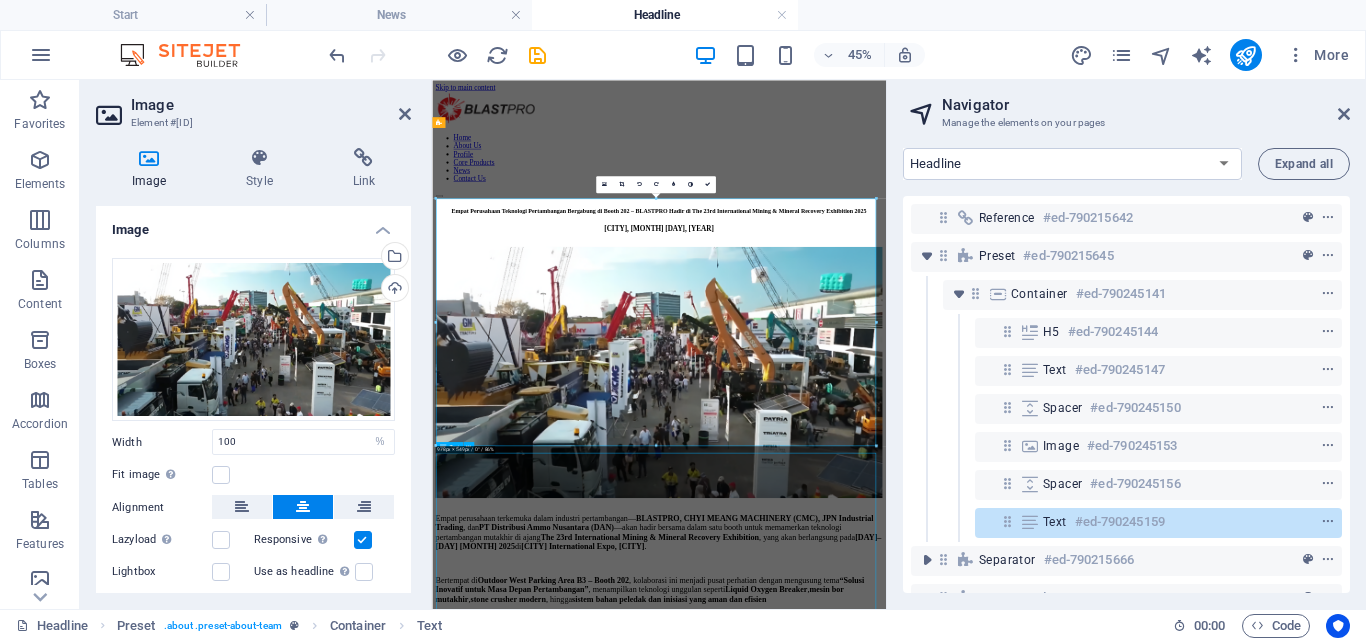 scroll, scrollTop: 1082, scrollLeft: 0, axis: vertical 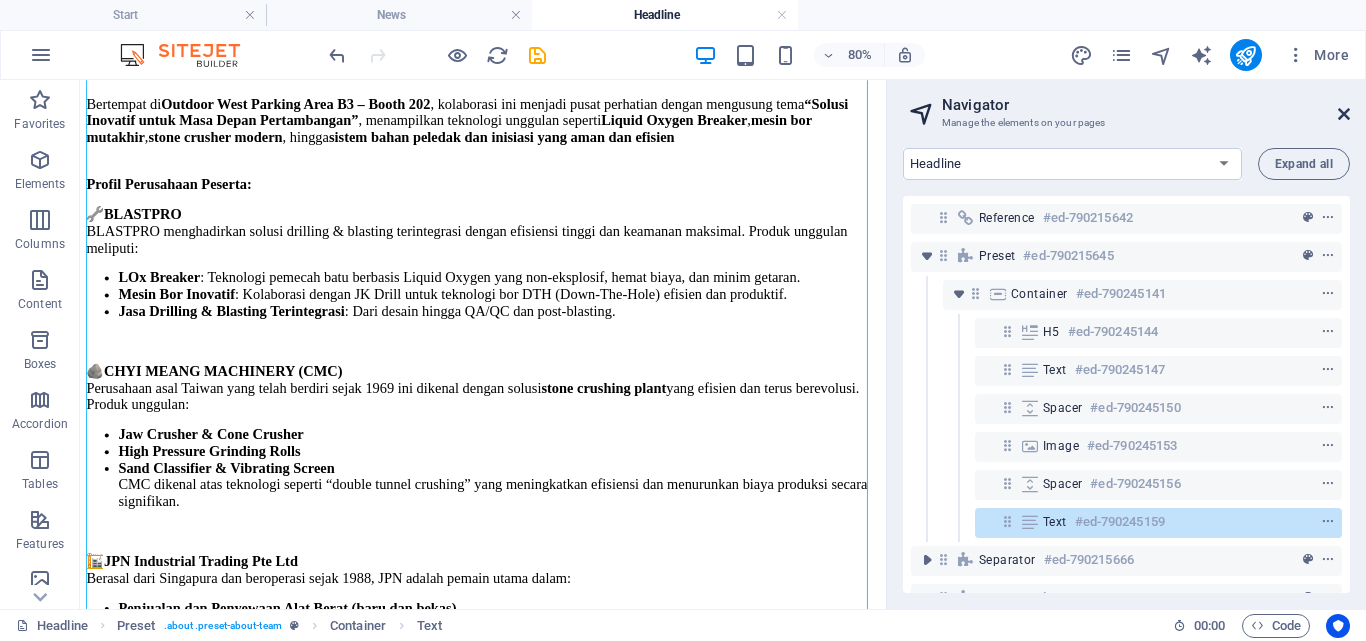 click at bounding box center [1344, 114] 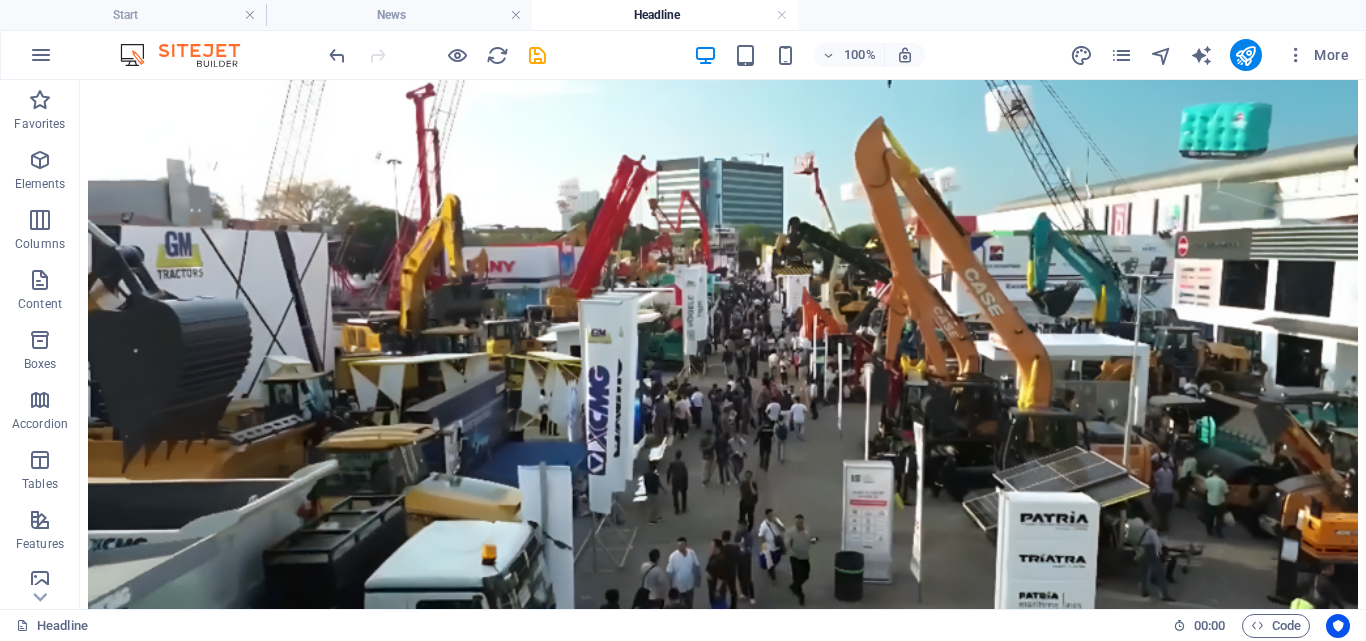 scroll, scrollTop: 571, scrollLeft: 0, axis: vertical 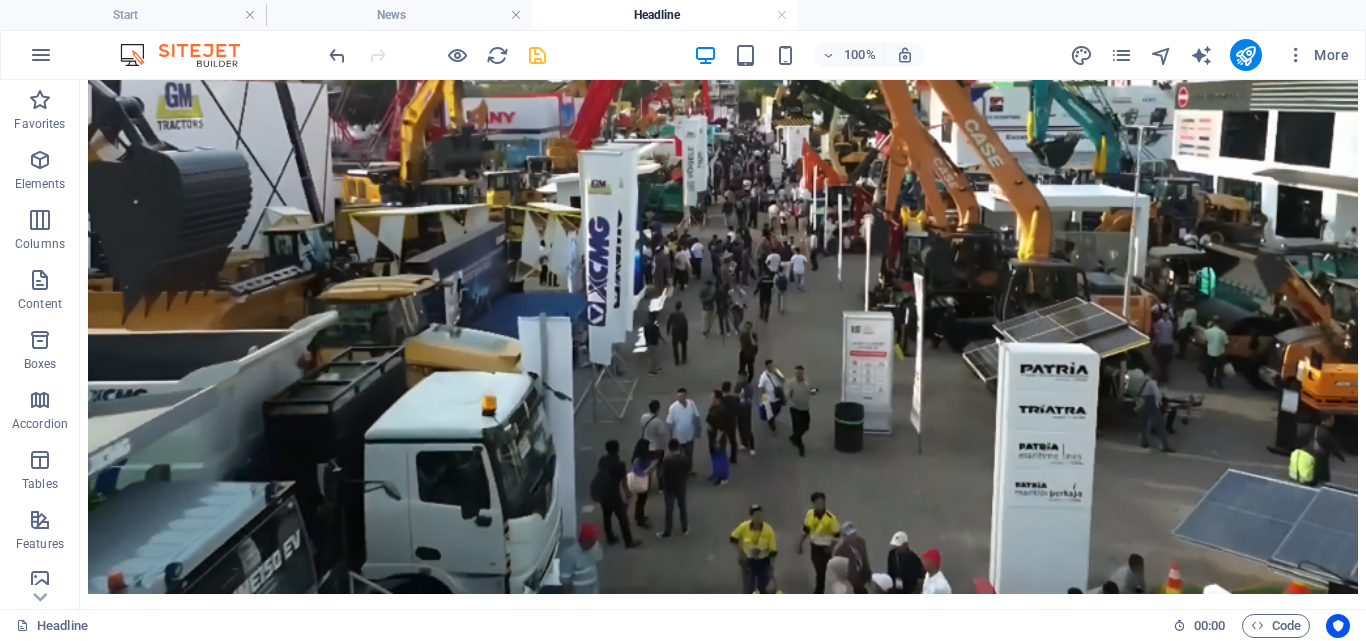 click at bounding box center [537, 55] 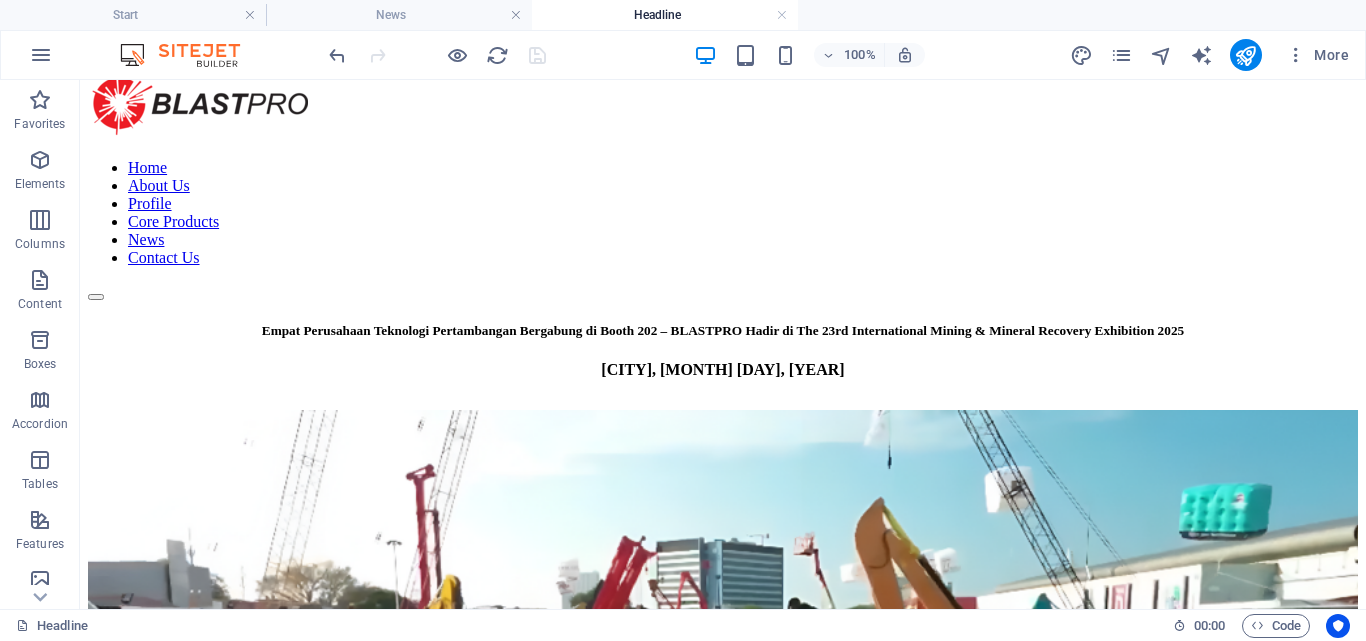 scroll, scrollTop: 18, scrollLeft: 0, axis: vertical 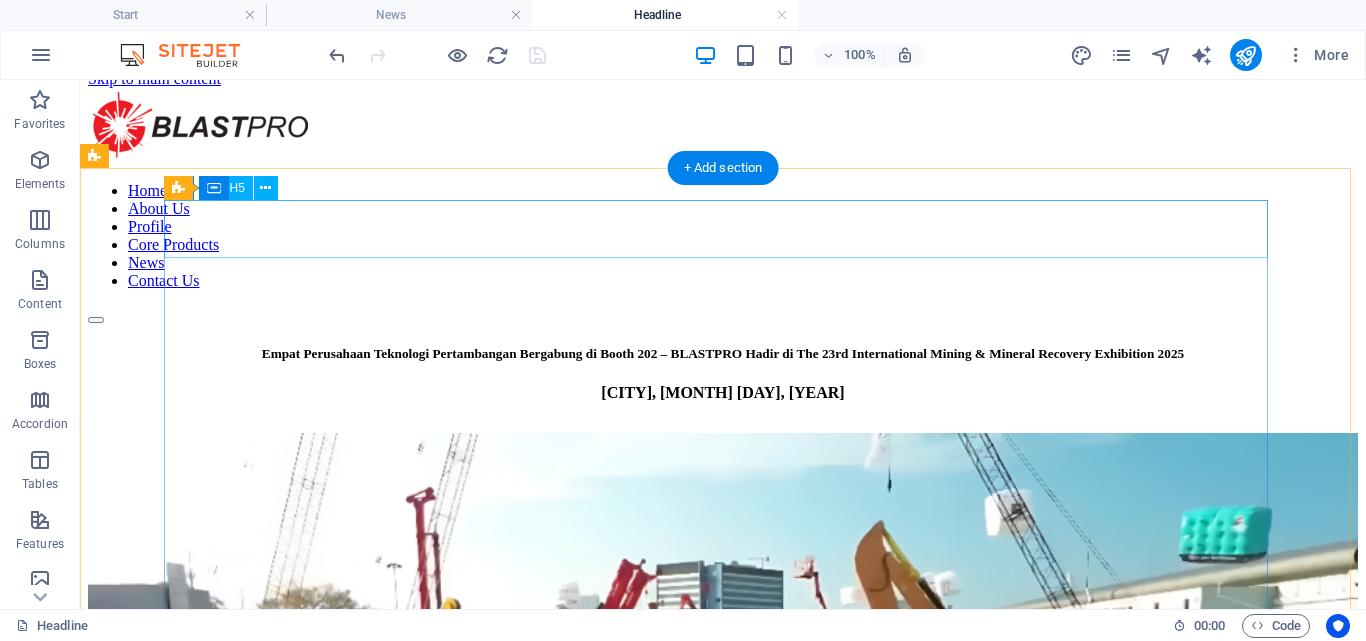 click on "Empat Perusahaan Teknologi Pertambangan Bergabung di Booth 202 – BLASTPRO Hadir di The 23rd International Mining & Mineral Recovery Exhibition 2025" at bounding box center (723, 354) 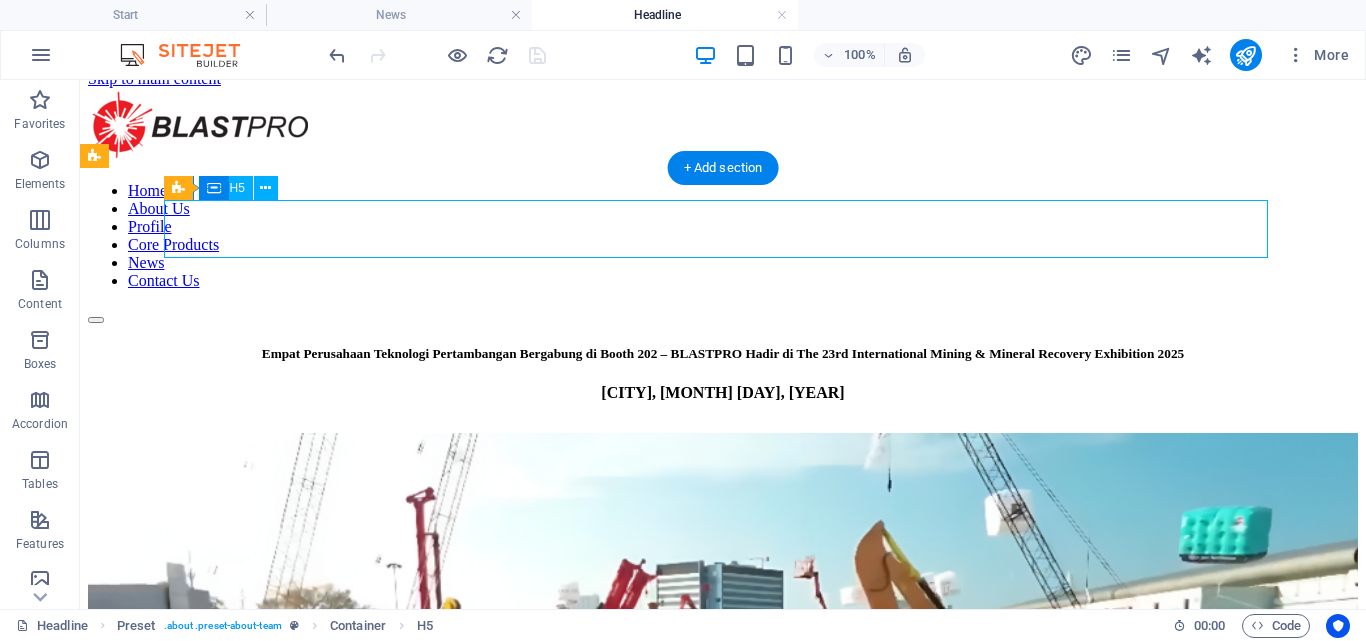 click on "Empat Perusahaan Teknologi Pertambangan Bergabung di Booth 202 – BLASTPRO Hadir di The 23rd International Mining & Mineral Recovery Exhibition 2025" at bounding box center [723, 354] 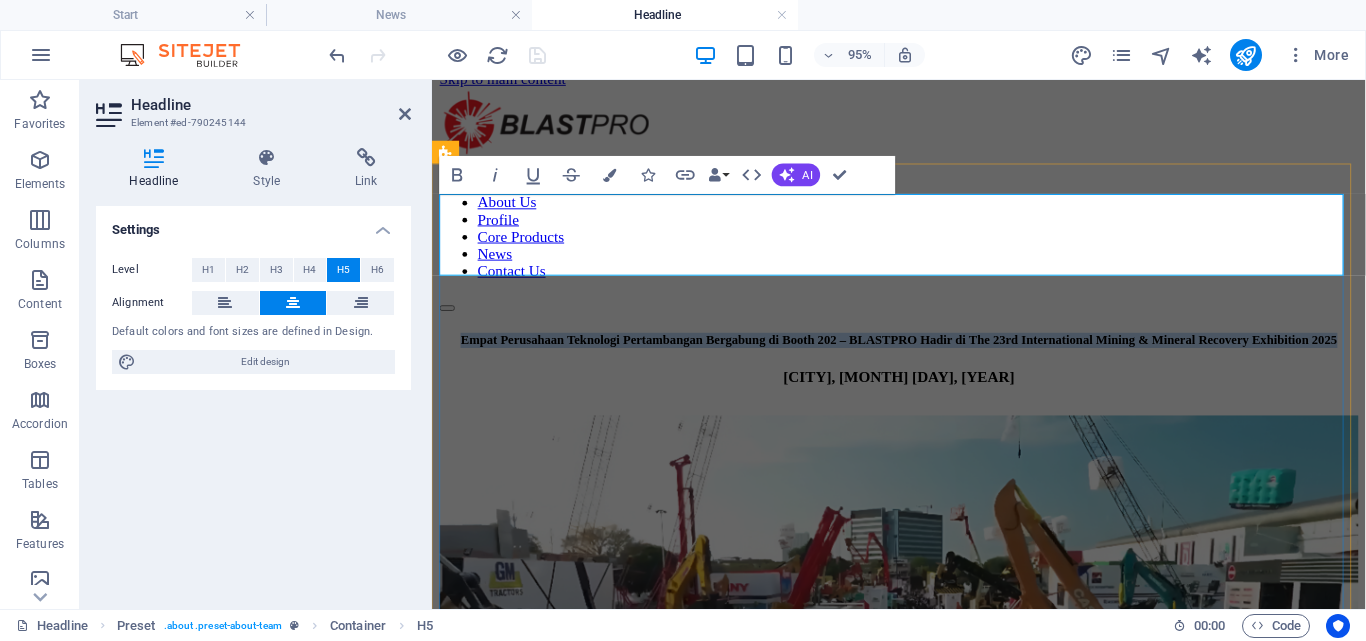 click on "Empat Perusahaan Teknologi Pertambangan Bergabung di Booth 202 – BLASTPRO Hadir di The 23rd International Mining & Mineral Recovery Exhibition 2025" at bounding box center [923, 353] 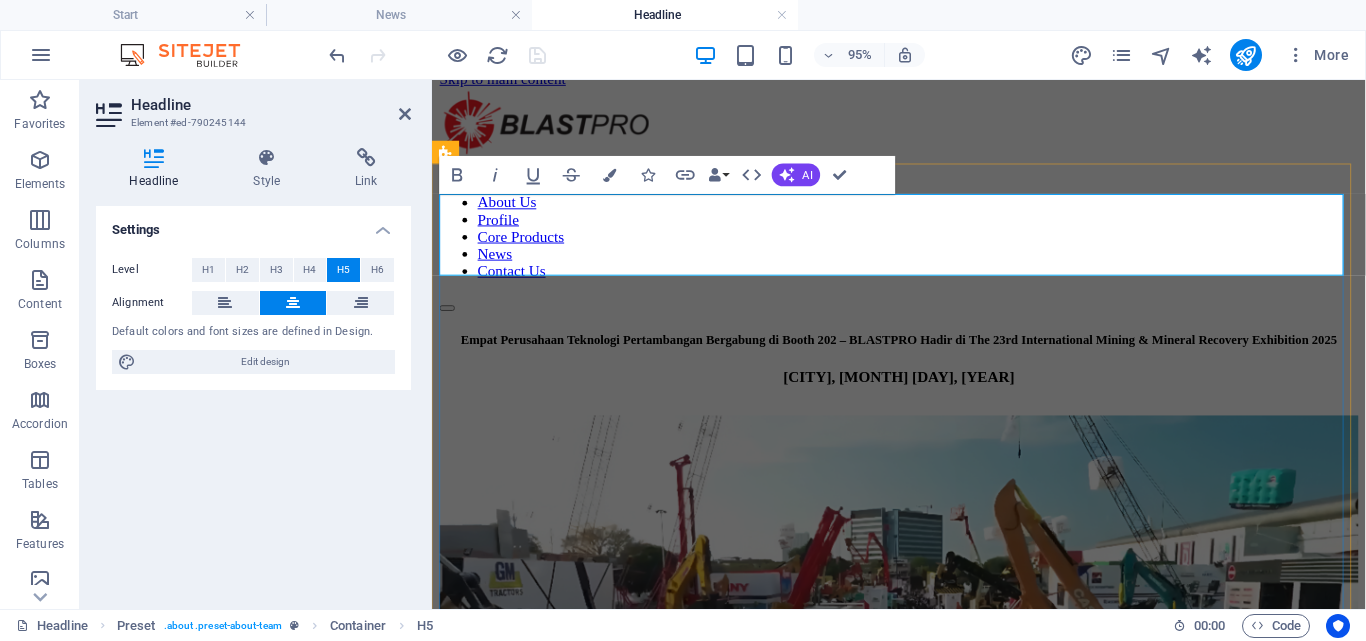 click on "Empat Perusahaan Teknologi Pertambangan Bergabung di Booth 202 – BLASTPRO Hadir di The 23rd International Mining & Mineral Recovery Exhibition 2025" at bounding box center (923, 353) 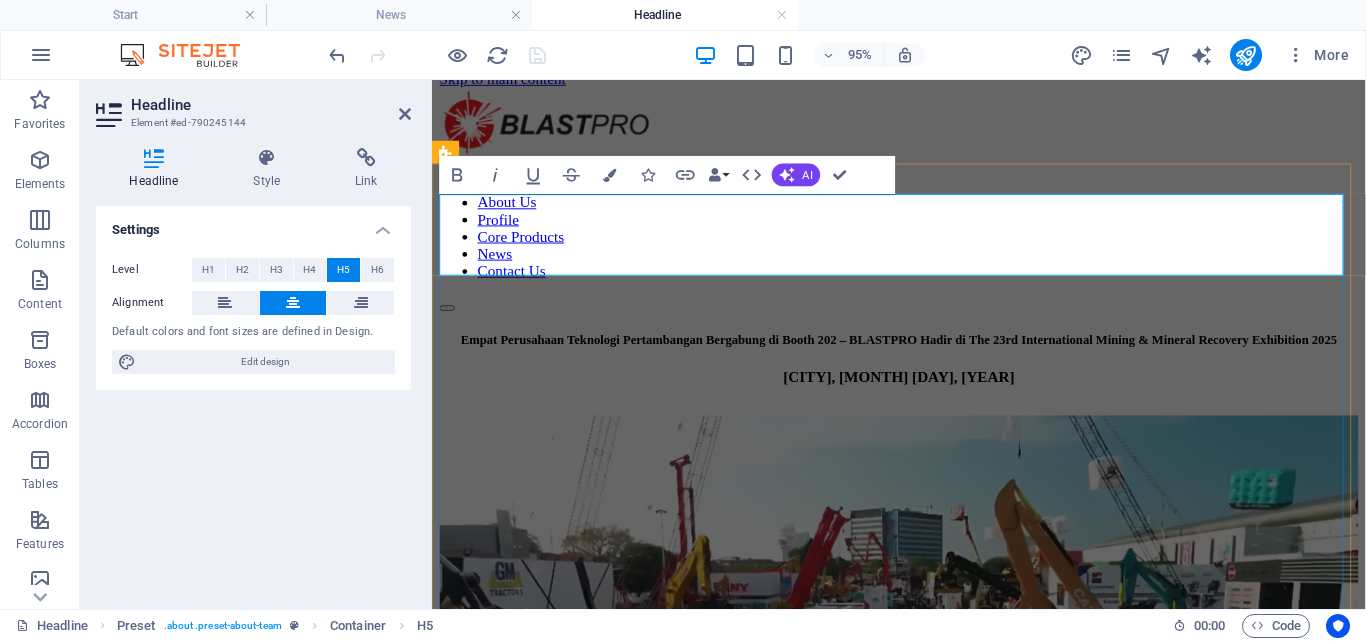 click on "Empat Perusahaan Teknologi Pertambangan Bergabung di Booth 202 – BLASTPRO Hadir di The 23rd International Mining & Mineral Recovery Exhibition 2025" at bounding box center [923, 353] 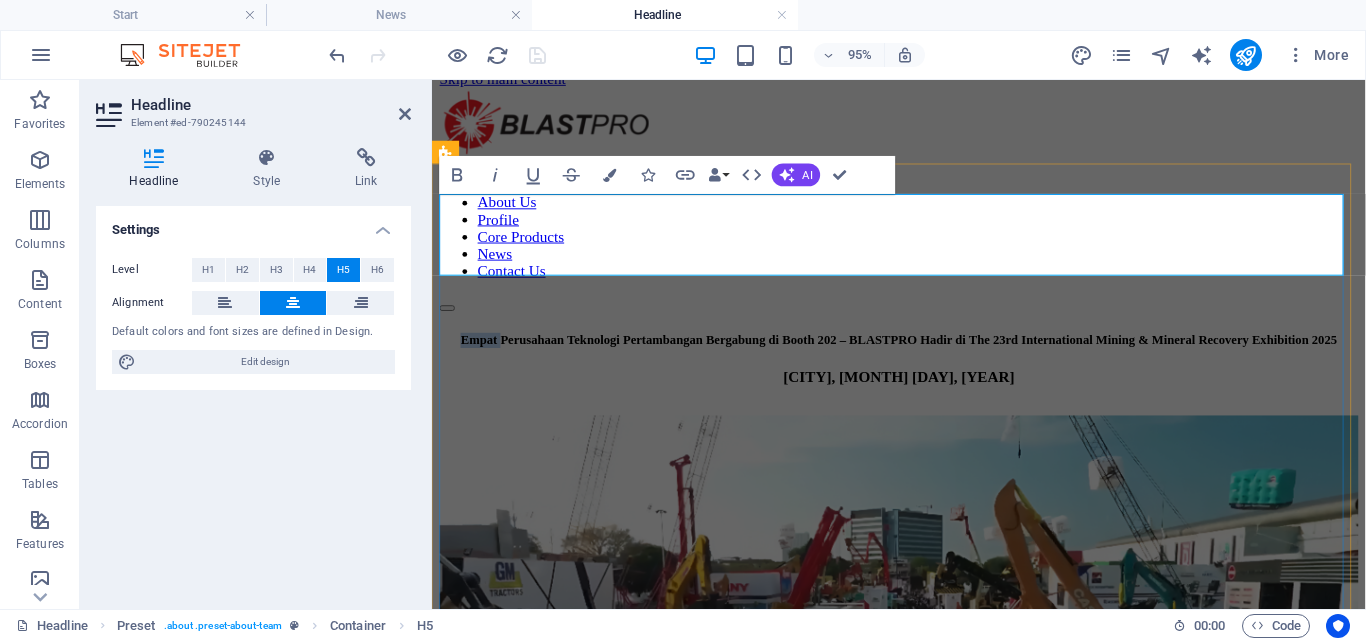click on "Empat Perusahaan Teknologi Pertambangan Bergabung di Booth 202 – BLASTPRO Hadir di The 23rd International Mining & Mineral Recovery Exhibition 2025" at bounding box center [923, 353] 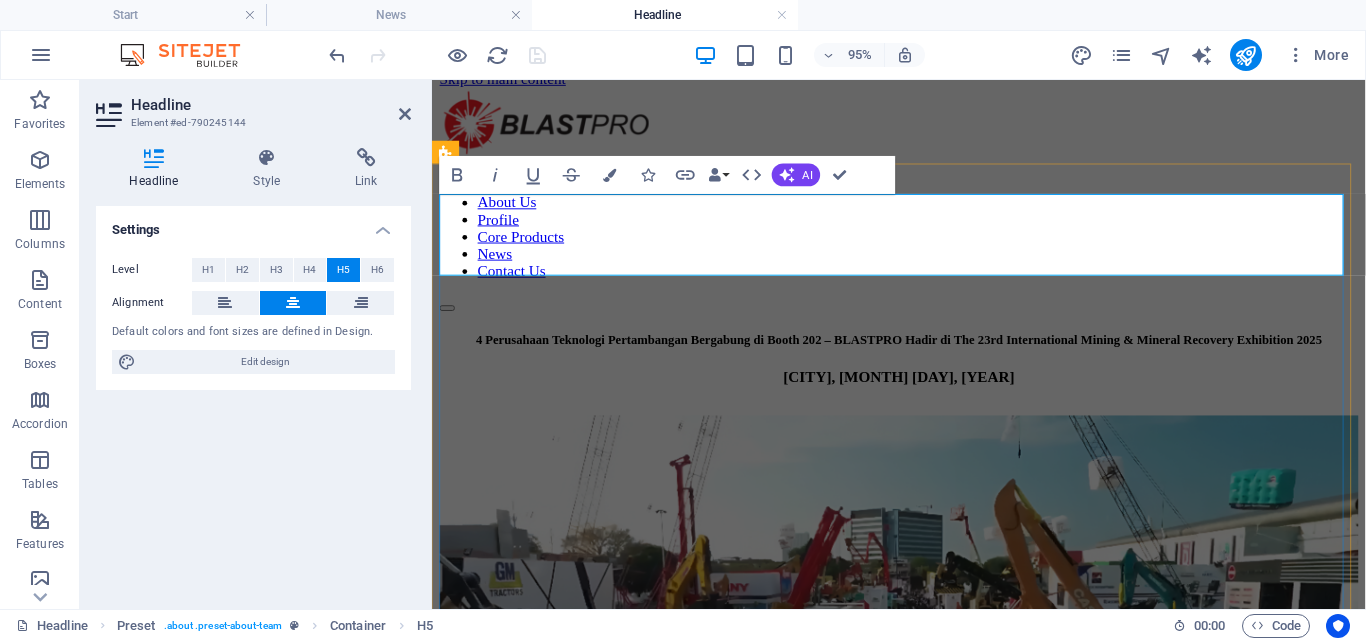 click on "4 Perusahaan Teknologi Pertambangan Bergabung di Booth 202 – BLASTPRO Hadir di The 23rd International Mining & Mineral Recovery Exhibition 2025" at bounding box center [923, 354] 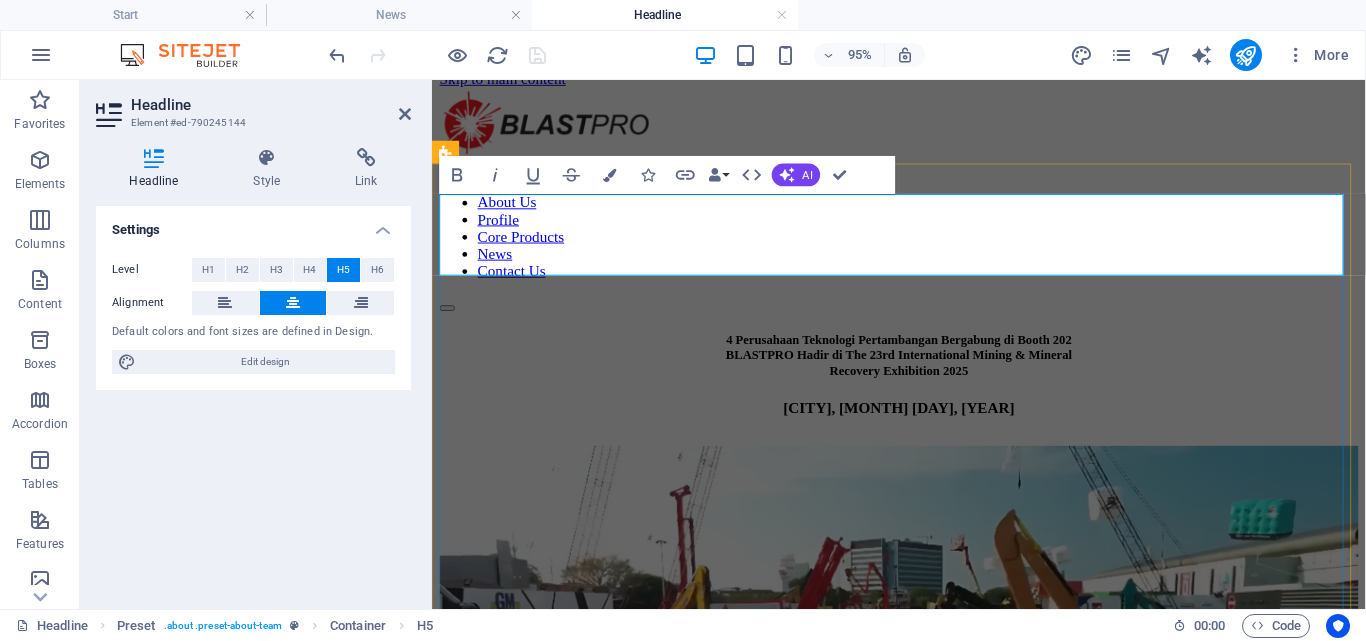 click on "4 Perusahaan Teknologi Pertambangan Bergabung di Booth 202 ‌BLASTPRO Hadir di The 23rd International Mining & Mineral ‌Recovery Exhibition 2025" at bounding box center [923, 369] 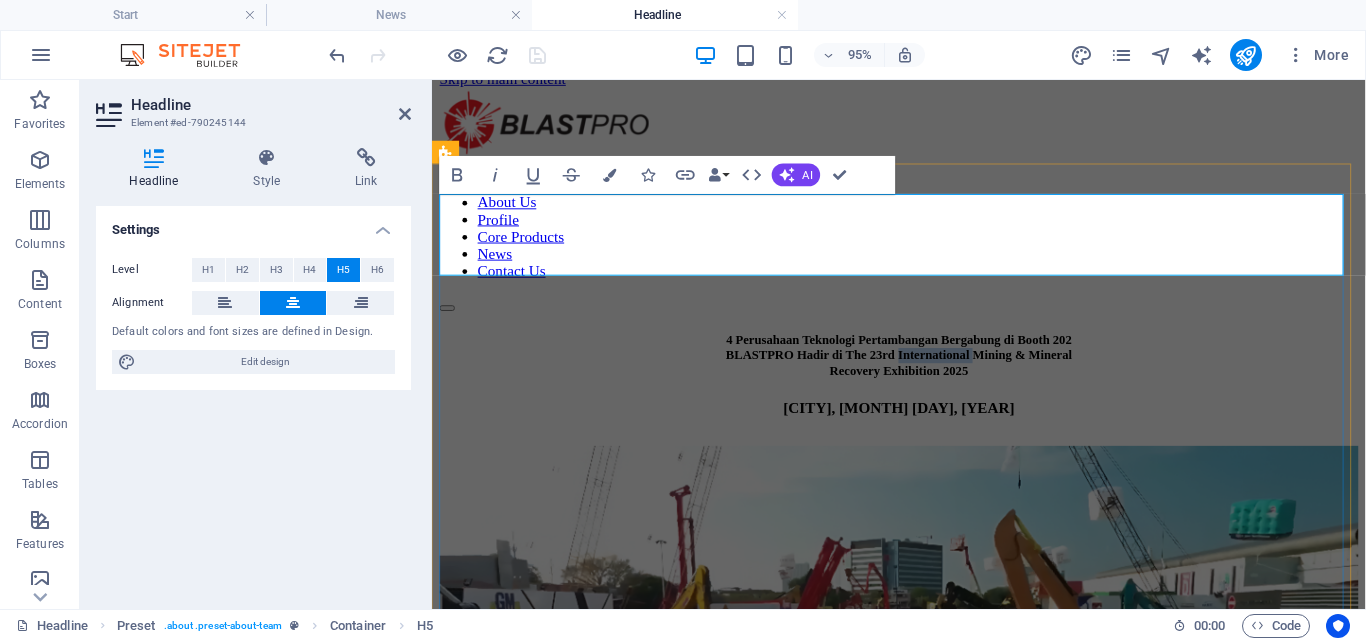 click on "4 Perusahaan Teknologi Pertambangan Bergabung di Booth 202 ‌BLASTPRO Hadir di The 23rd International Mining & Mineral ‌Recovery Exhibition 2025" at bounding box center [923, 369] 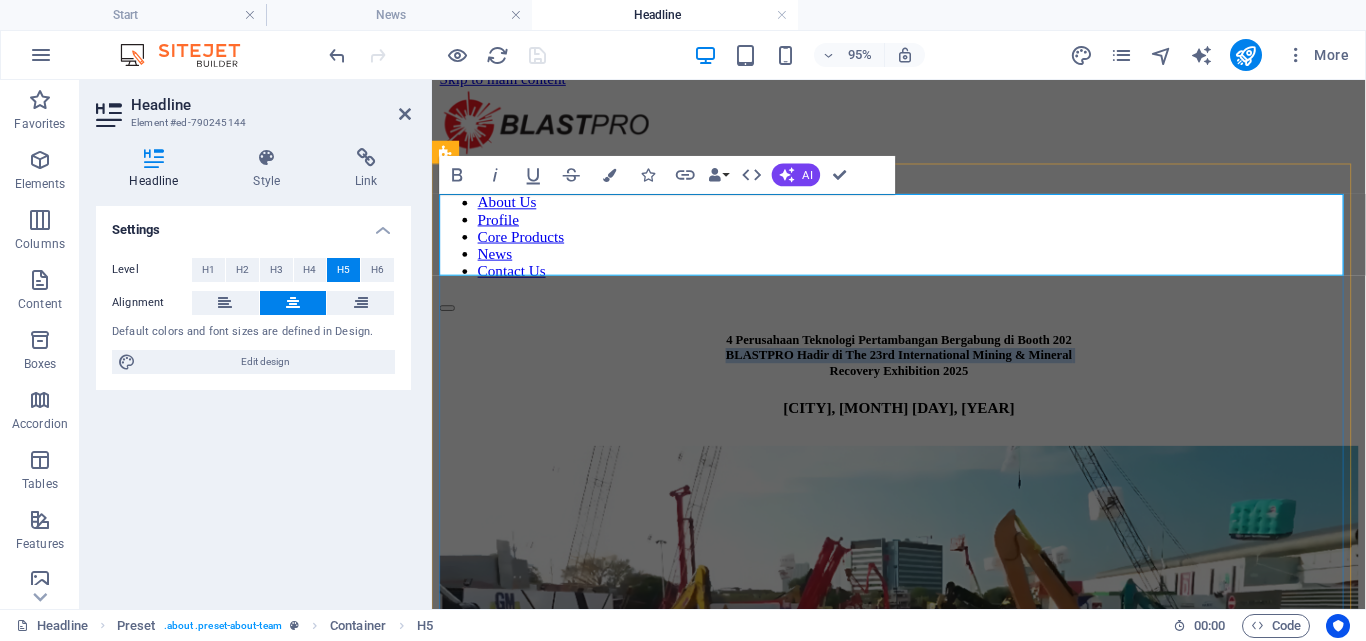 click on "4 Perusahaan Teknologi Pertambangan Bergabung di Booth 202 ‌BLASTPRO Hadir di The 23rd International Mining & Mineral ‌Recovery Exhibition 2025" at bounding box center (923, 369) 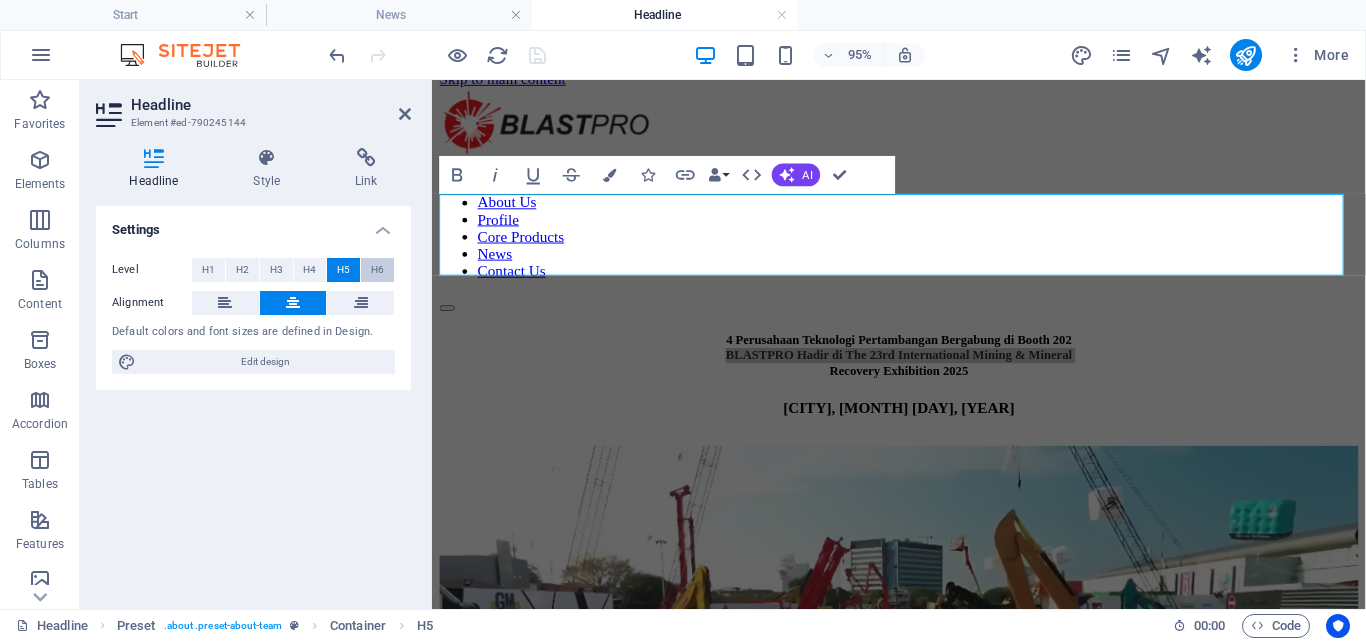 click on "H6" at bounding box center (377, 270) 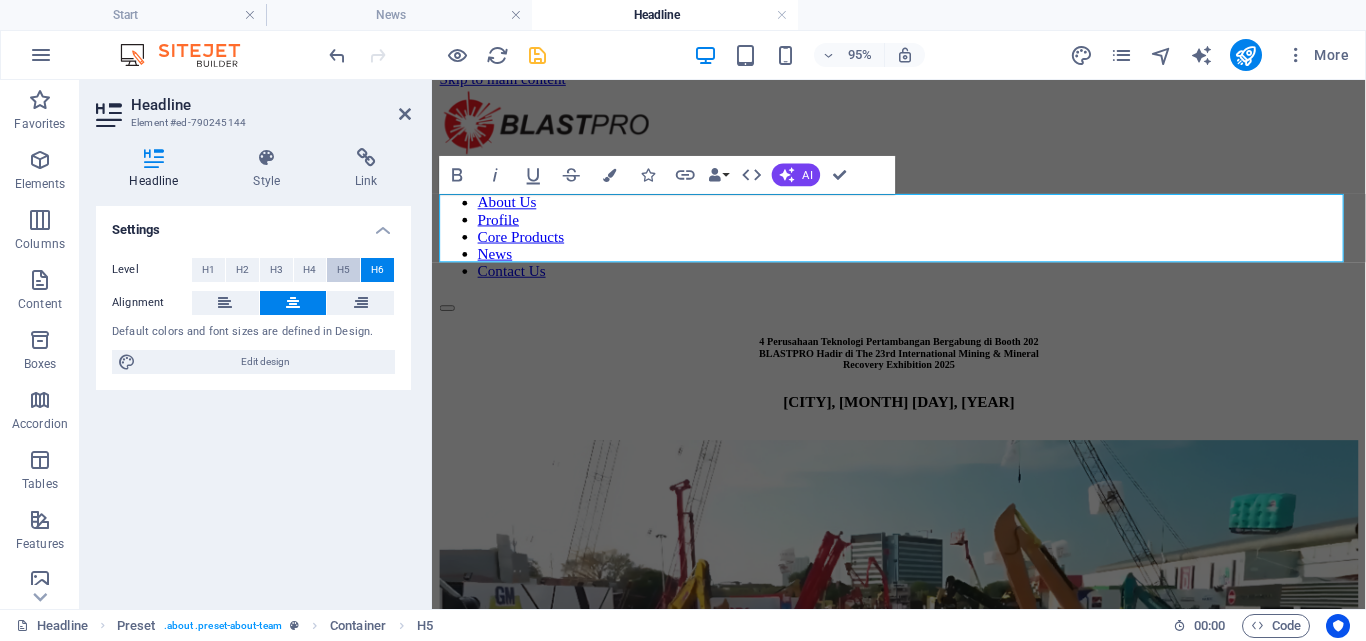 click on "H5" at bounding box center [343, 270] 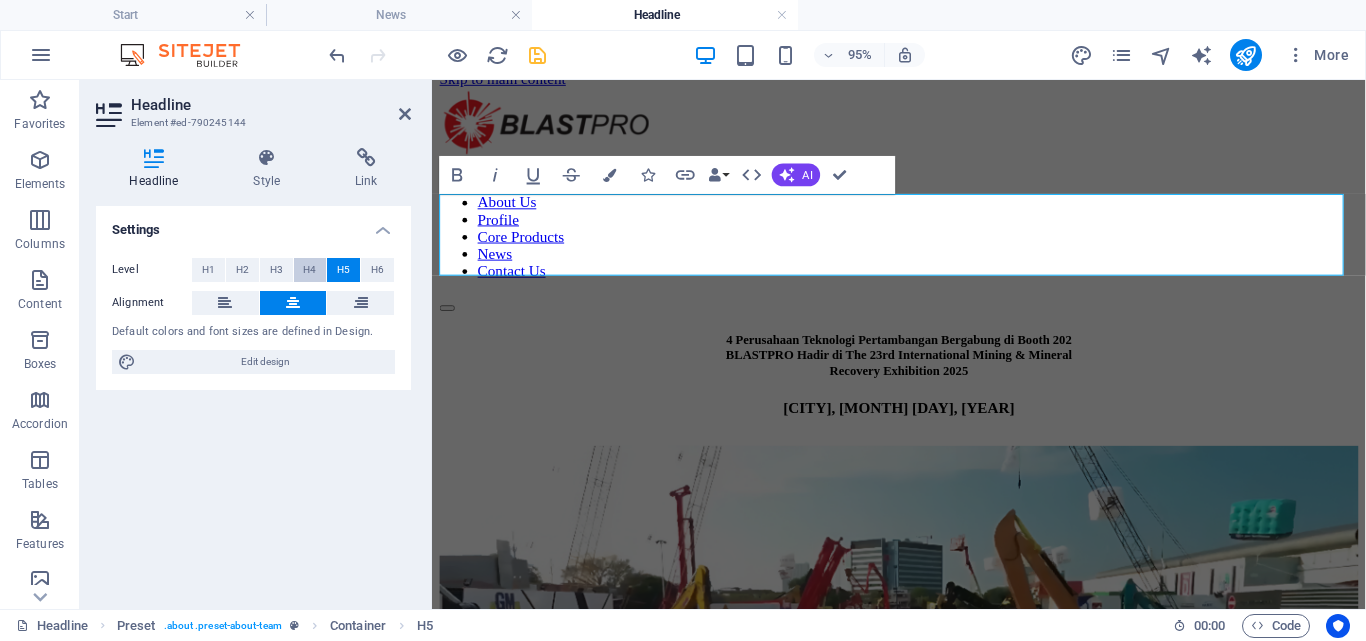 click on "H4" at bounding box center [309, 270] 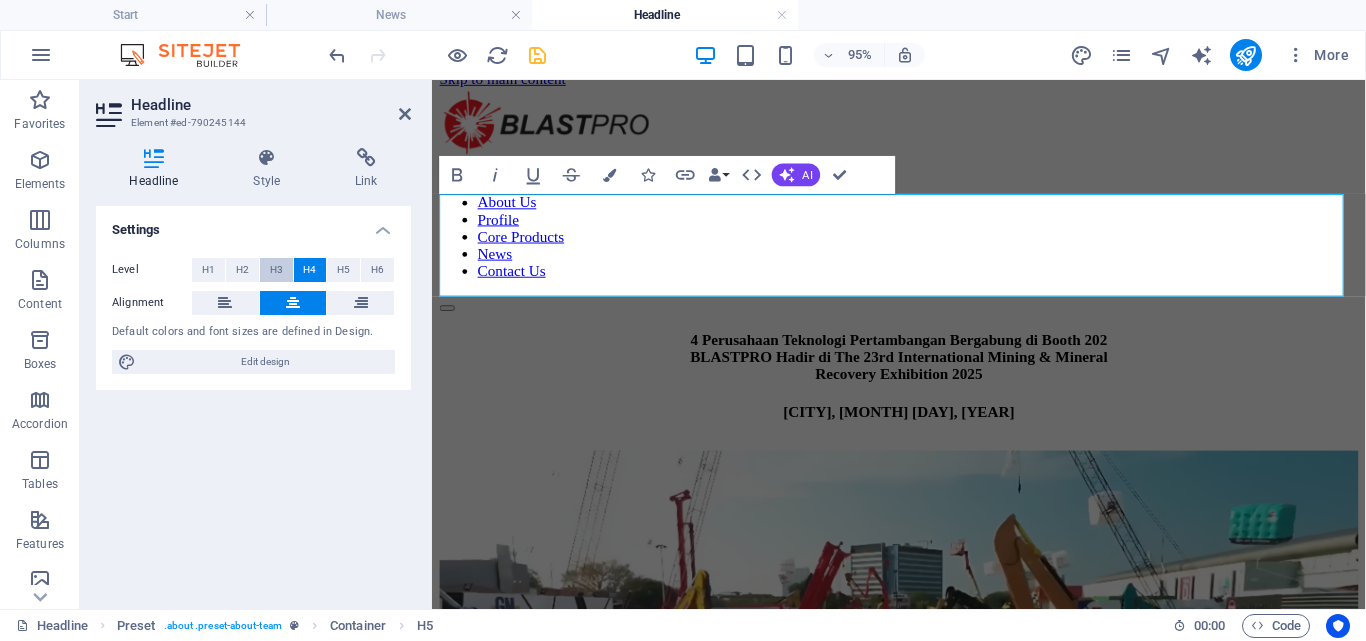 click on "H3" at bounding box center (276, 270) 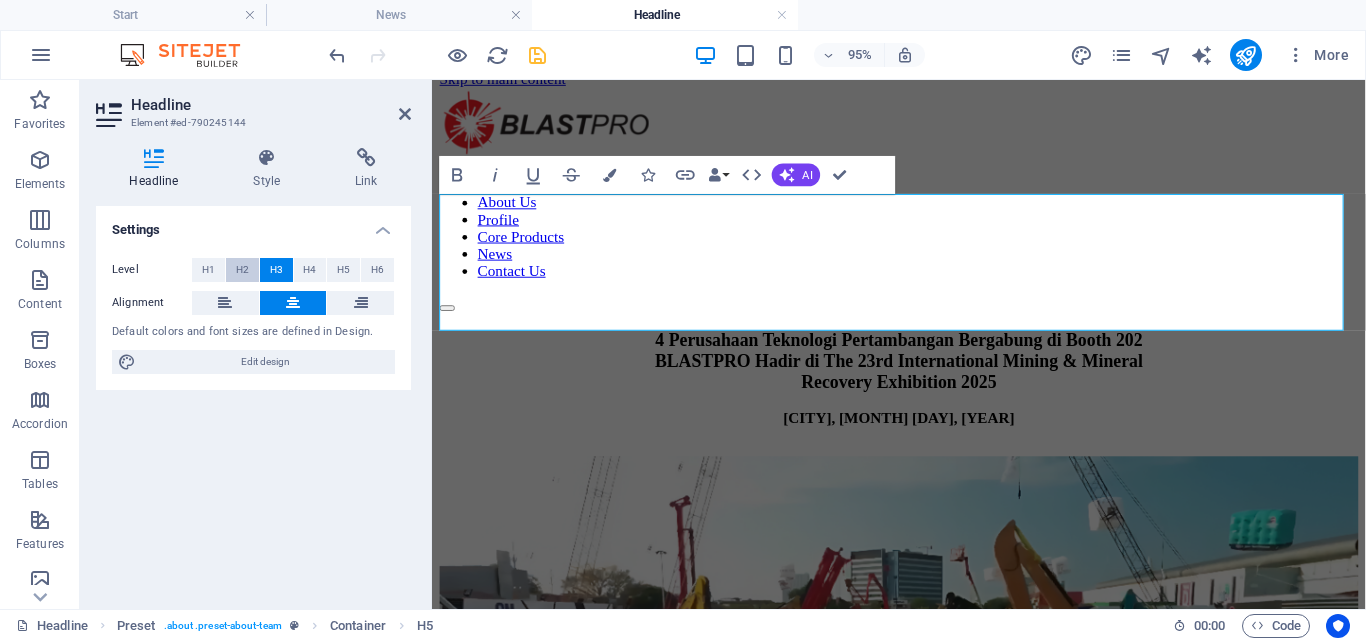 click on "H2" at bounding box center [242, 270] 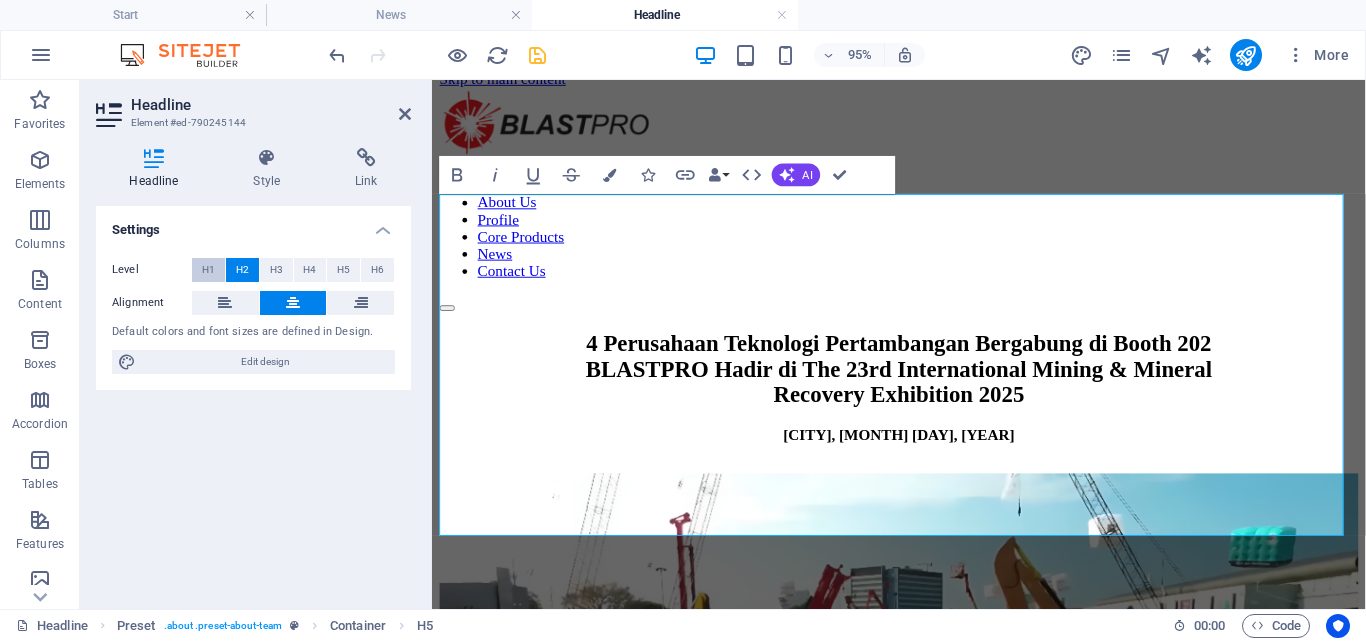 click on "H1" at bounding box center [208, 270] 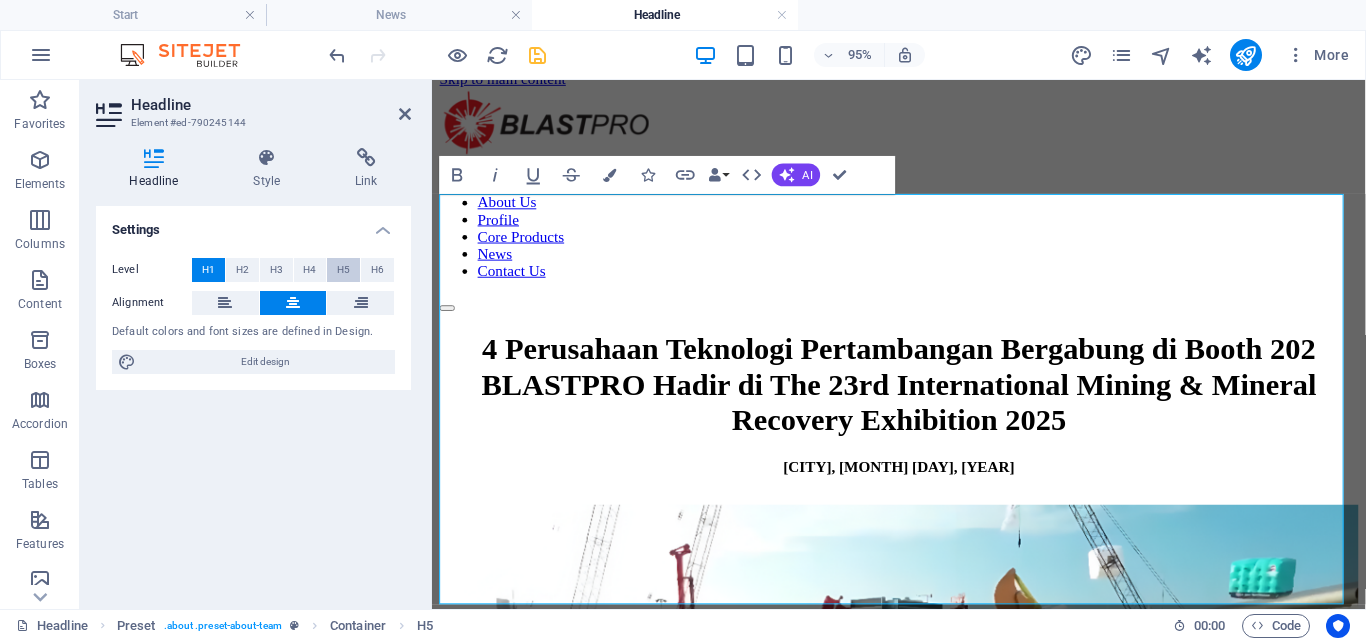 click on "H5" at bounding box center (343, 270) 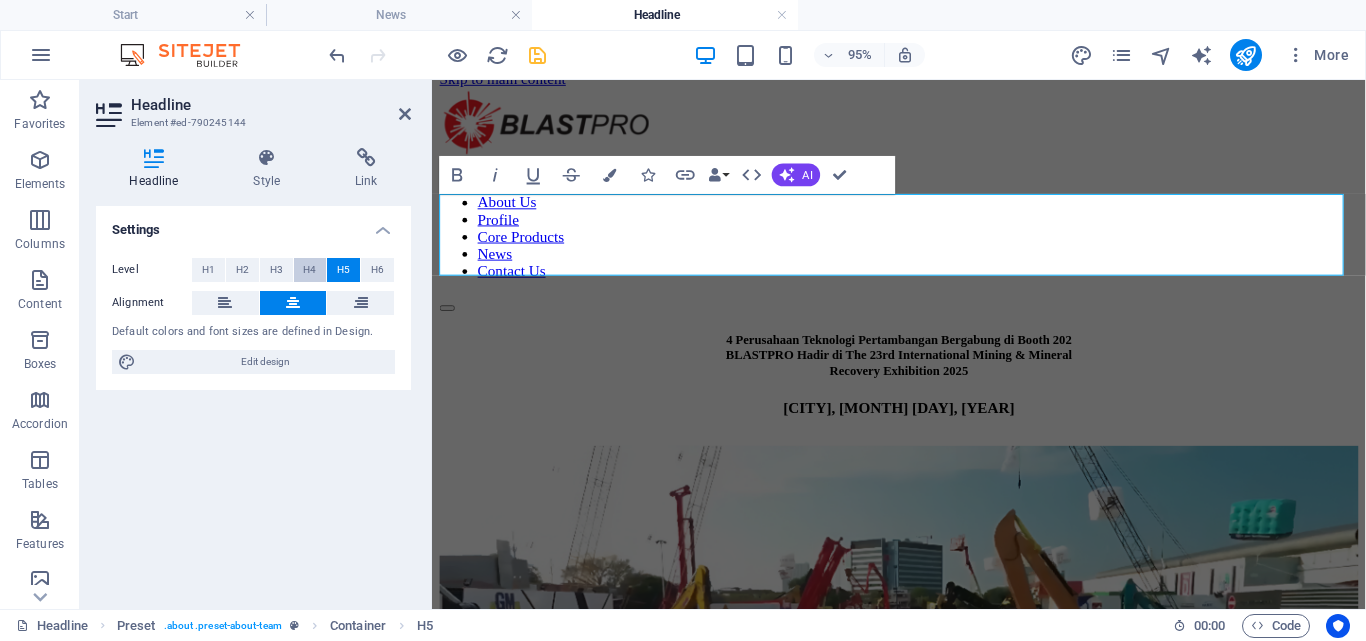 click on "H4" at bounding box center (309, 270) 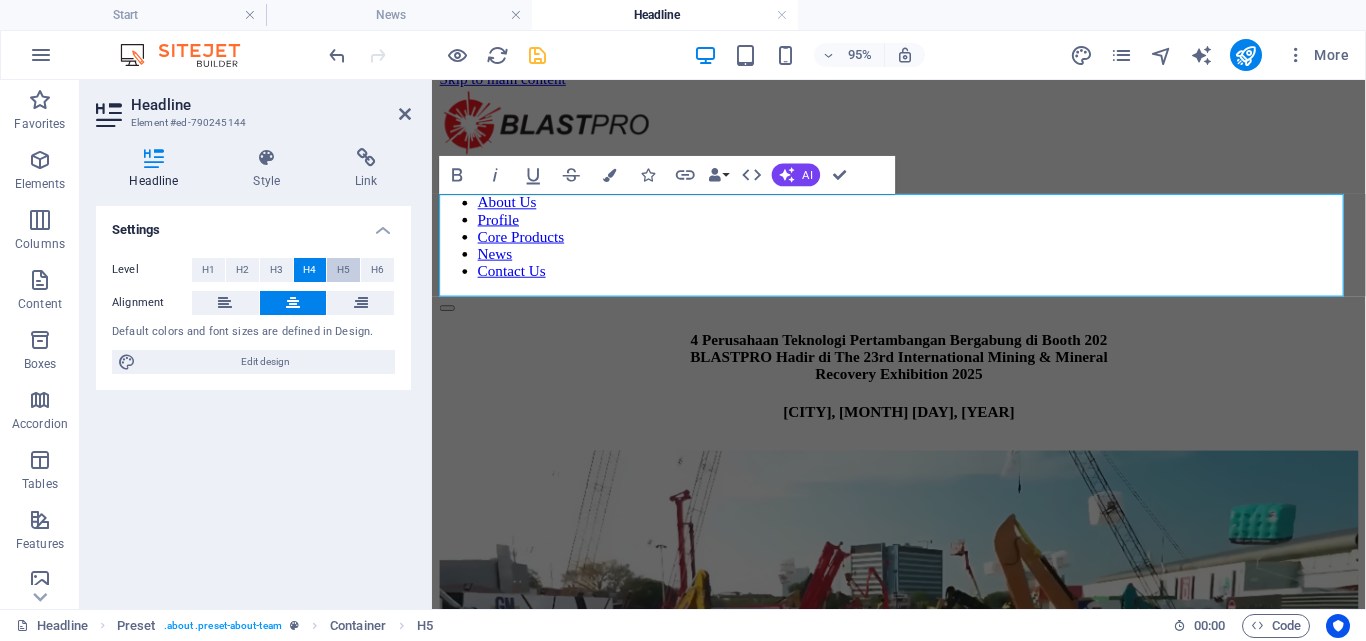 click on "H5" at bounding box center (343, 270) 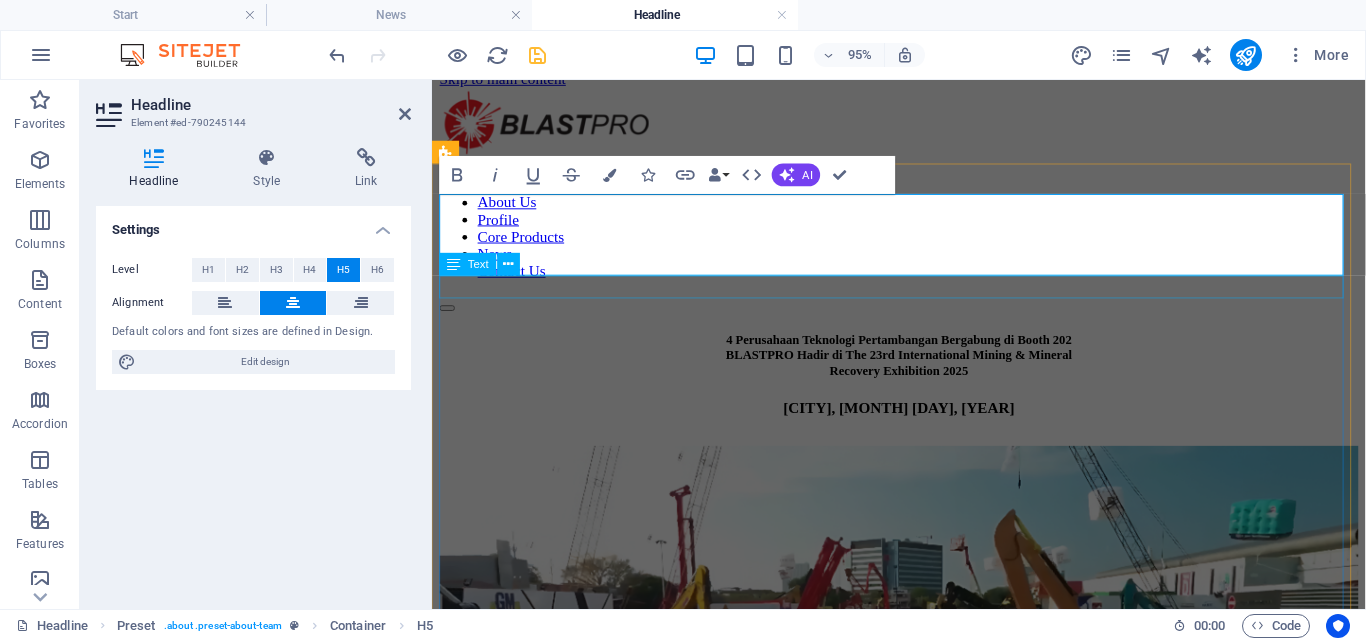 click on "[CITY], [MONTH] [DAY], [YEAR]" at bounding box center (923, 425) 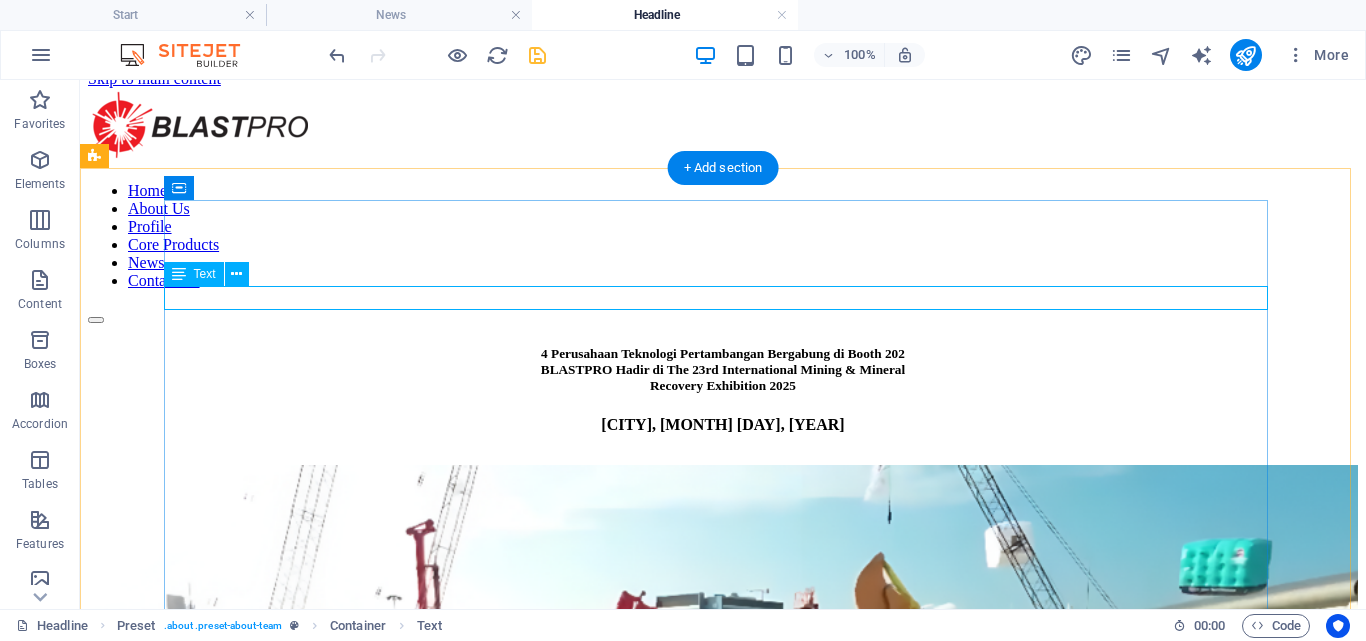 click on "[CITY], [MONTH] [DAY], [YEAR]" at bounding box center [723, 425] 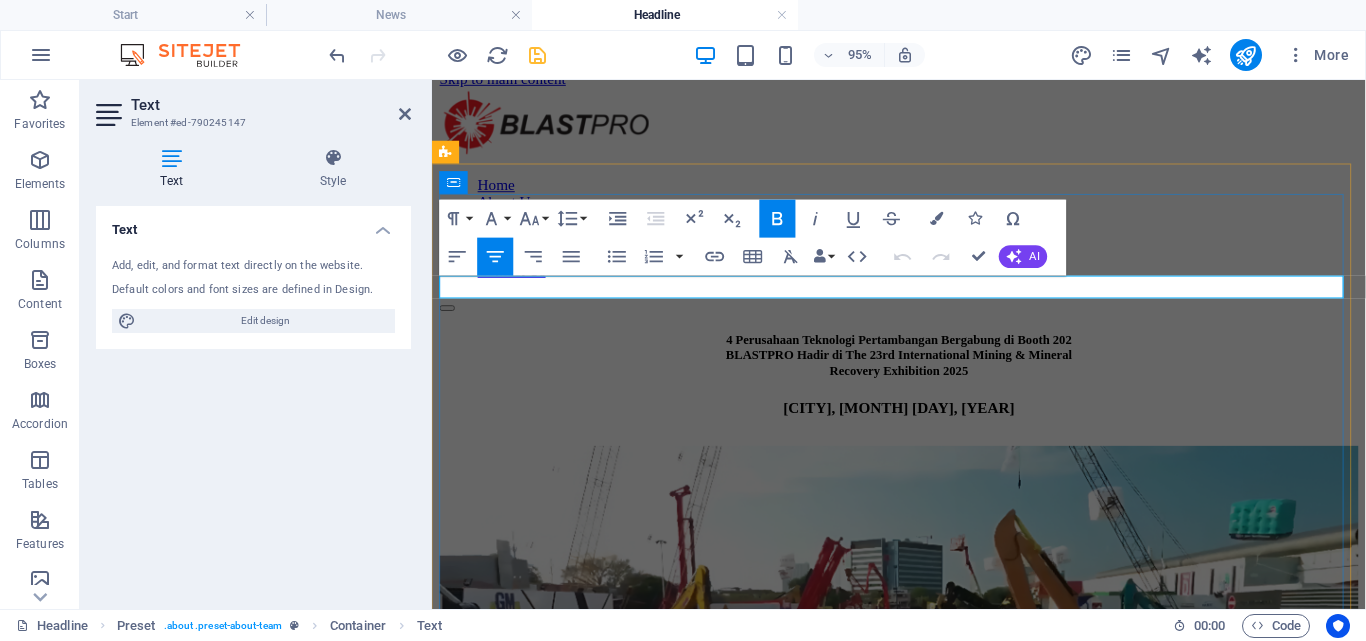 click on "[CITY], [MONTH] [DAY], [YEAR]" at bounding box center (923, 424) 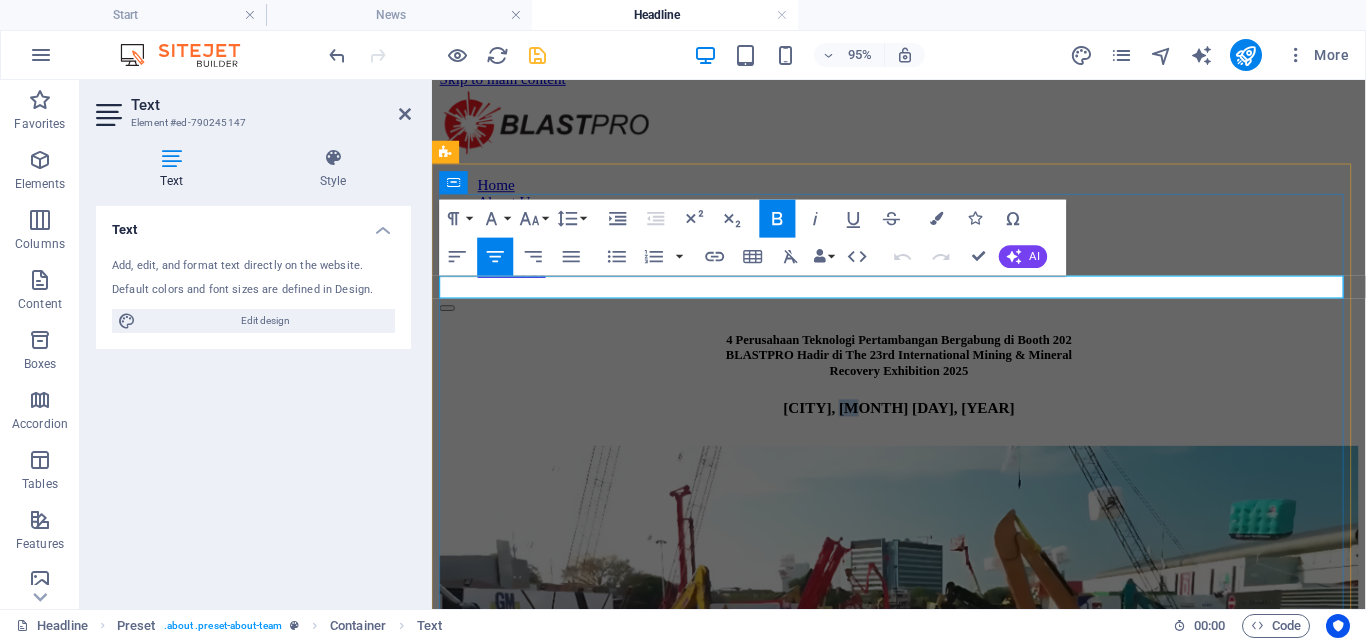 click on "[CITY], [MONTH] [DAY], [YEAR]" at bounding box center (923, 424) 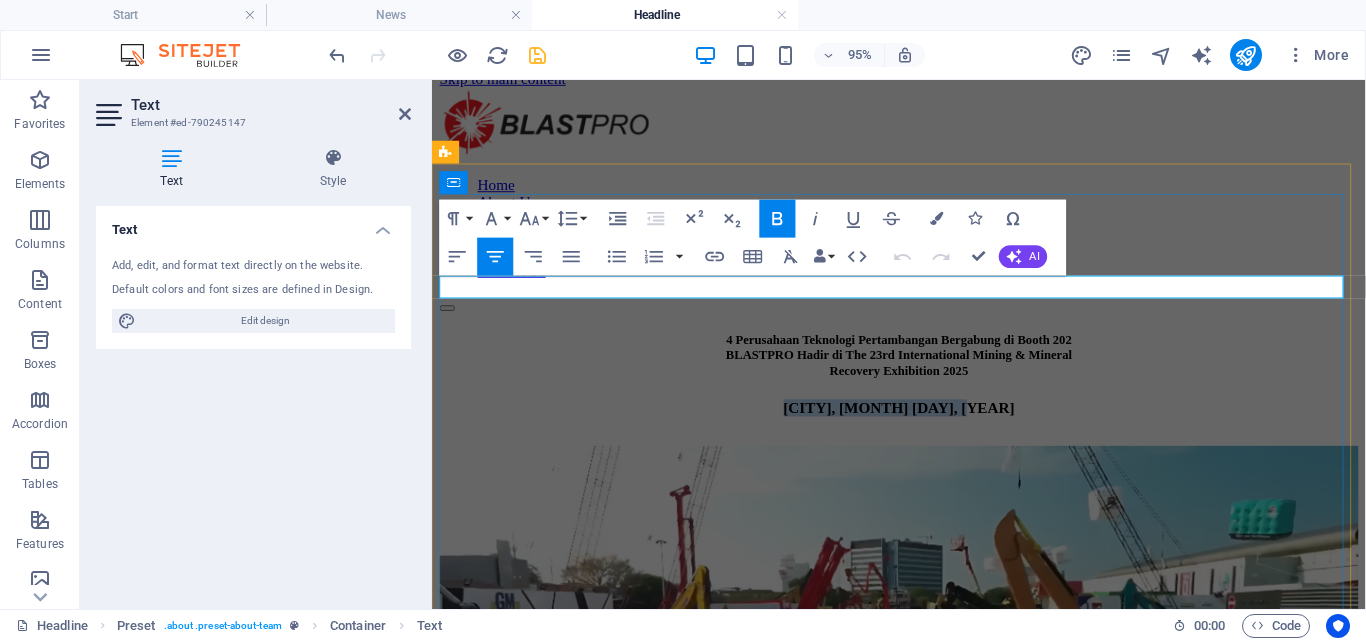 click on "[CITY], [MONTH] [DAY], [YEAR]" at bounding box center (923, 424) 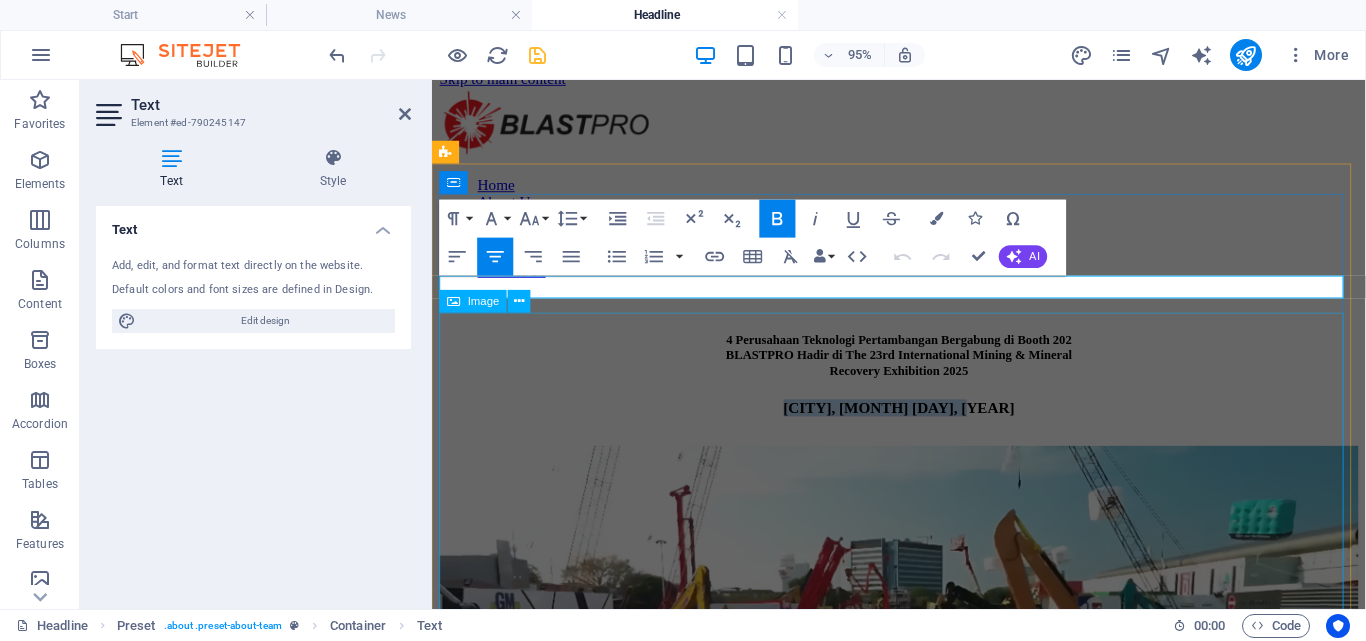 click at bounding box center (923, 738) 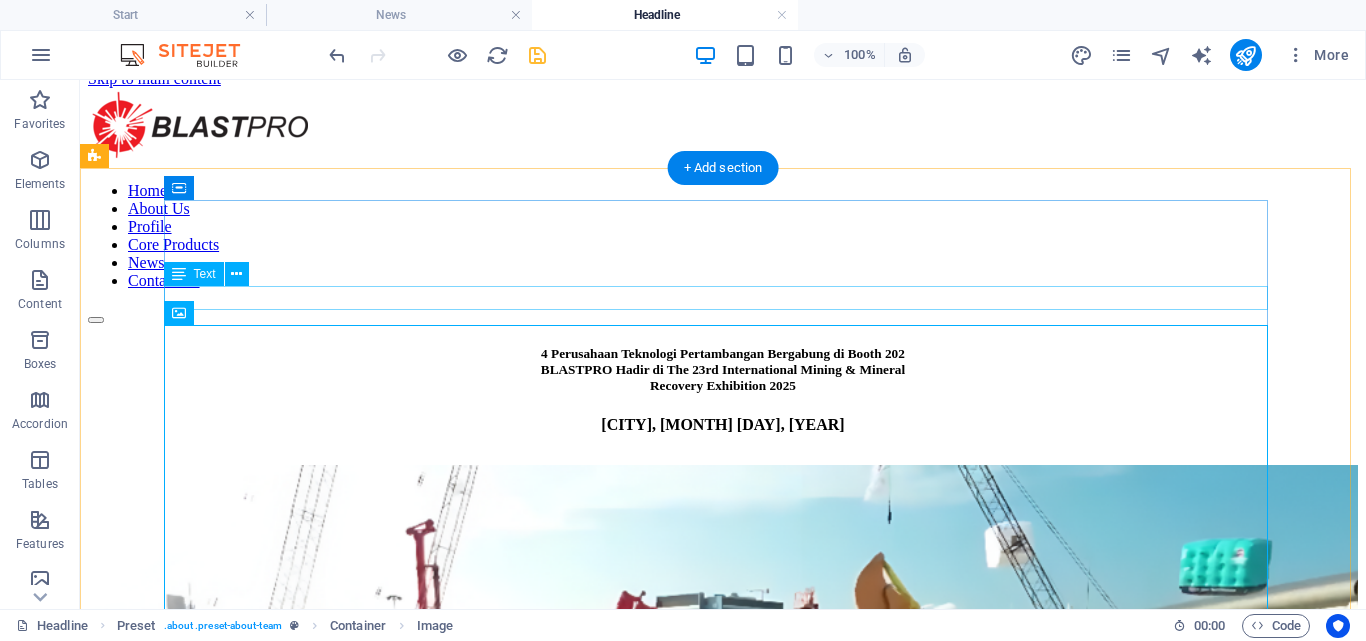 click on "[CITY], [MONTH] [DAY], [YEAR]" at bounding box center [723, 425] 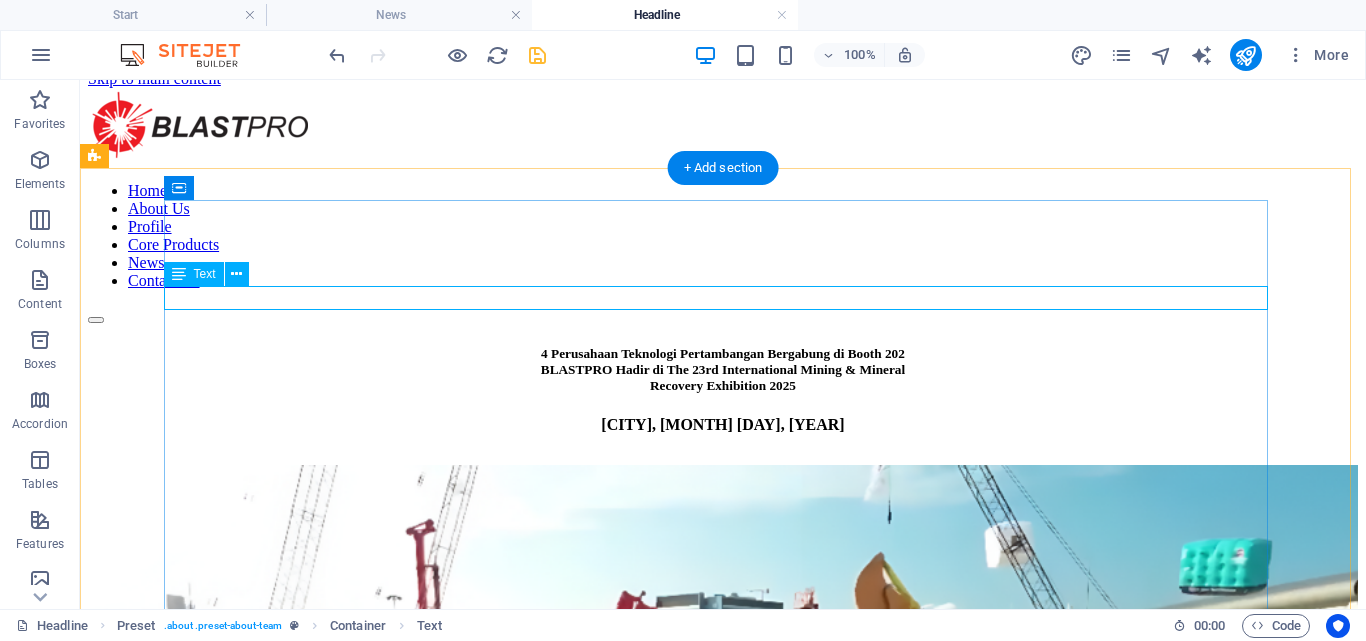 click on "[CITY], [MONTH] [DAY], [YEAR]" at bounding box center (723, 425) 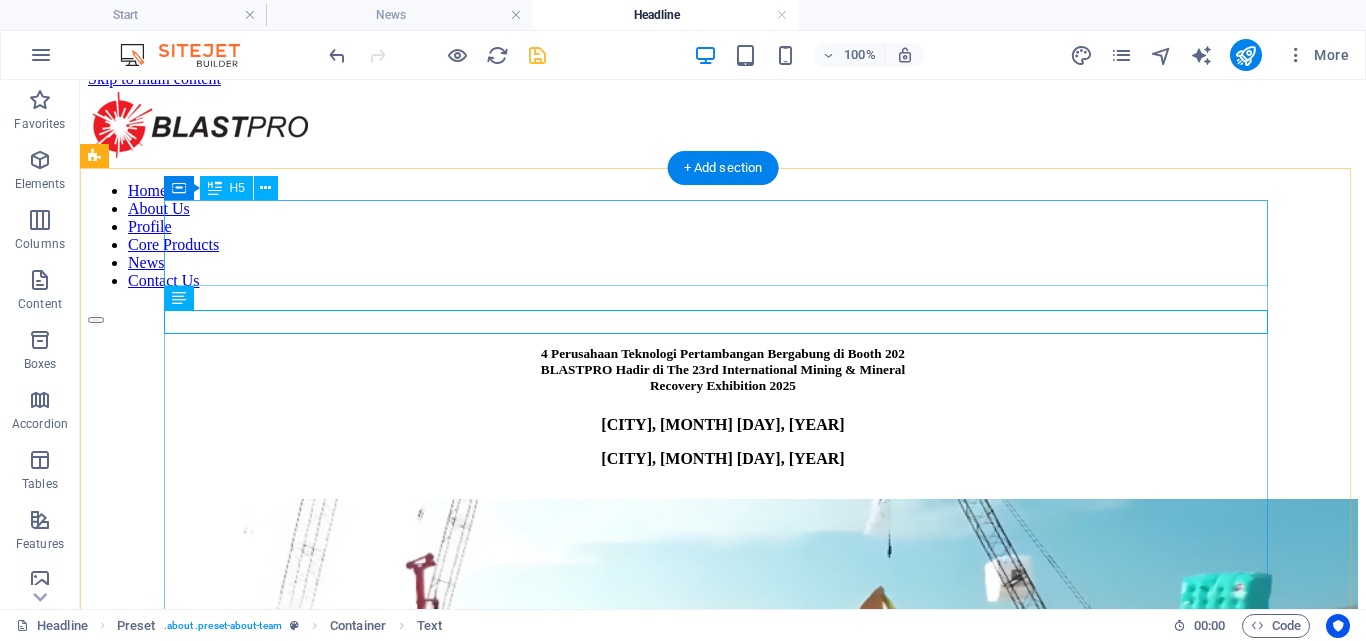 click on "4 Perusahaan Teknologi Pertambangan Bergabung di Booth 202 BLASTPRO Hadir di The 23rd International Mining & Mineral Recovery Exhibition 2025" at bounding box center (723, 370) 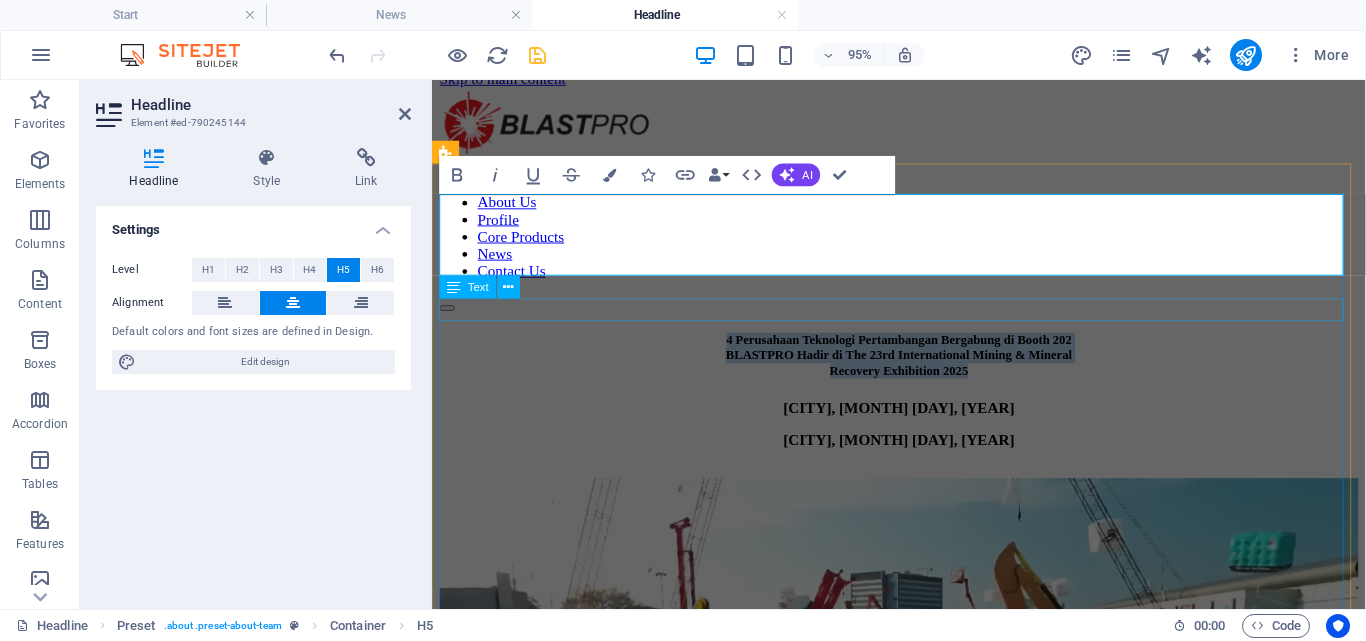 click on "[CITY], [MONTH] [DAY], [YEAR]" at bounding box center (923, 459) 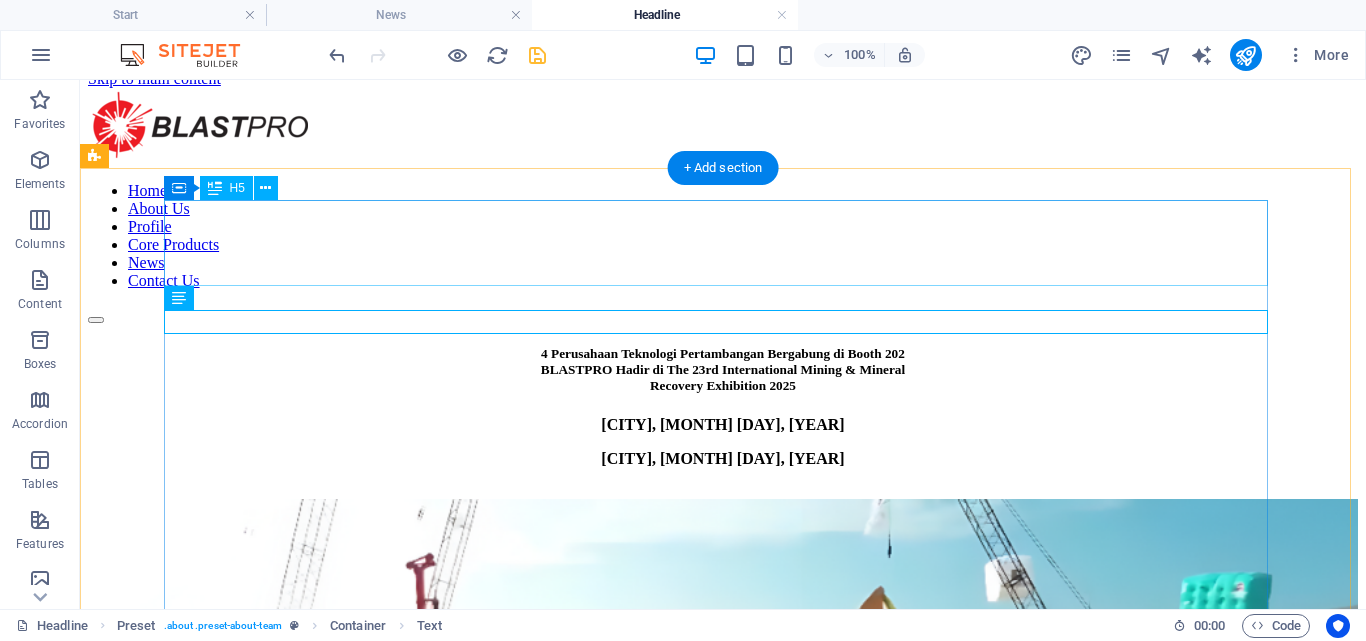 click on "4 Perusahaan Teknologi Pertambangan Bergabung di Booth 202 BLASTPRO Hadir di The 23rd International Mining & Mineral Recovery Exhibition 2025" at bounding box center (723, 370) 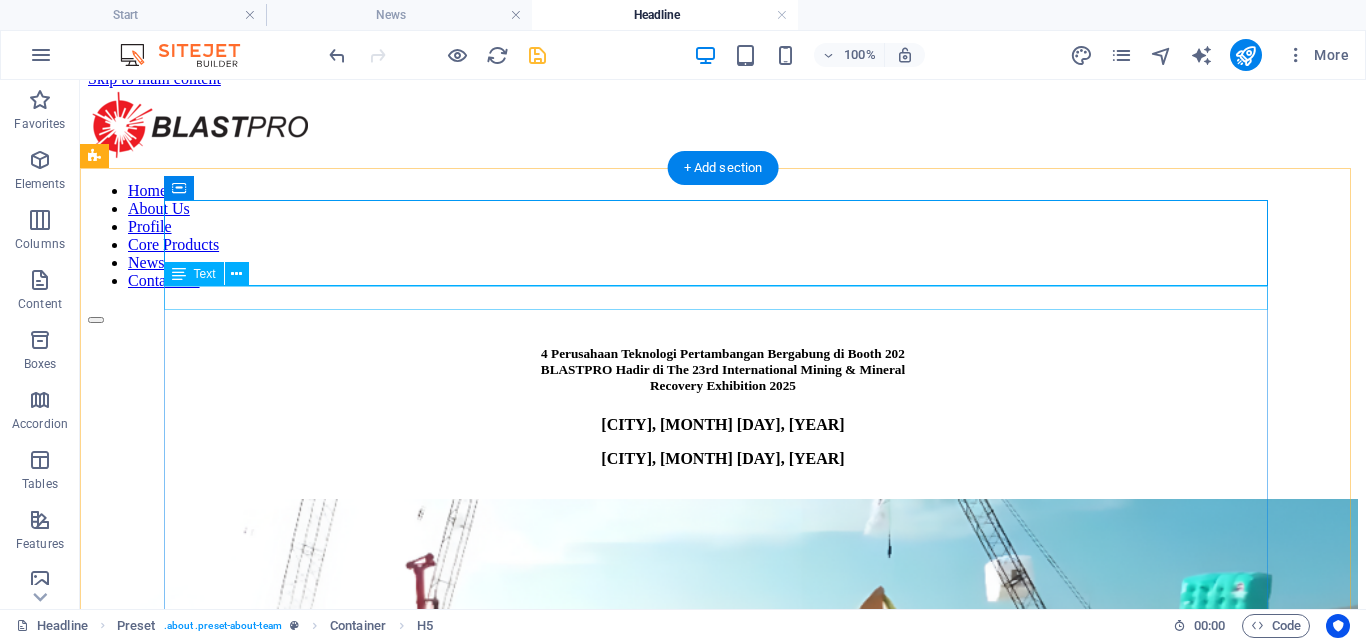 click on "[CITY], [MONTH] [DAY], [YEAR]" at bounding box center [723, 425] 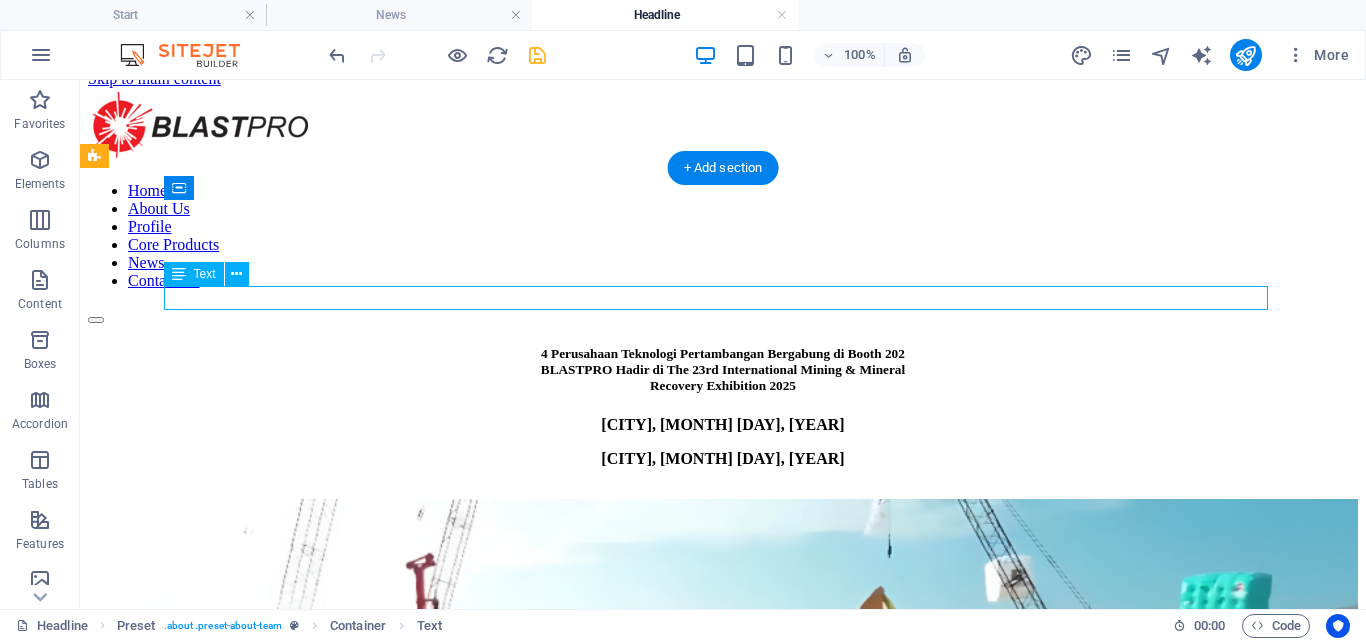 click on "[CITY], [MONTH] [DAY], [YEAR]" at bounding box center [723, 425] 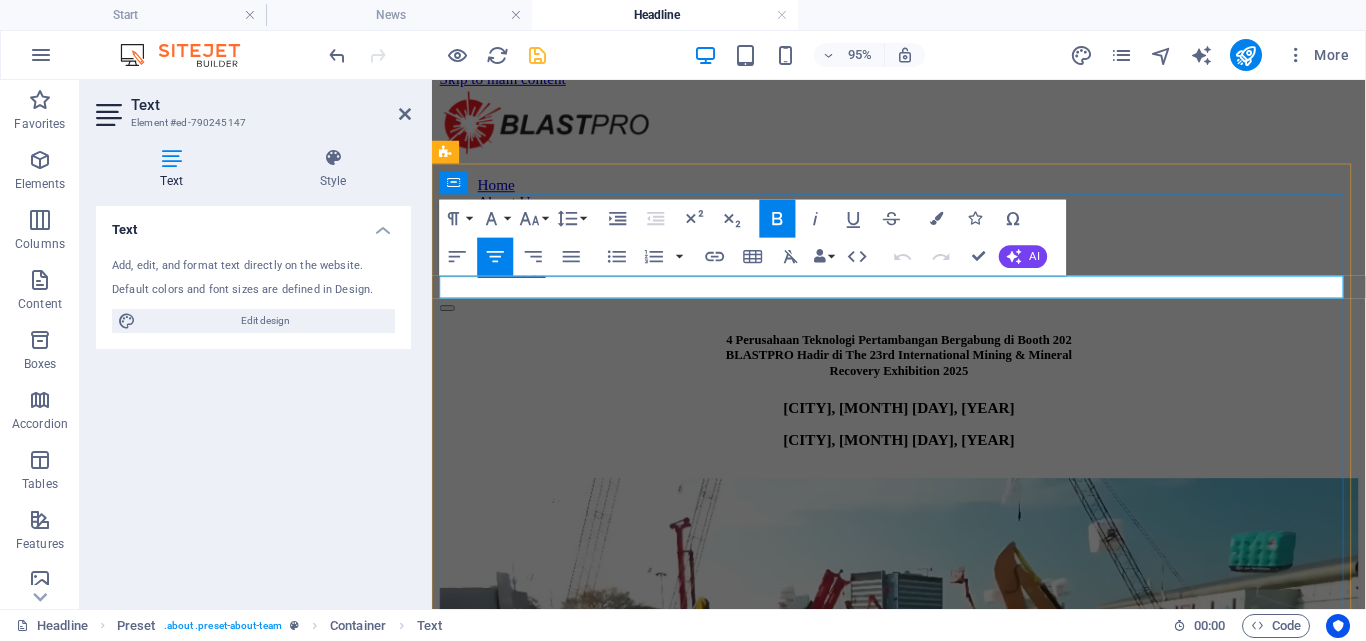click on "[CITY], [MONTH] [DAY], [YEAR]" at bounding box center [923, 424] 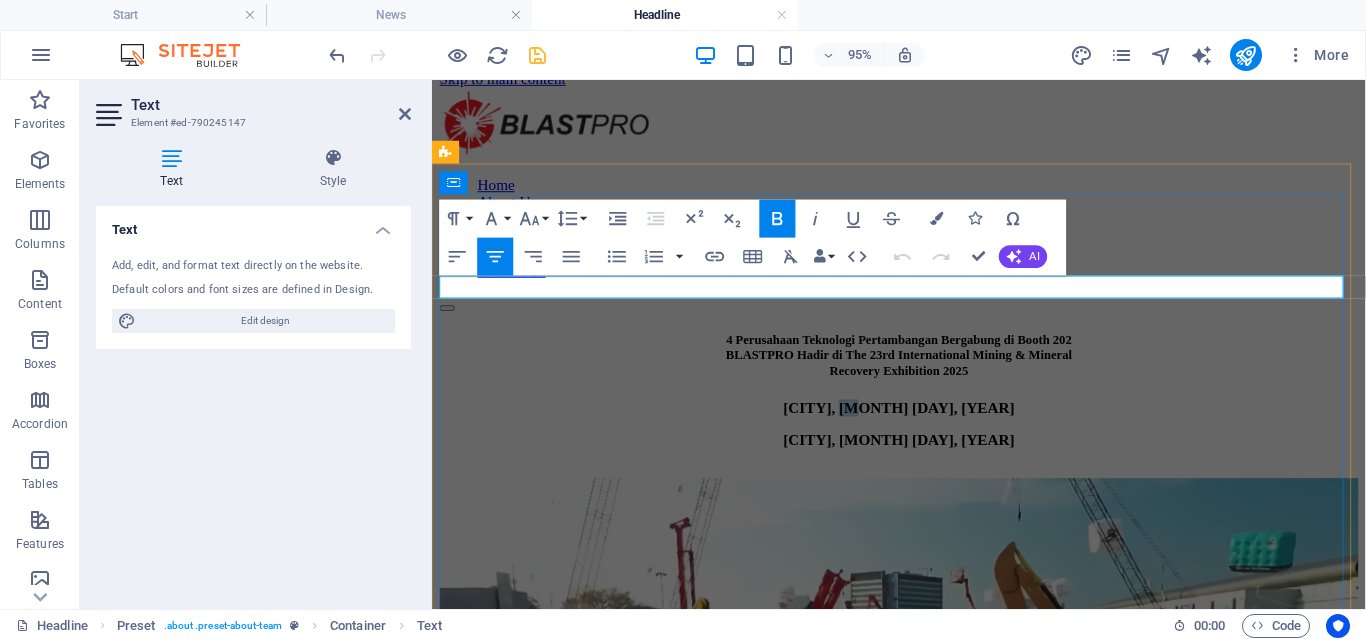 click on "[CITY], [MONTH] [DAY], [YEAR]" at bounding box center (923, 424) 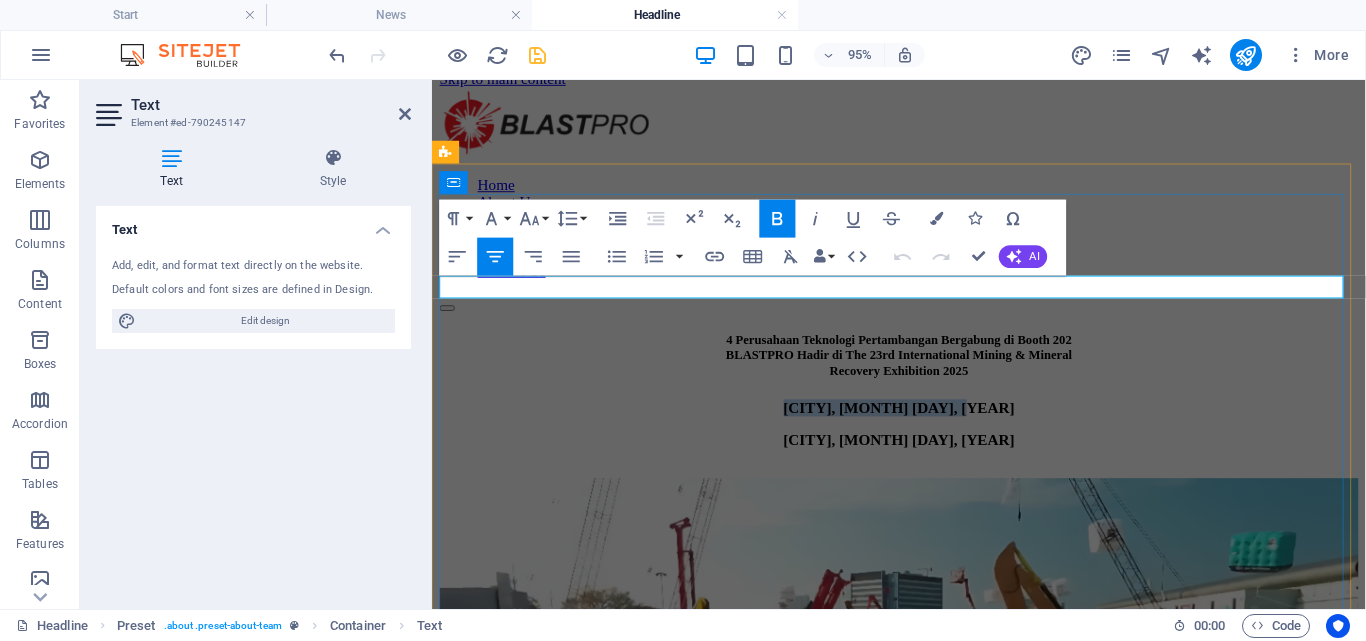 click on "[CITY], [MONTH] [DAY], [YEAR]" at bounding box center (923, 424) 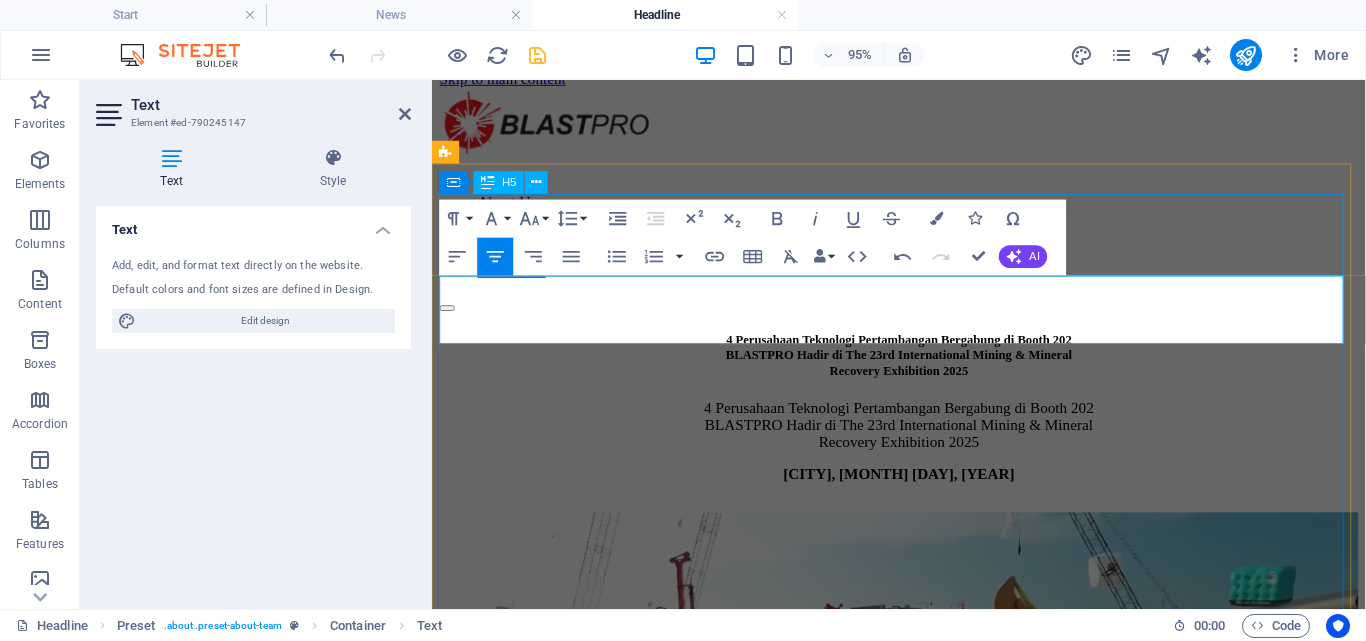 click on "4 Perusahaan Teknologi Pertambangan Bergabung di Booth 202 BLASTPRO Hadir di The 23rd International Mining & Mineral Recovery Exhibition 2025" at bounding box center (923, 370) 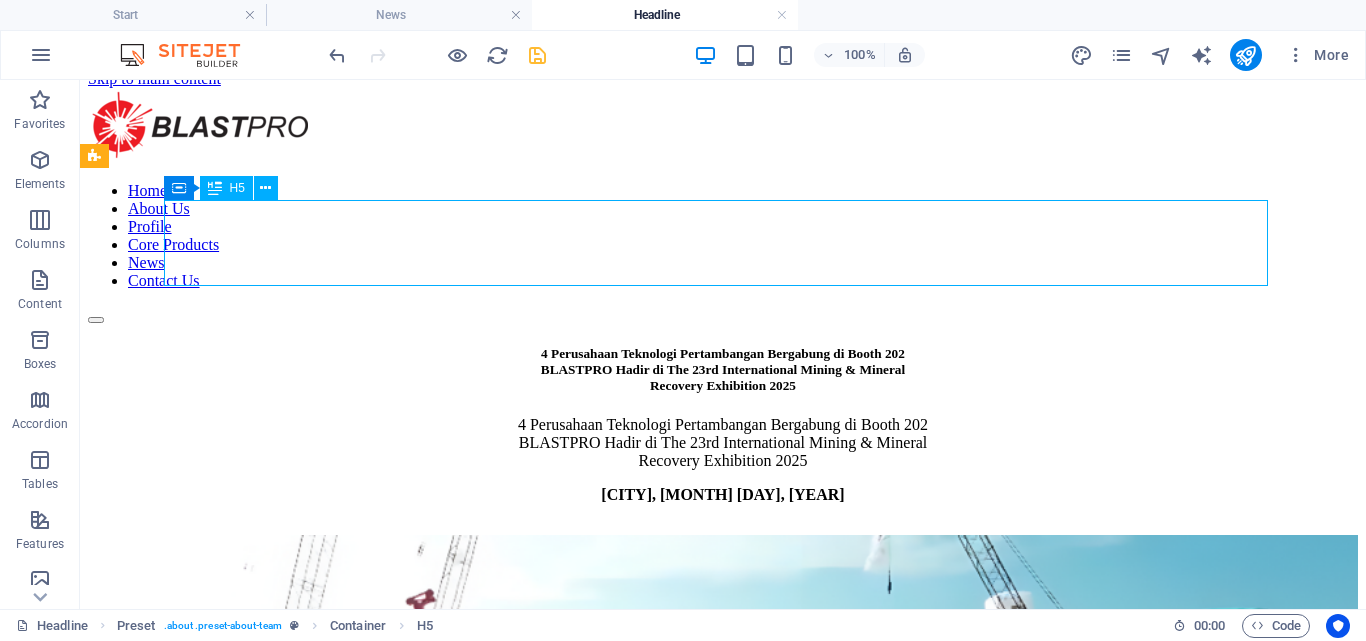 click on "4 Perusahaan Teknologi Pertambangan Bergabung di Booth 202 BLASTPRO Hadir di The 23rd International Mining & Mineral Recovery Exhibition 2025" at bounding box center (723, 370) 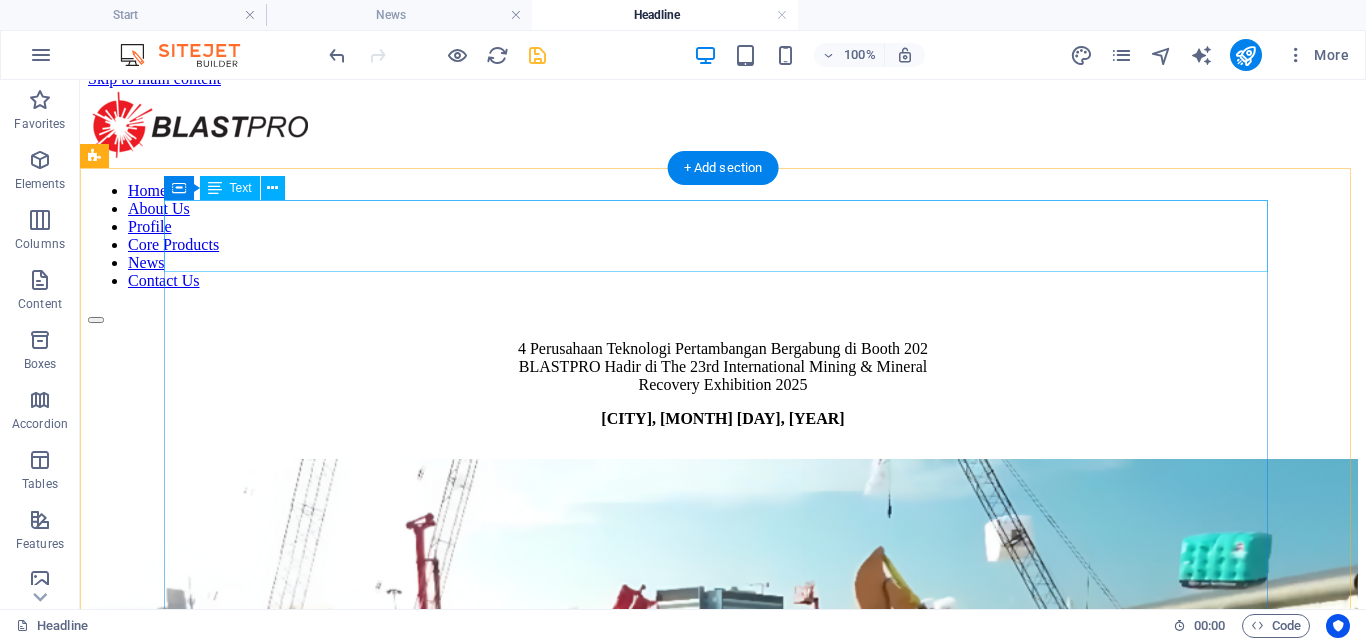 click on "4 Perusahaan Teknologi Pertambangan Bergabung di Booth 202 BLASTPRO Hadir di The 23rd International Mining & Mineral Recovery Exhibition 2025" at bounding box center [723, 367] 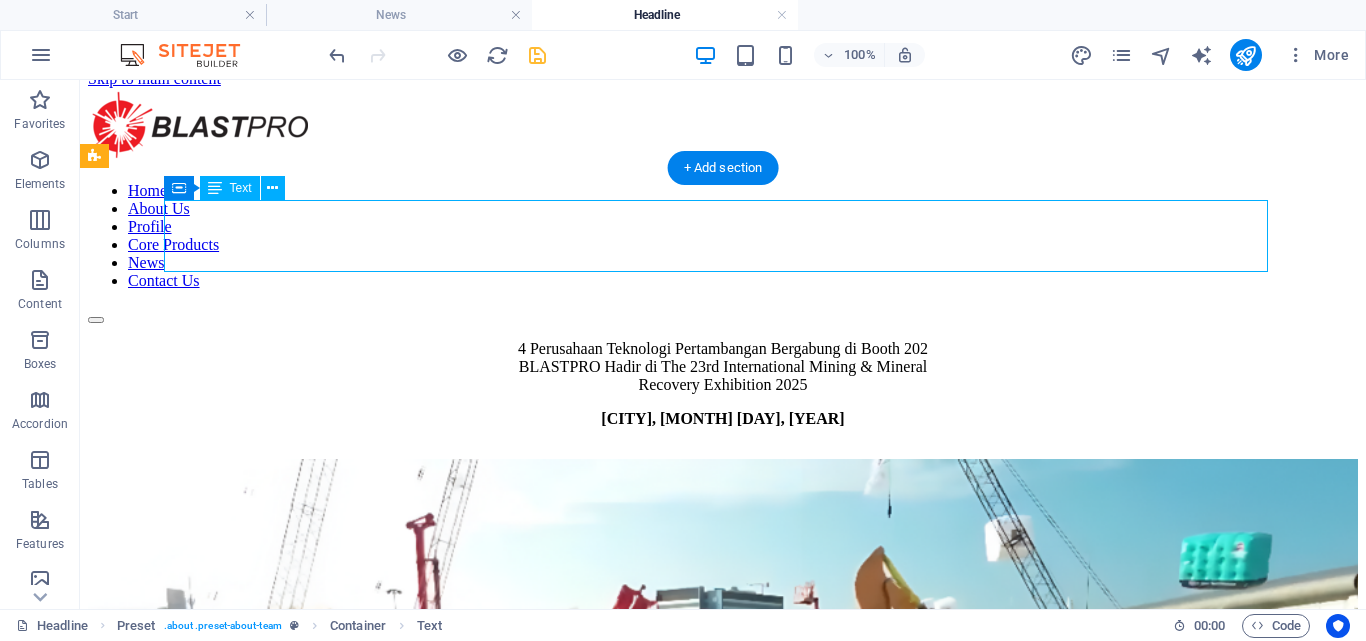 click on "4 Perusahaan Teknologi Pertambangan Bergabung di Booth 202 BLASTPRO Hadir di The 23rd International Mining & Mineral Recovery Exhibition 2025" at bounding box center (723, 367) 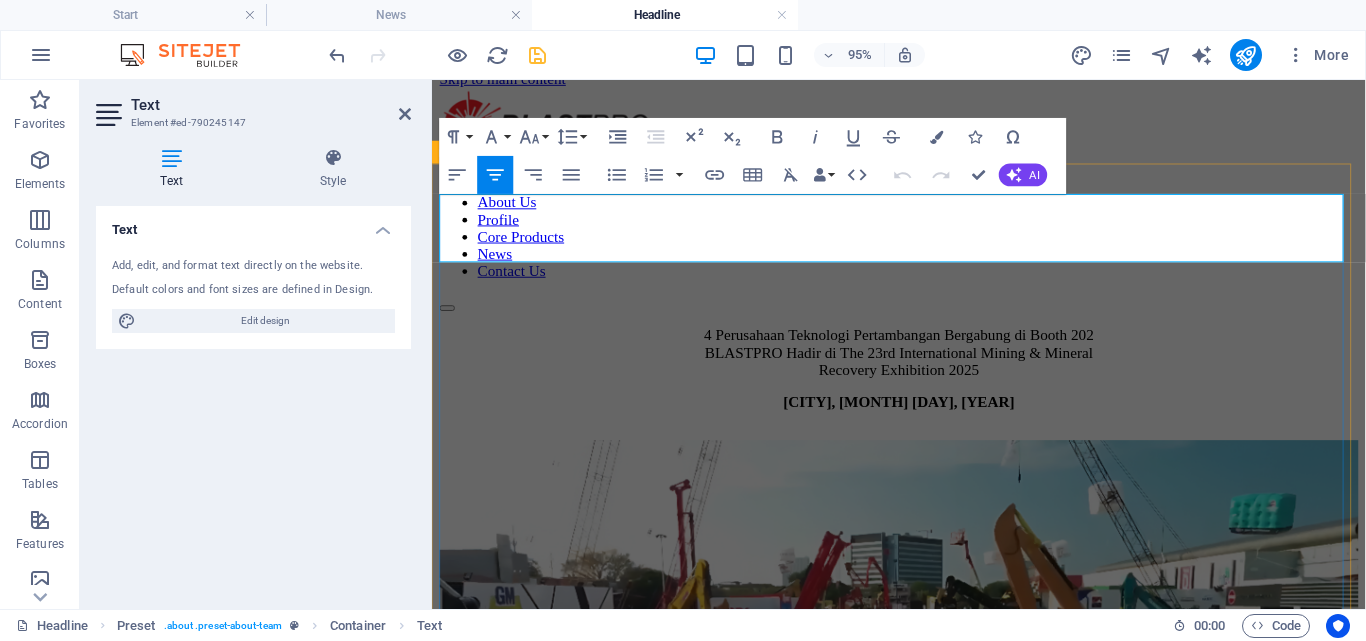 click on "4 Perusahaan Teknologi Pertambangan Bergabung di Booth 202 BLASTPRO Hadir di The 23rd International Mining & Mineral Recovery Exhibition 2025" at bounding box center [923, 367] 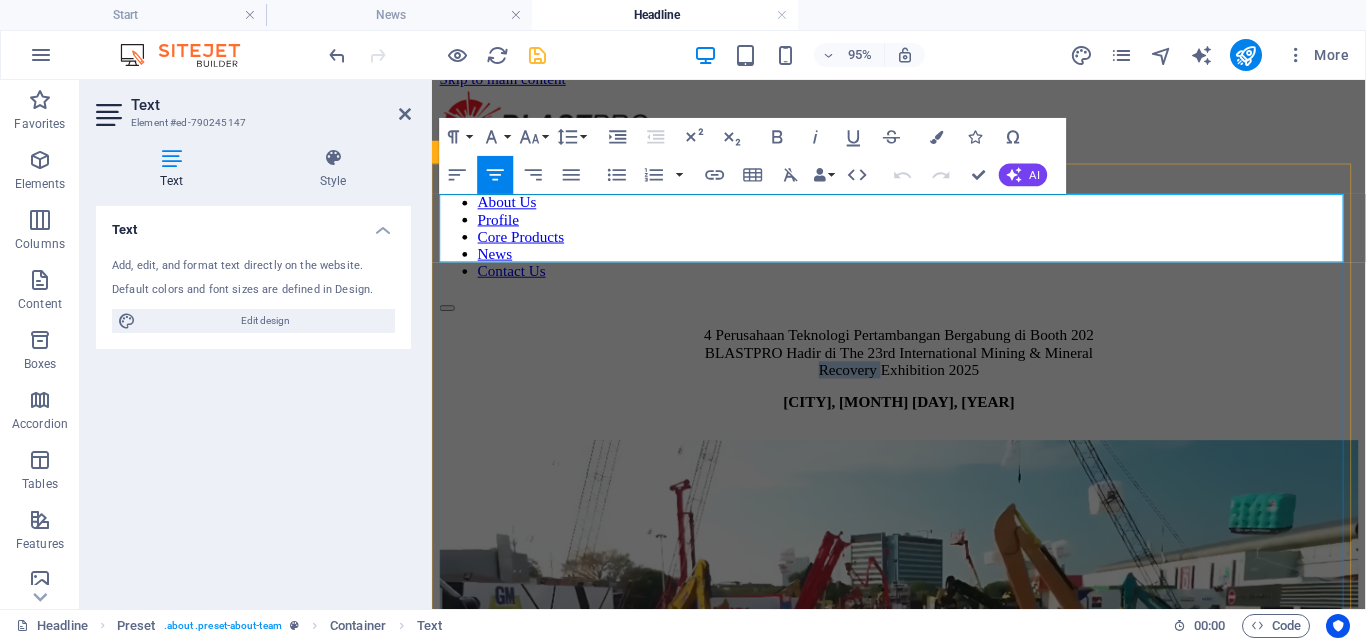 click on "4 Perusahaan Teknologi Pertambangan Bergabung di Booth 202 BLASTPRO Hadir di The 23rd International Mining & Mineral Recovery Exhibition 2025" at bounding box center [923, 367] 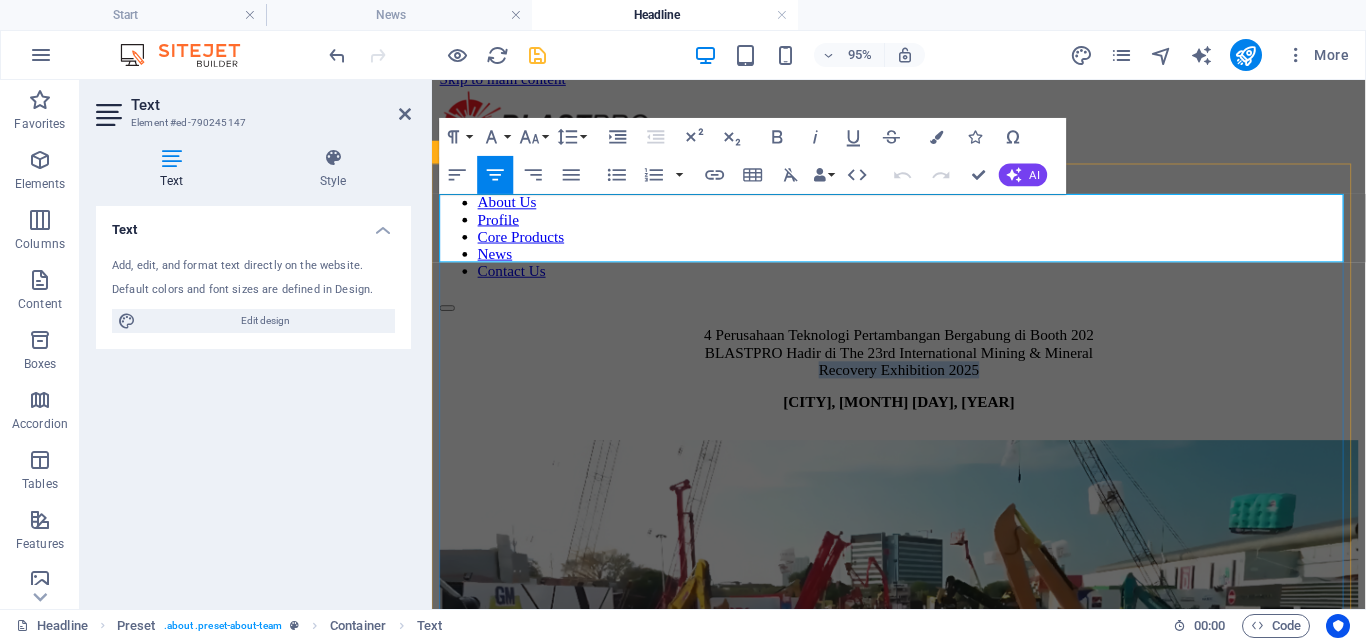 click on "4 Perusahaan Teknologi Pertambangan Bergabung di Booth 202 BLASTPRO Hadir di The 23rd International Mining & Mineral Recovery Exhibition 2025" at bounding box center (923, 367) 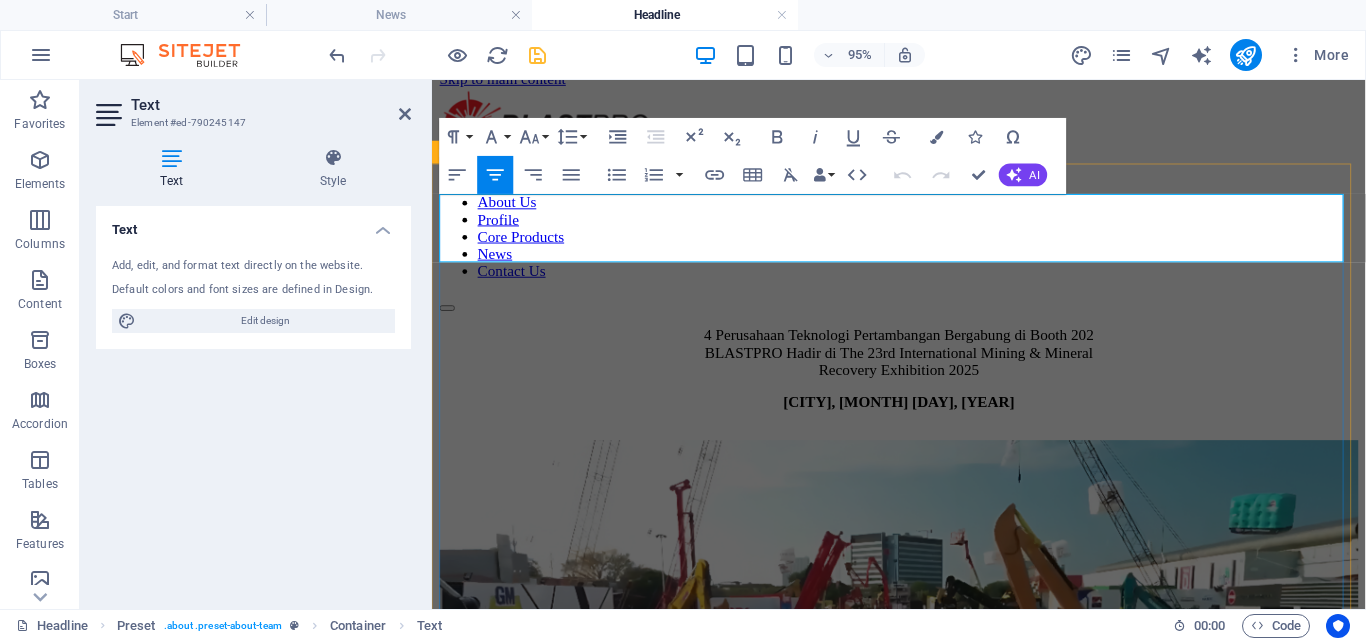 click on "4 Perusahaan Teknologi Pertambangan Bergabung di Booth 202 BLASTPRO Hadir di The 23rd International Mining & Mineral Recovery Exhibition 2025" at bounding box center (923, 367) 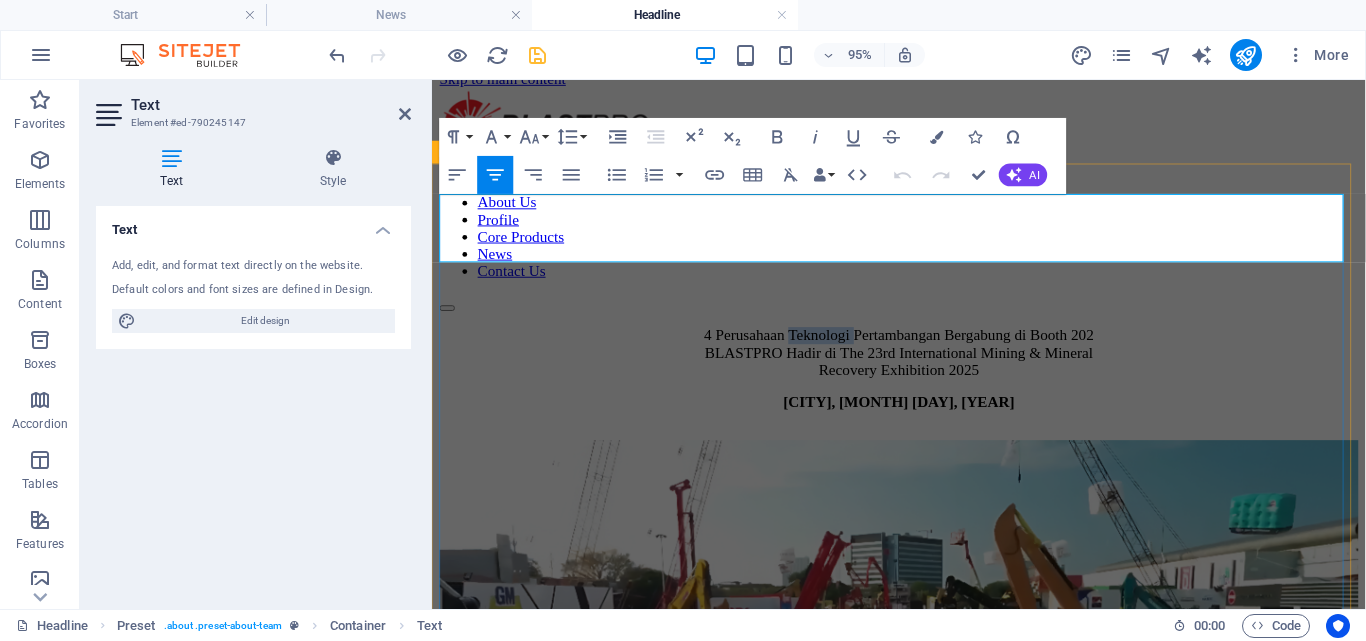 click on "4 Perusahaan Teknologi Pertambangan Bergabung di Booth 202 BLASTPRO Hadir di The 23rd International Mining & Mineral Recovery Exhibition 2025" at bounding box center (923, 367) 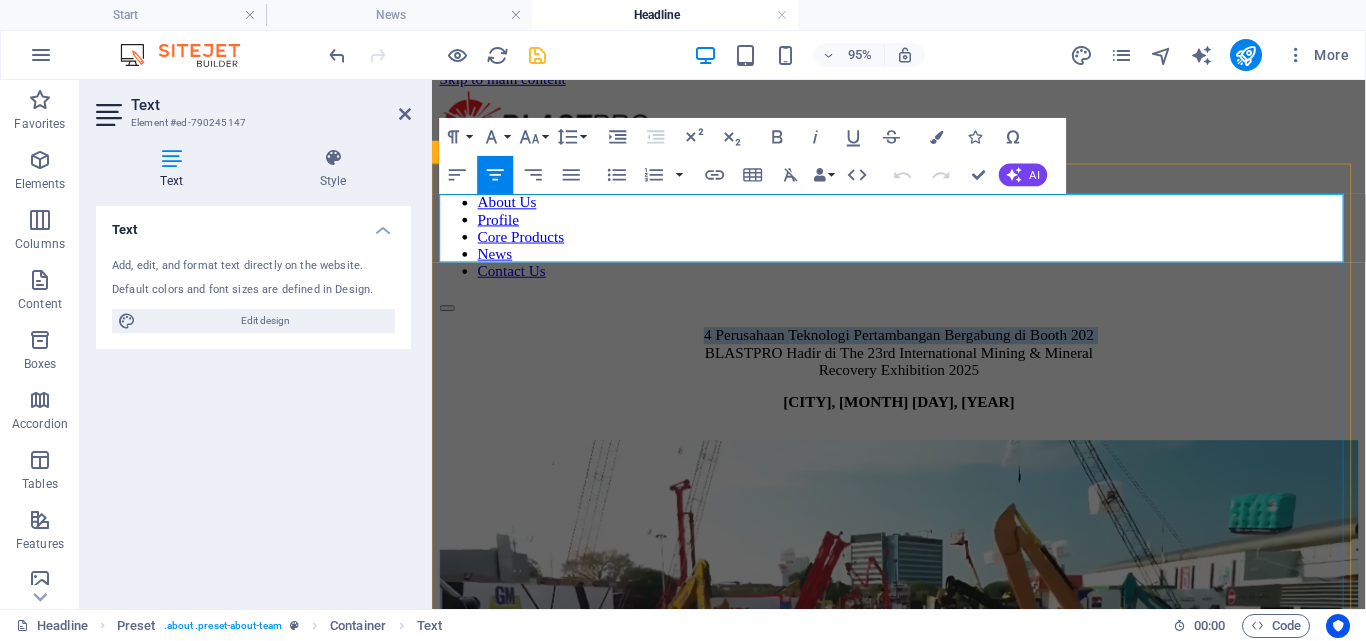 click on "4 Perusahaan Teknologi Pertambangan Bergabung di Booth 202 BLASTPRO Hadir di The 23rd International Mining & Mineral Recovery Exhibition 2025" at bounding box center (923, 367) 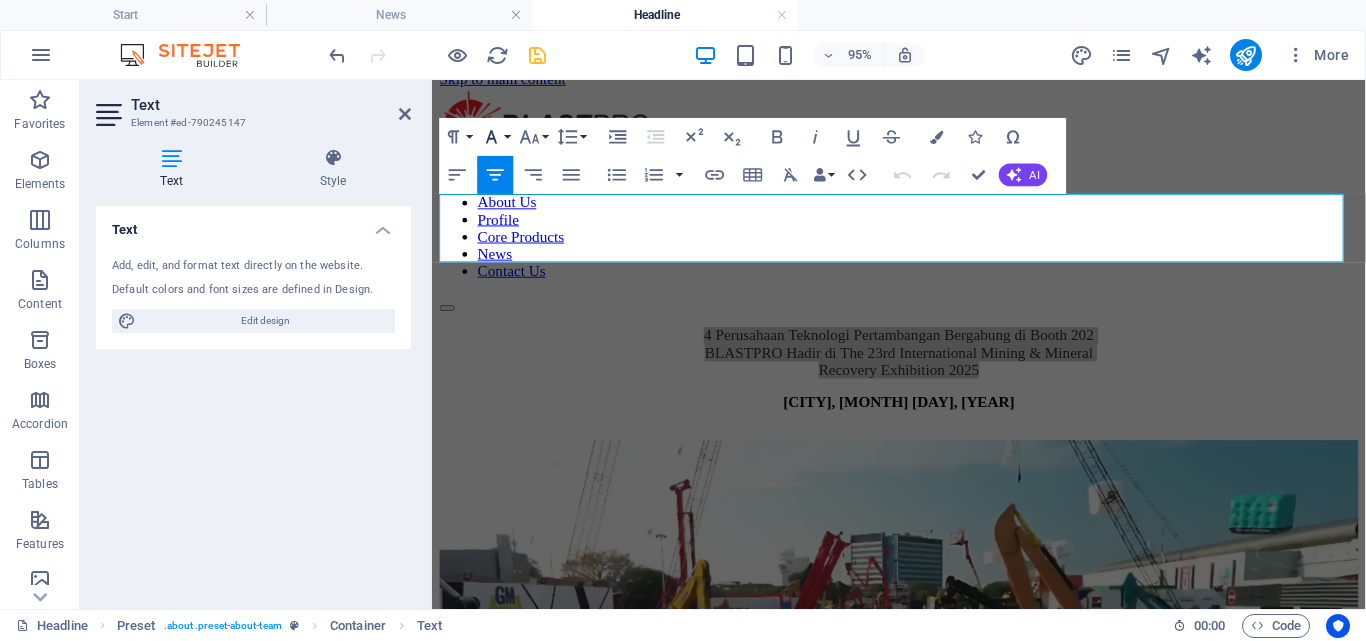 click on "Font Family" at bounding box center (496, 137) 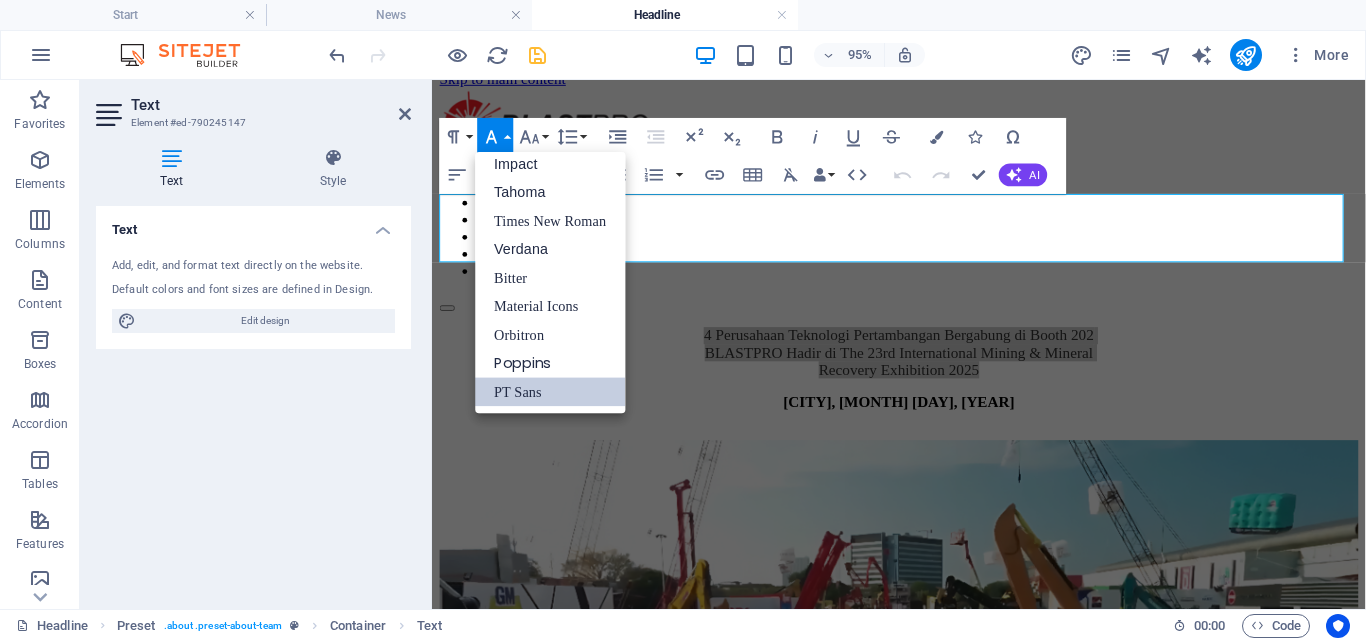 scroll, scrollTop: 71, scrollLeft: 0, axis: vertical 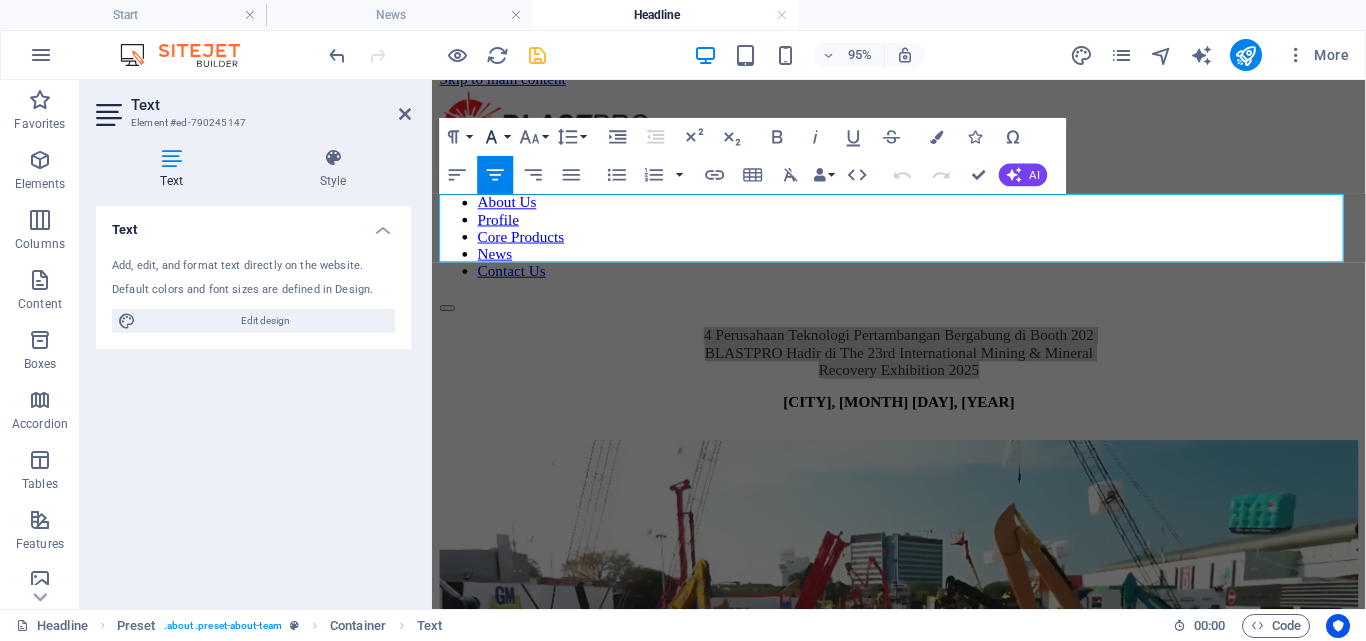 click on "Font Family" at bounding box center [496, 137] 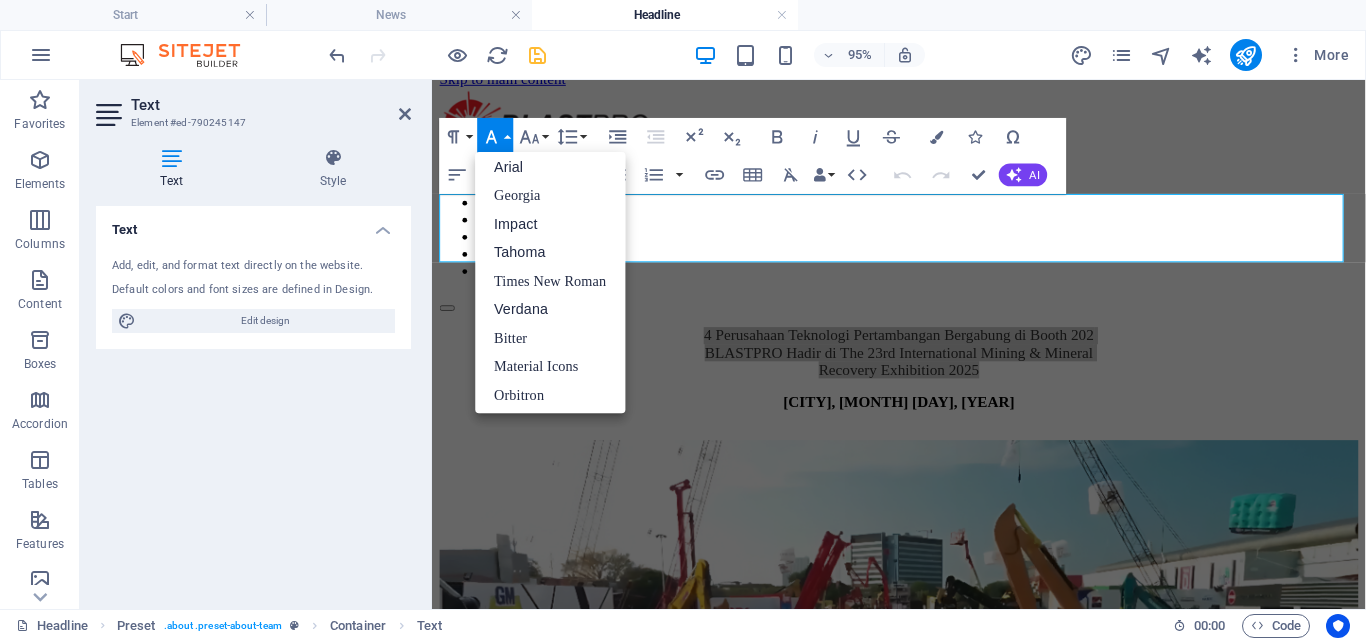 scroll, scrollTop: 0, scrollLeft: 0, axis: both 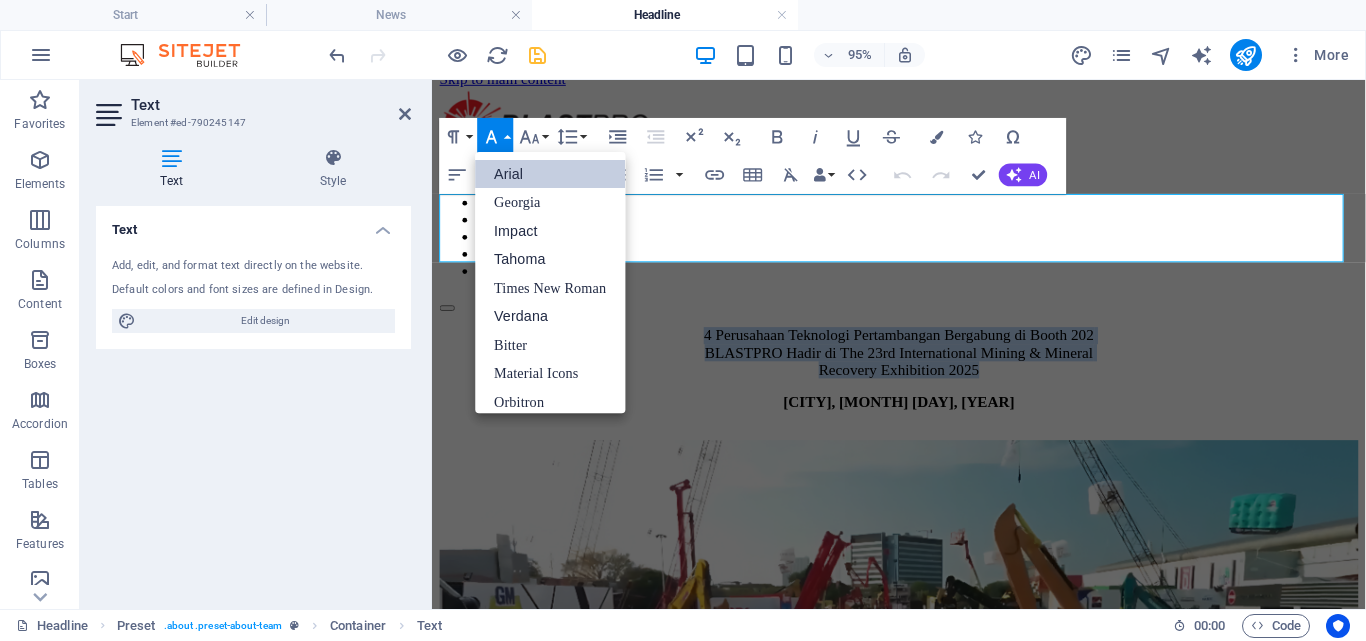 click on "Arial" at bounding box center (551, 174) 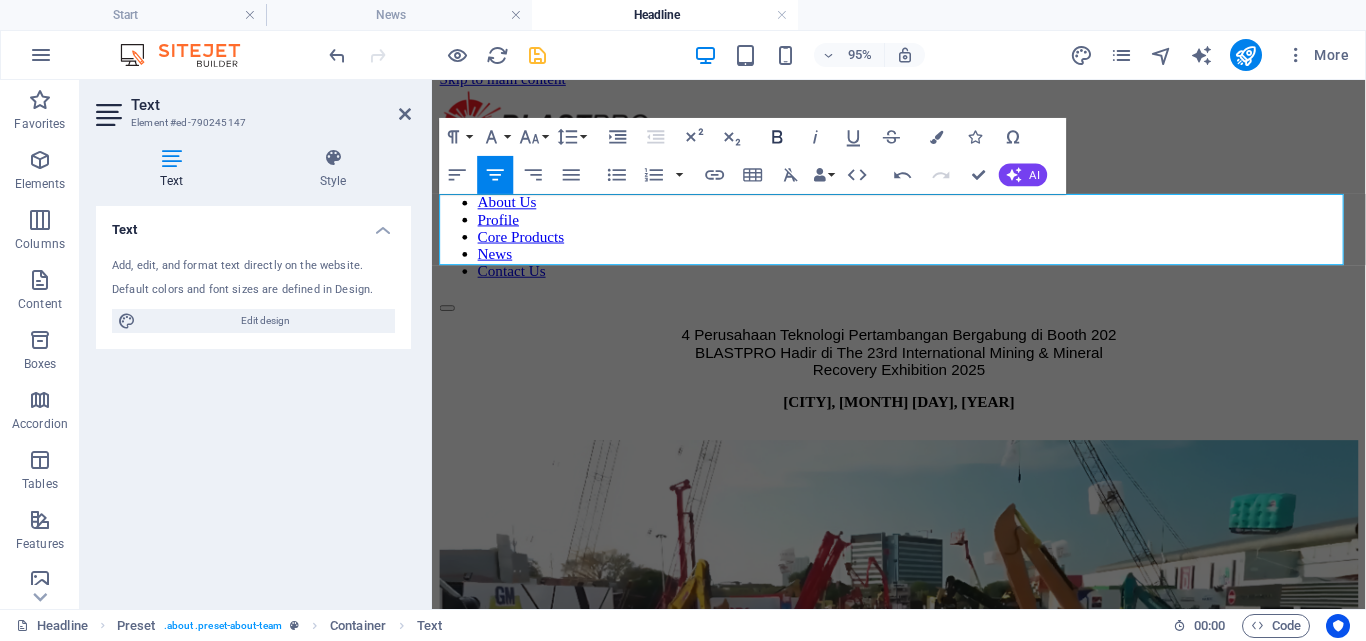 click 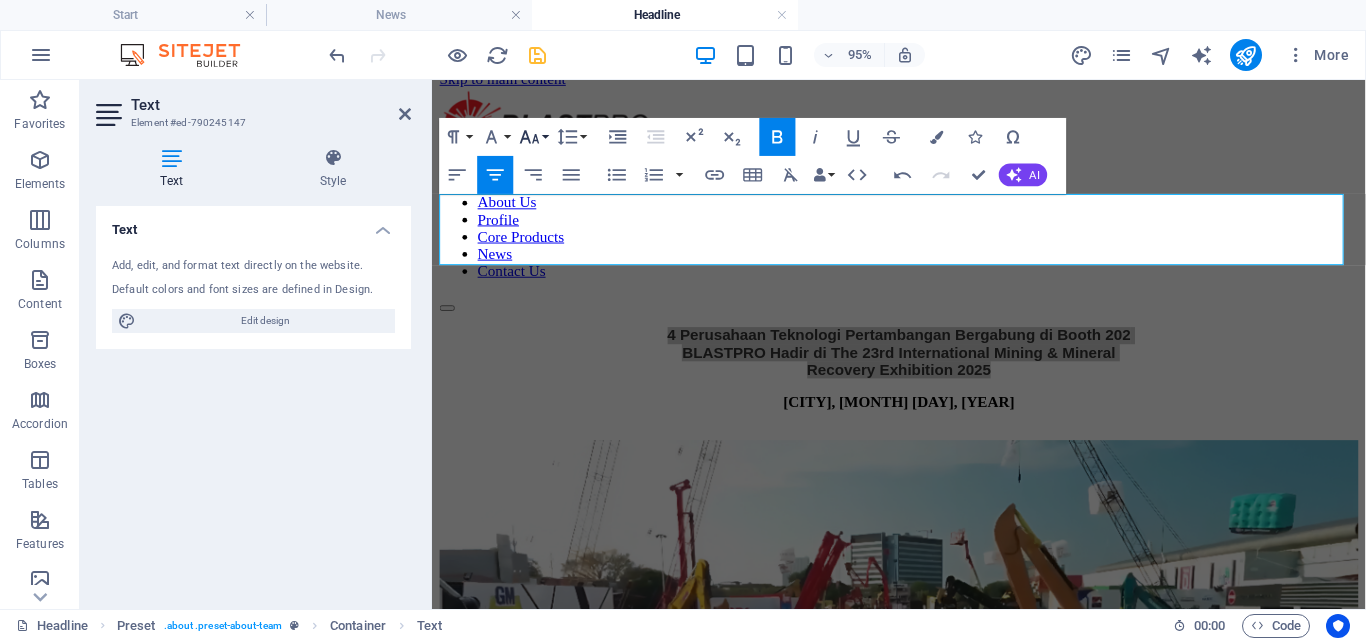 click 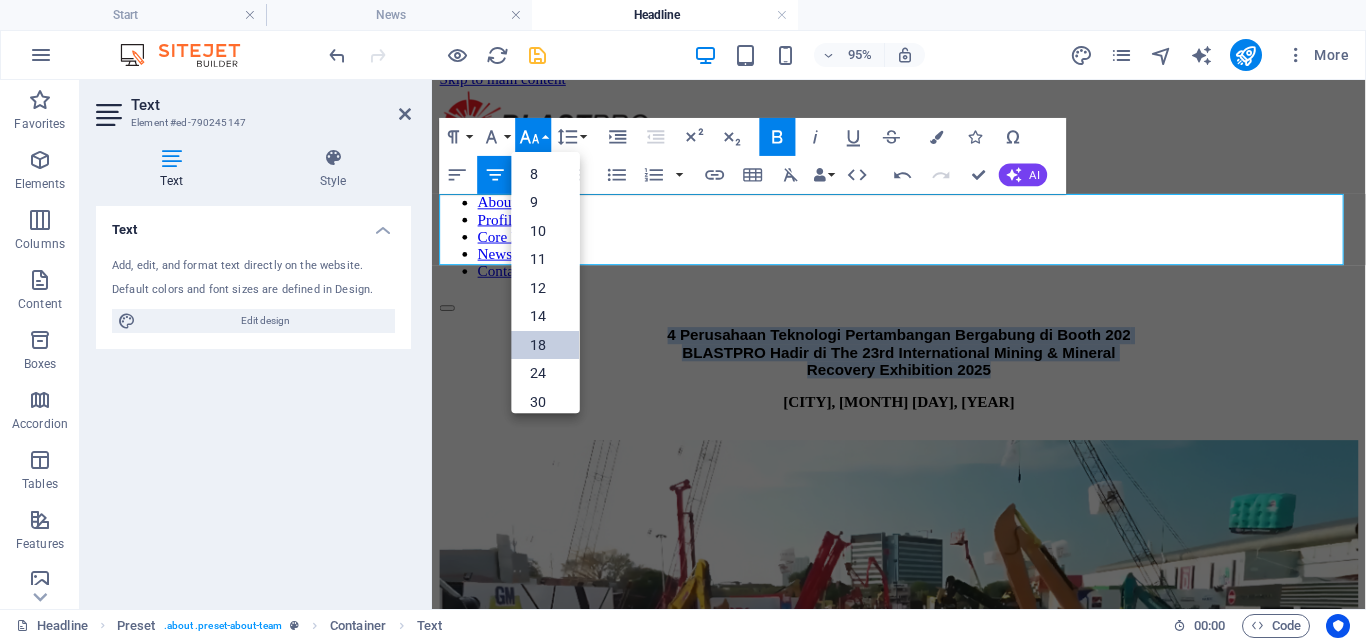 click on "18" at bounding box center [546, 345] 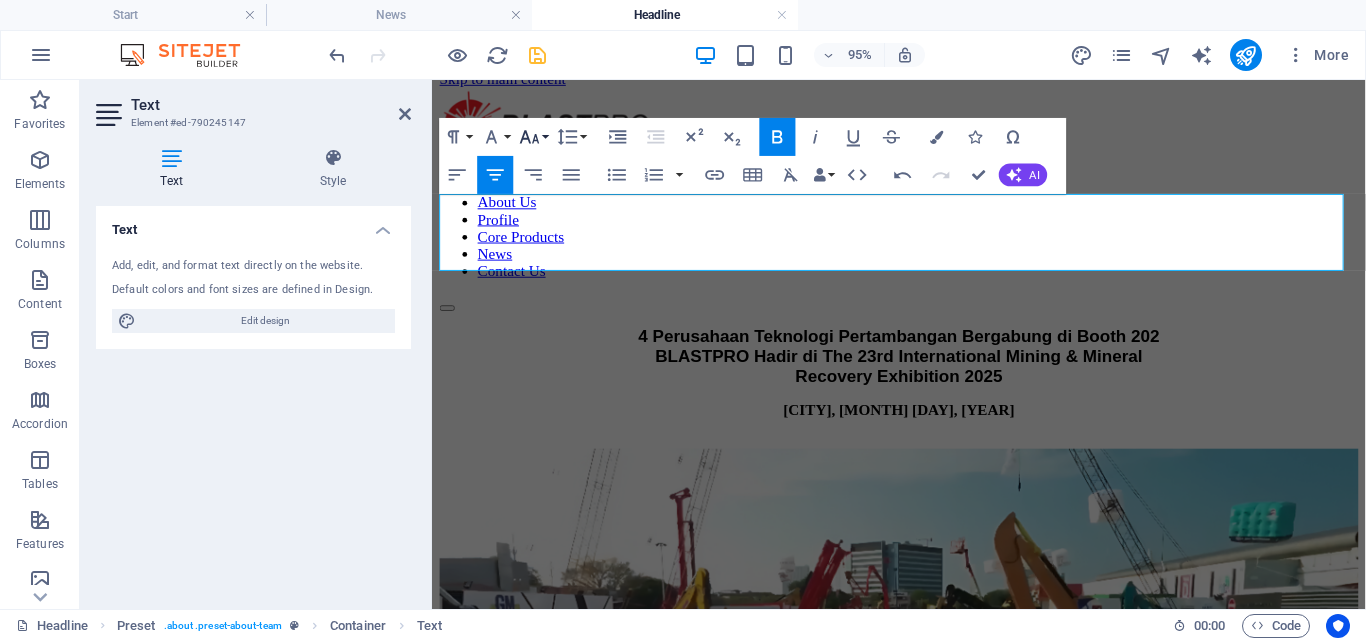 click 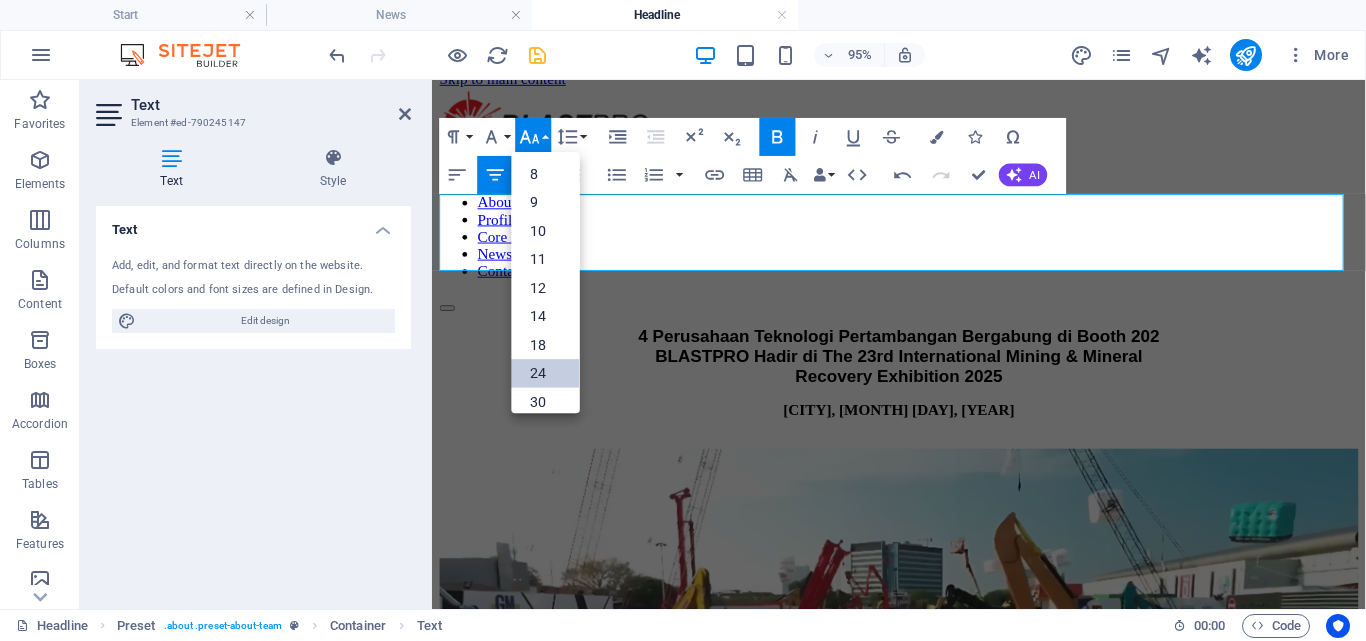 click on "24" at bounding box center [546, 373] 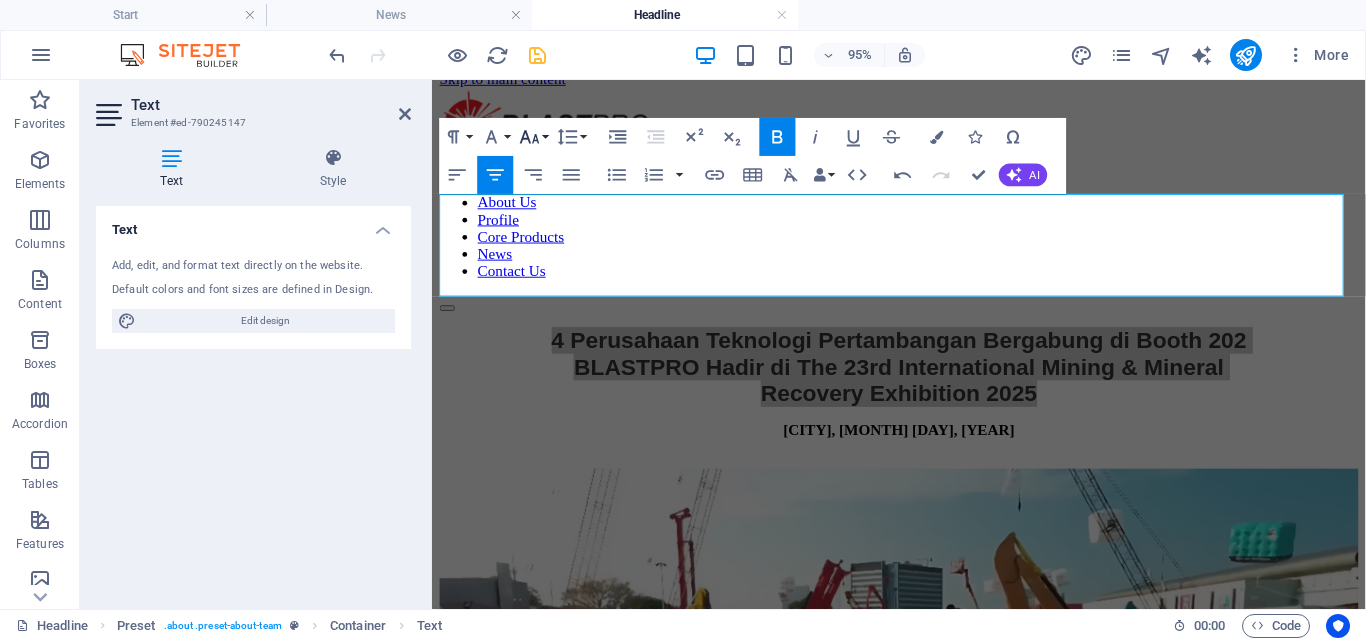 click on "Font Size" at bounding box center (534, 137) 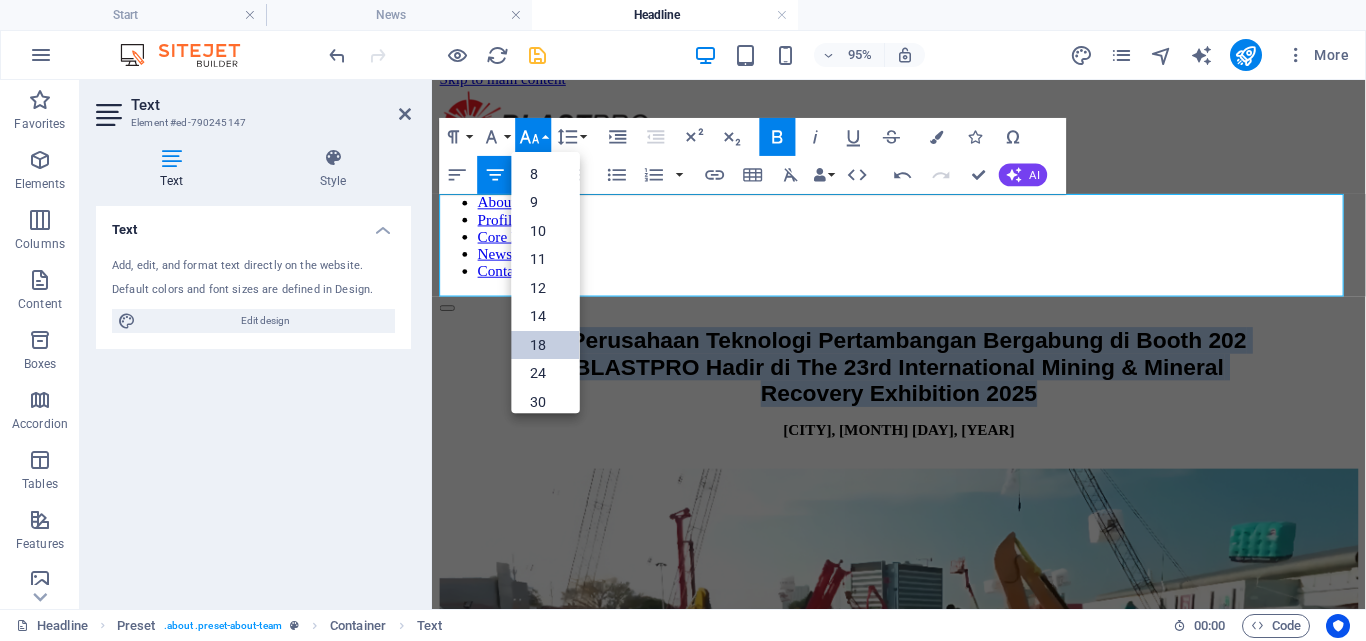 click on "18" at bounding box center [546, 345] 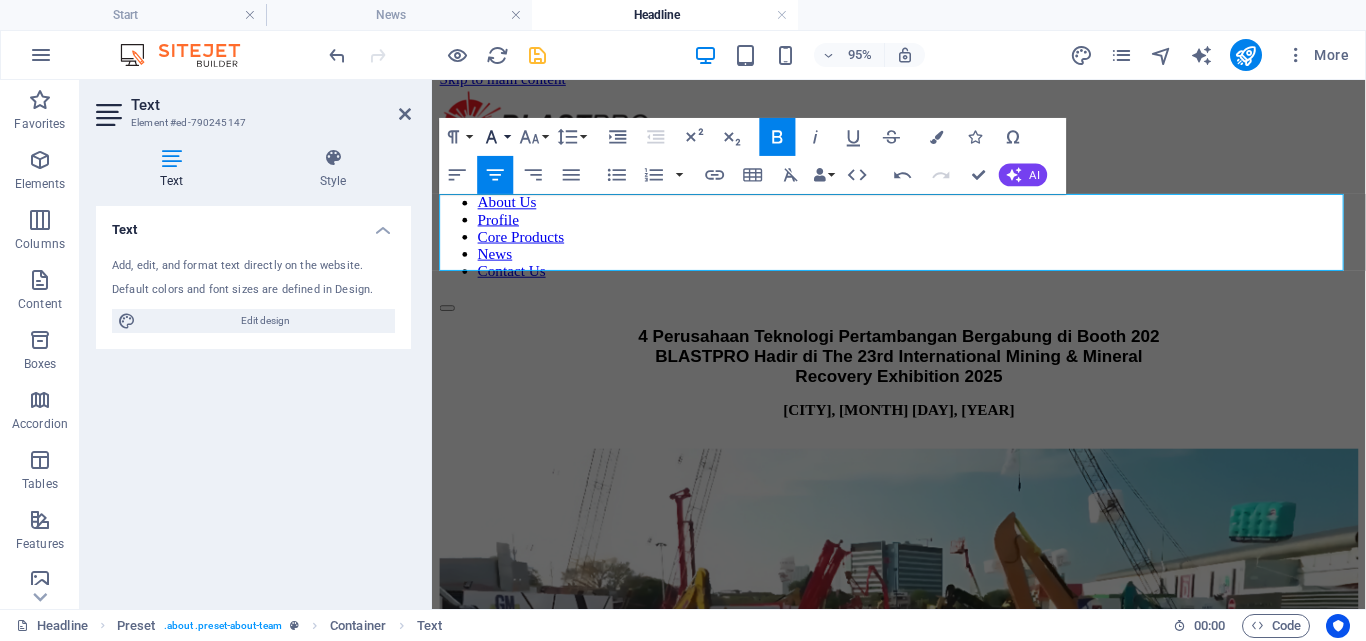 click 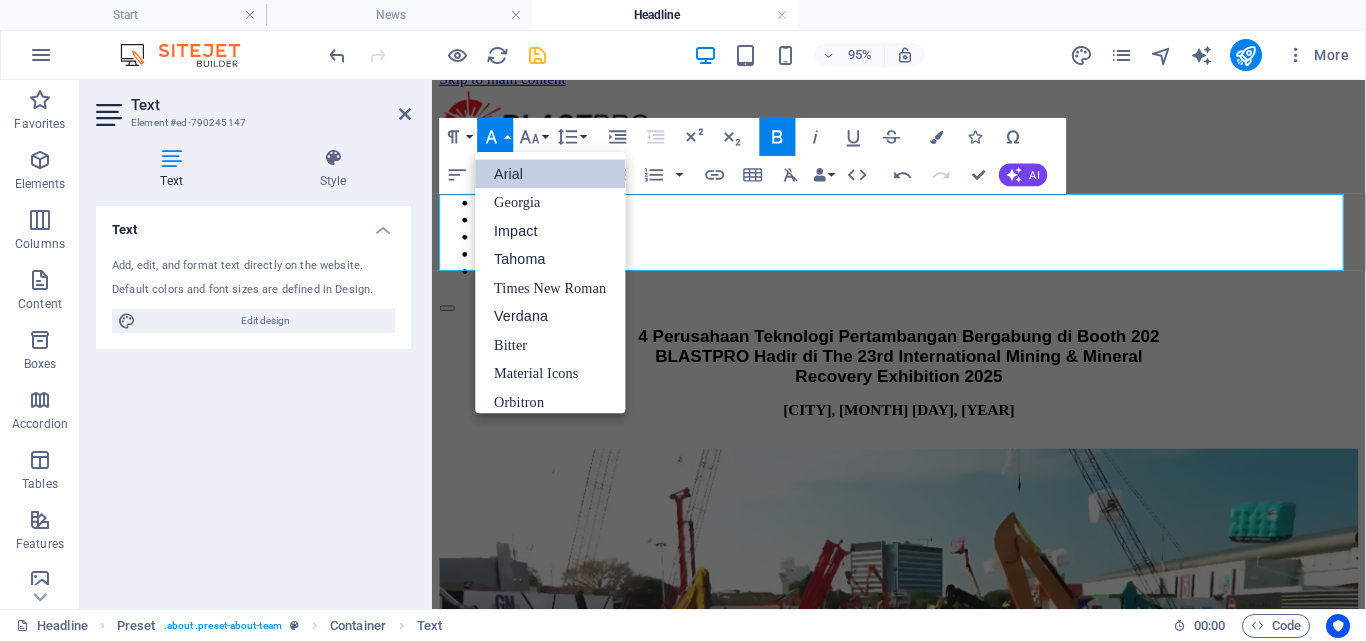 scroll, scrollTop: 23, scrollLeft: 0, axis: vertical 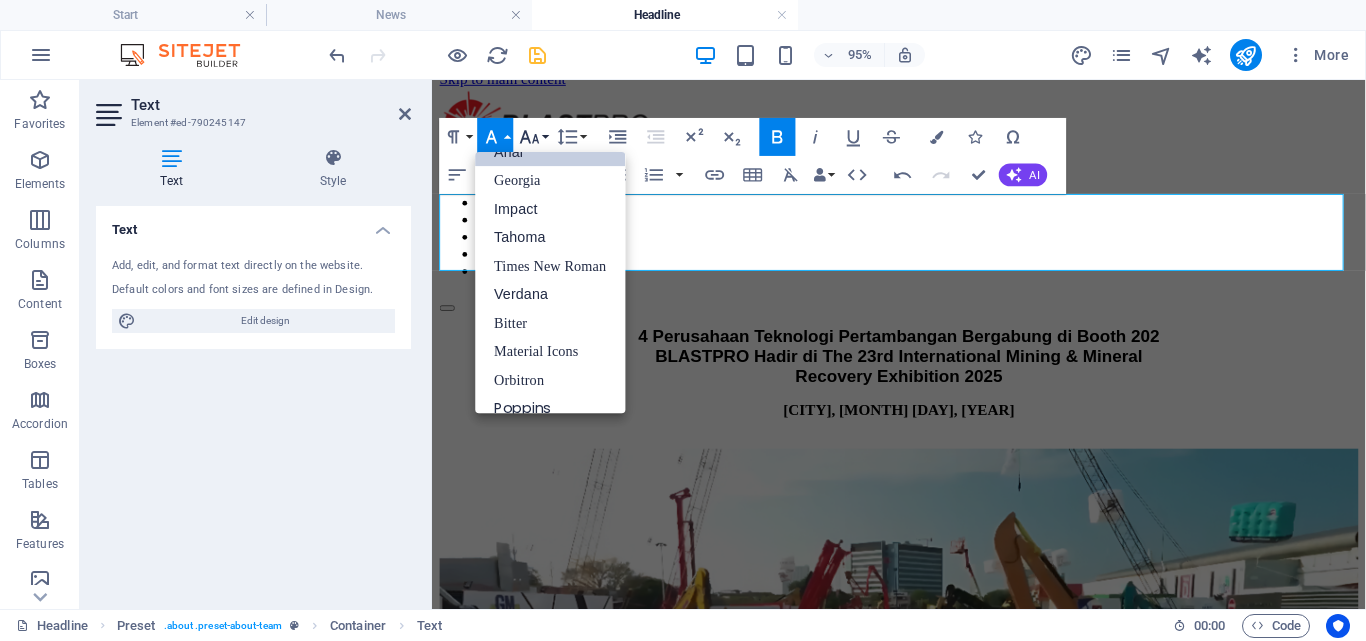 click on "Font Size" at bounding box center (534, 137) 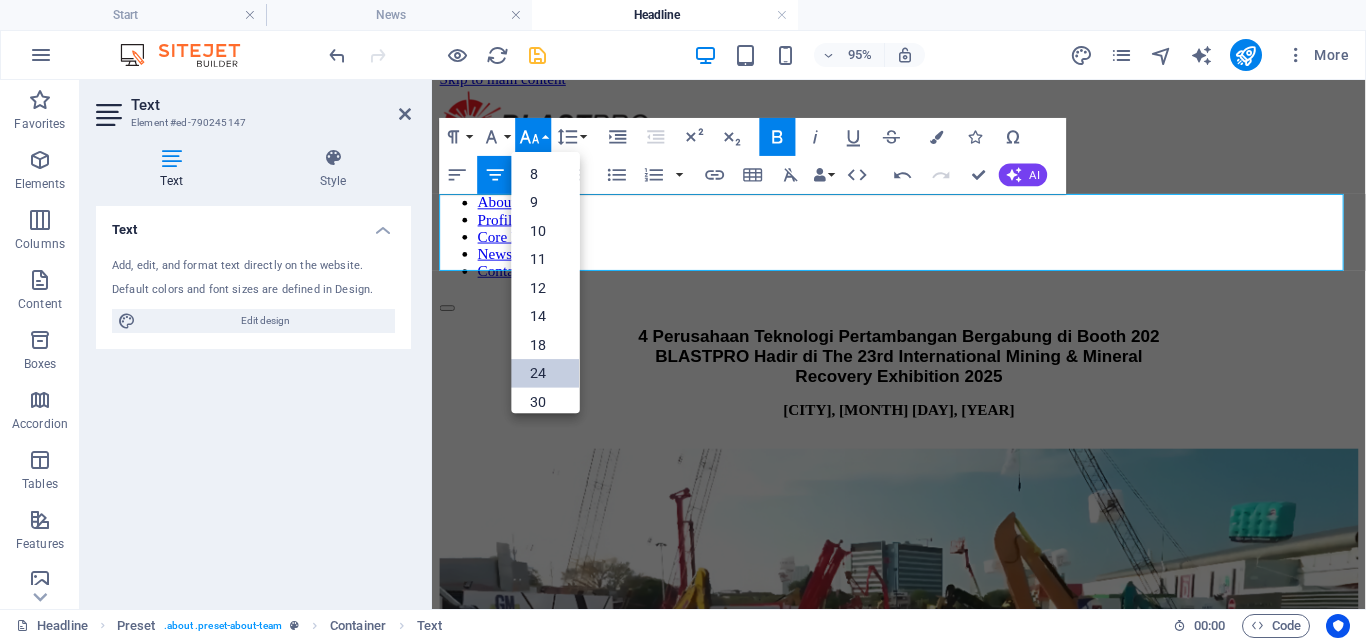 click on "24" at bounding box center (546, 373) 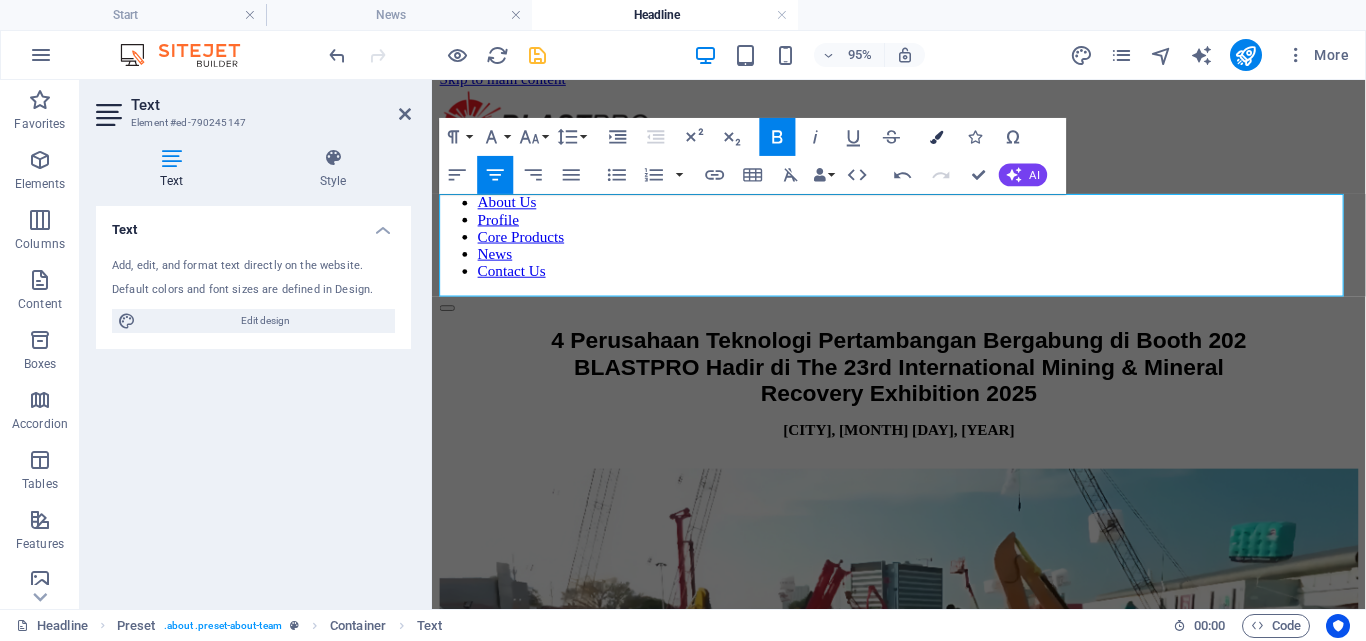 click at bounding box center (937, 136) 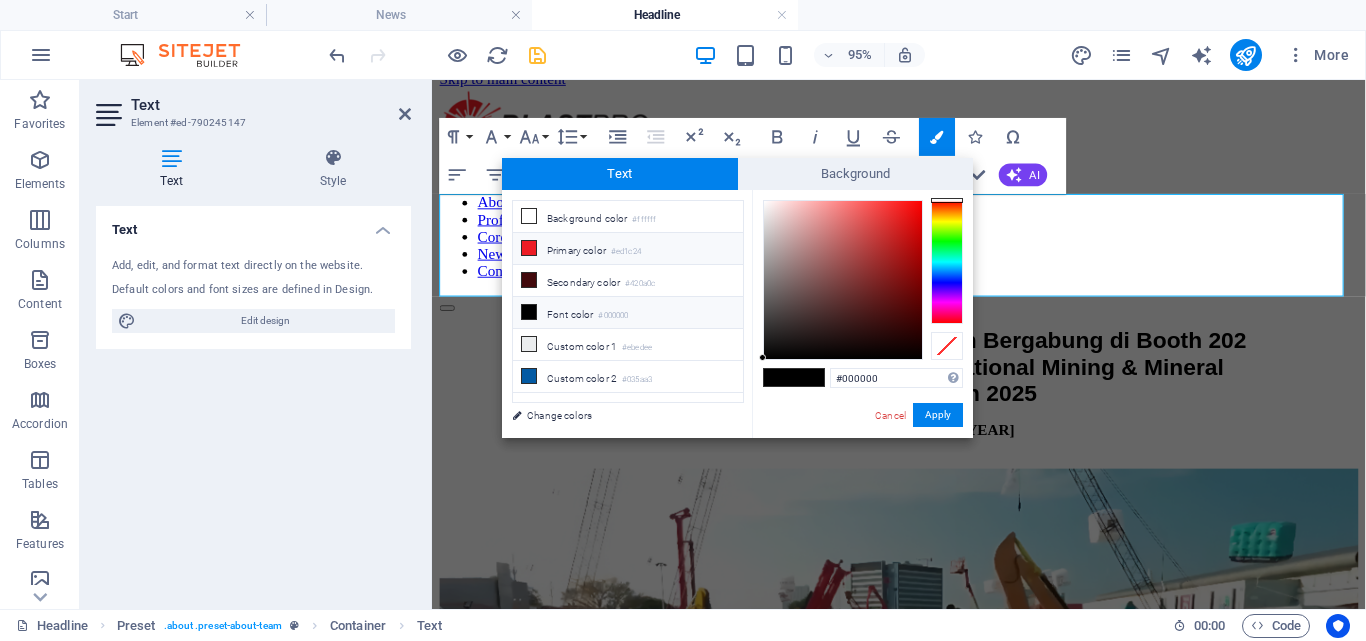 click on "Primary color
#ed1c24" at bounding box center [628, 249] 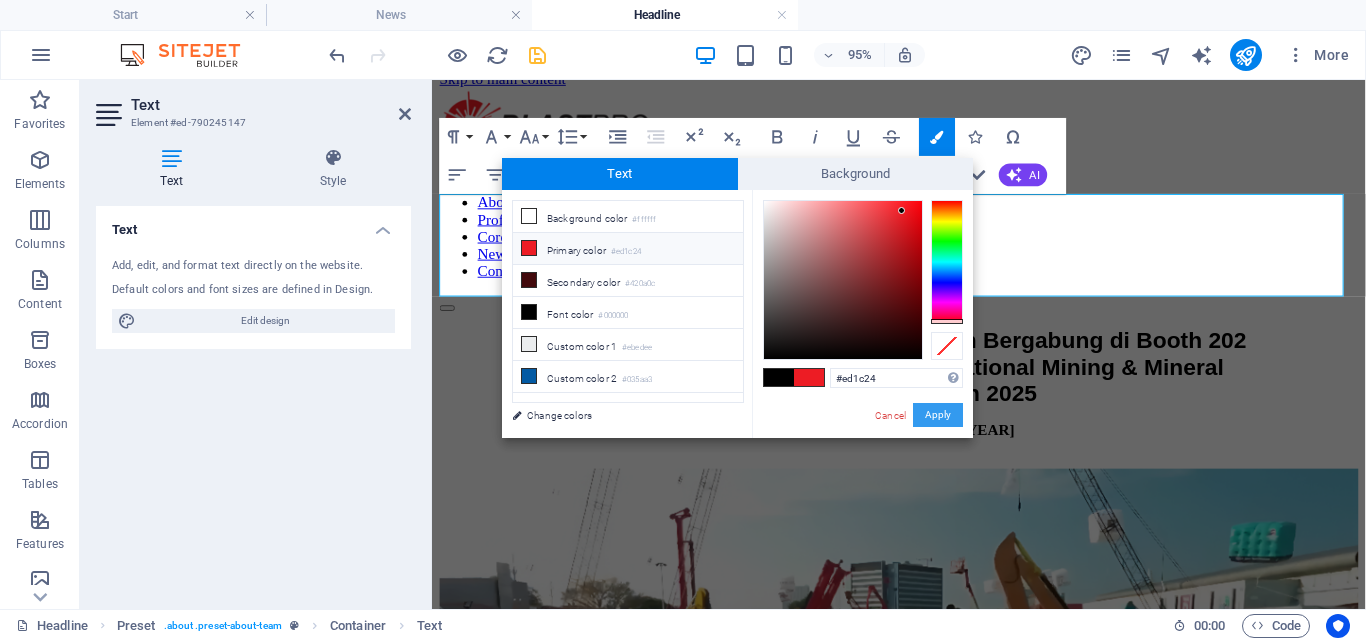 click on "Apply" at bounding box center [938, 415] 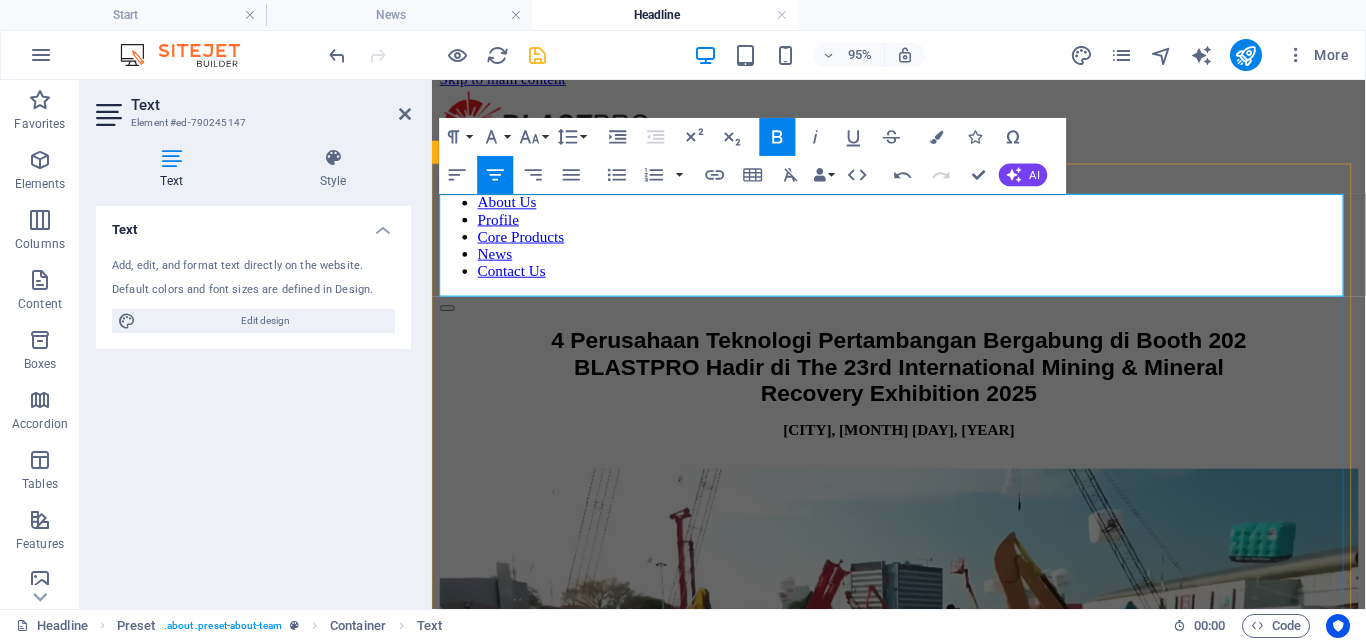 click on "4 Perusahaan Teknologi Pertambangan Bergabung di Booth 202 BLASTPRO Hadir di The 23rd International Mining & Mineral Recovery Exhibition 2025" at bounding box center [923, 382] 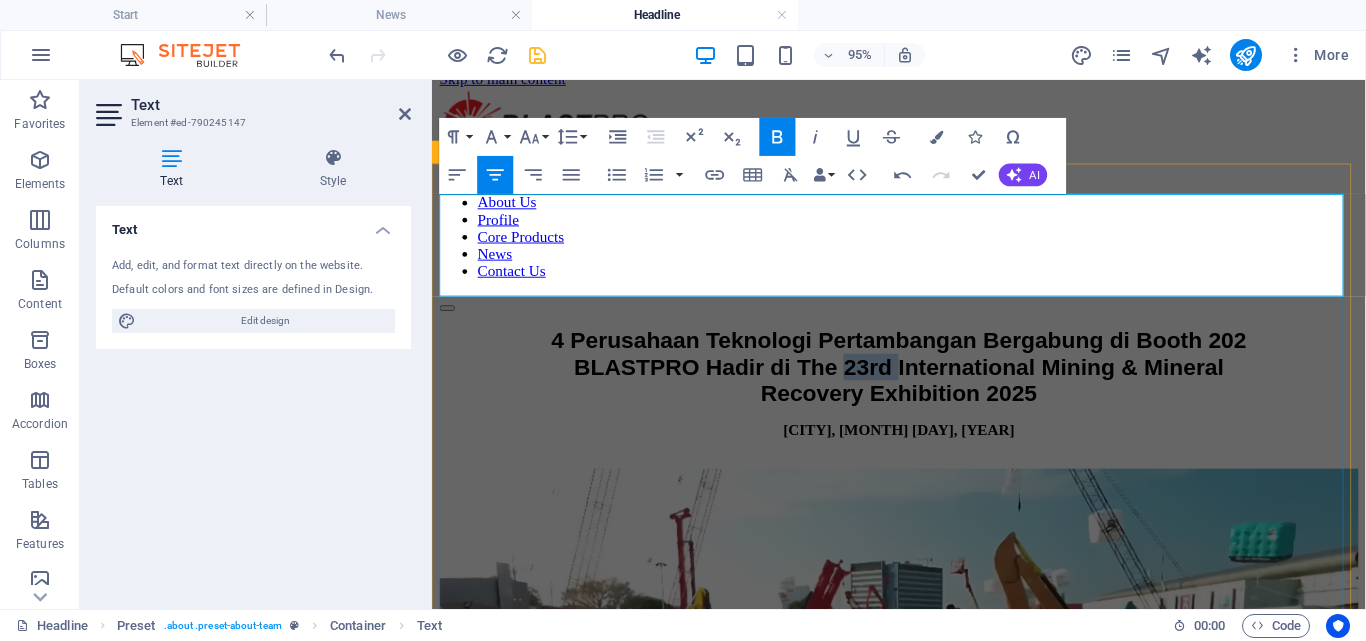 click on "4 Perusahaan Teknologi Pertambangan Bergabung di Booth 202 BLASTPRO Hadir di The 23rd International Mining & Mineral Recovery Exhibition 2025" at bounding box center [924, 381] 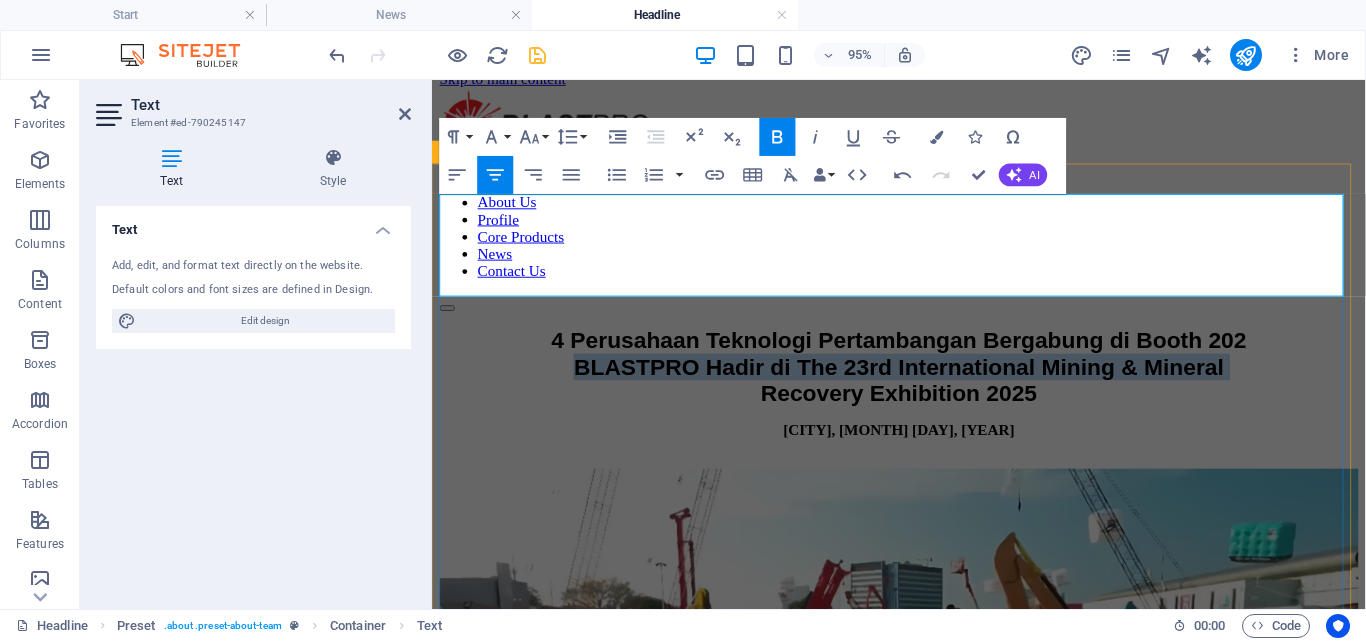 click on "4 Perusahaan Teknologi Pertambangan Bergabung di Booth 202 BLASTPRO Hadir di The 23rd International Mining & Mineral Recovery Exhibition 2025" at bounding box center (924, 381) 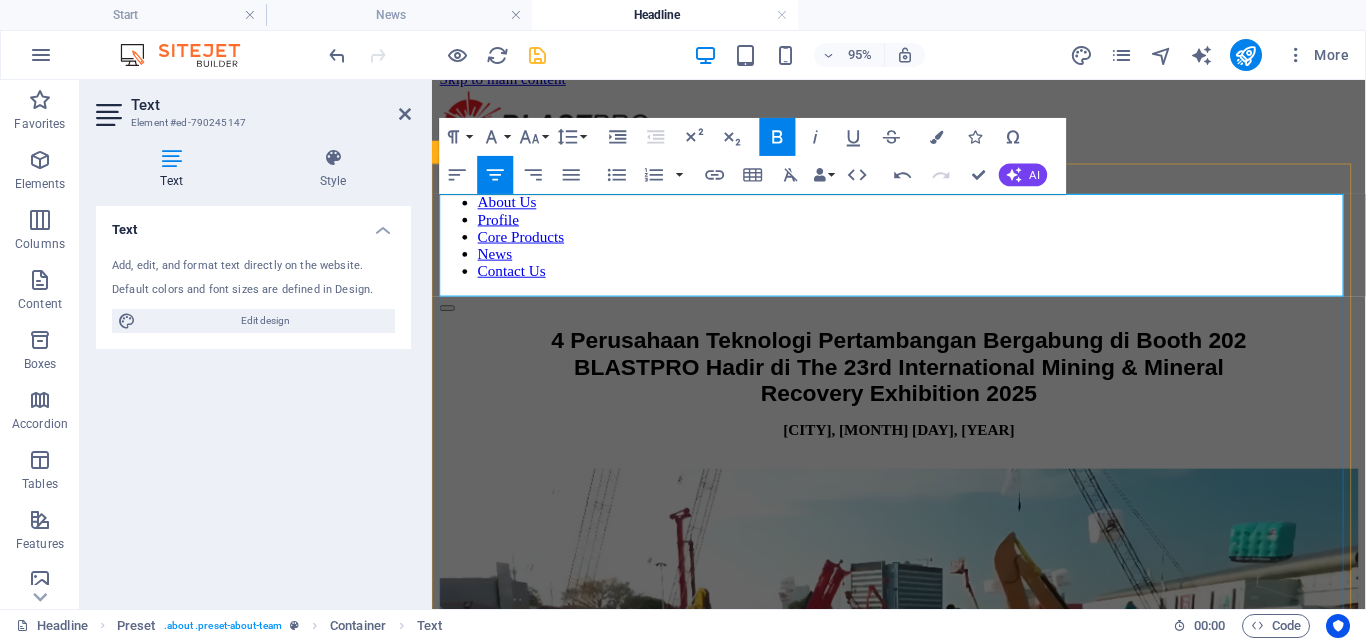 click on "4 Perusahaan Teknologi Pertambangan Bergabung di Booth 202 BLASTPRO Hadir di The 23rd International Mining & Mineral Recovery Exhibition 2025" at bounding box center (924, 381) 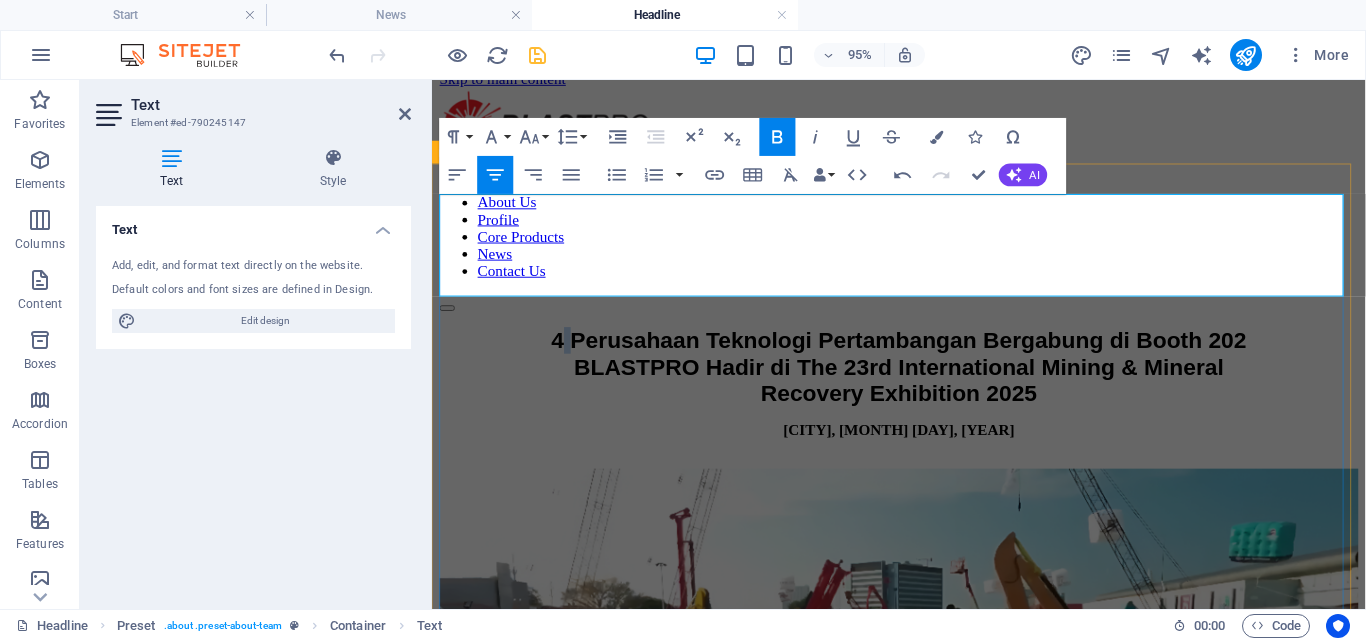 click on "4 Perusahaan Teknologi Pertambangan Bergabung di Booth 202 BLASTPRO Hadir di The 23rd International Mining & Mineral Recovery Exhibition 2025" at bounding box center [924, 381] 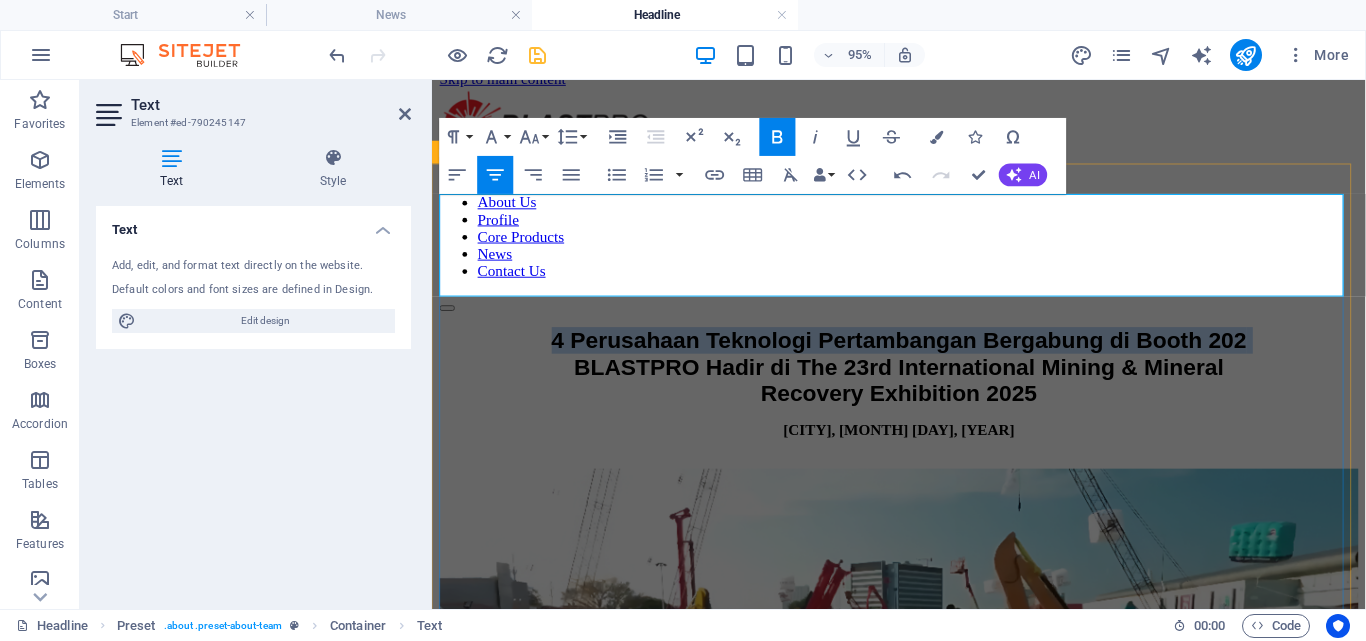 click on "4 Perusahaan Teknologi Pertambangan Bergabung di Booth 202 BLASTPRO Hadir di The 23rd International Mining & Mineral Recovery Exhibition 2025" at bounding box center (924, 381) 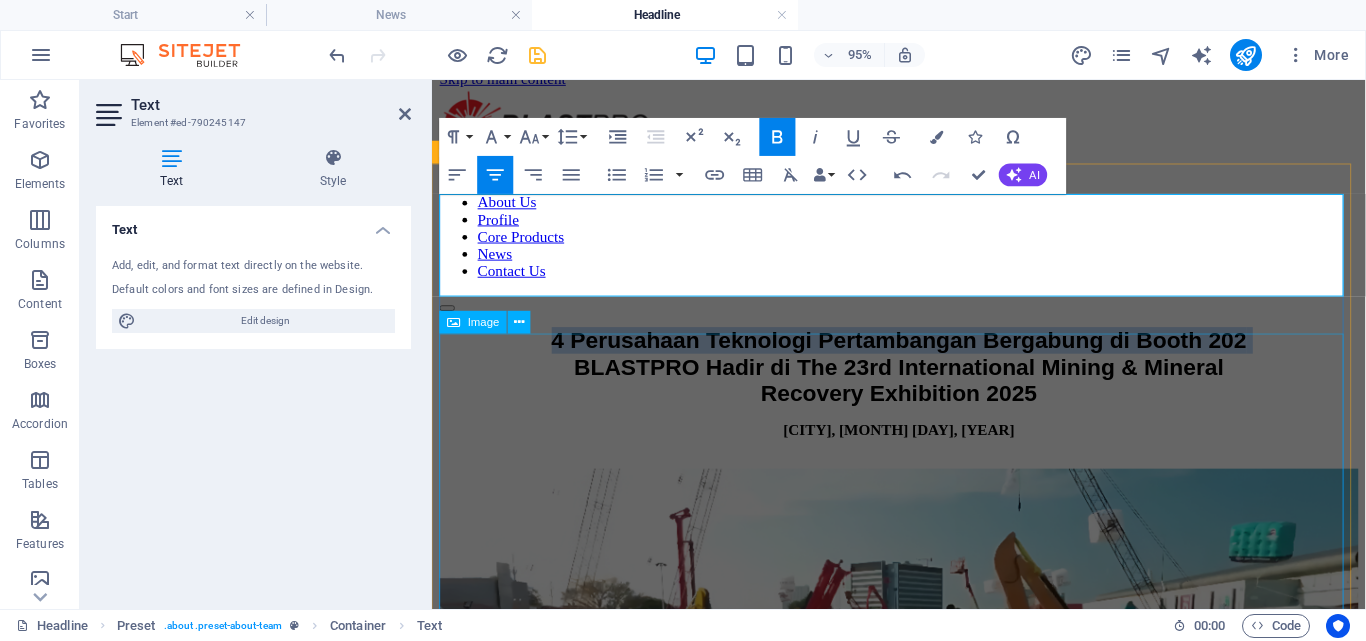click at bounding box center (923, 762) 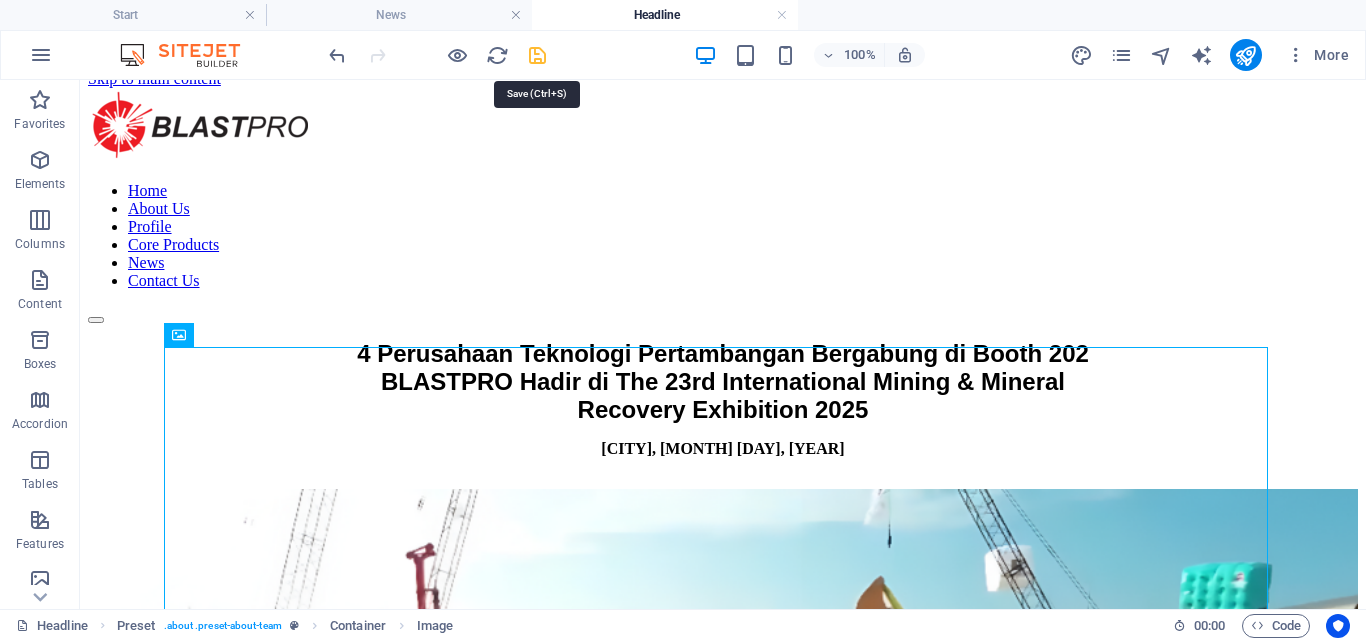 click at bounding box center (537, 55) 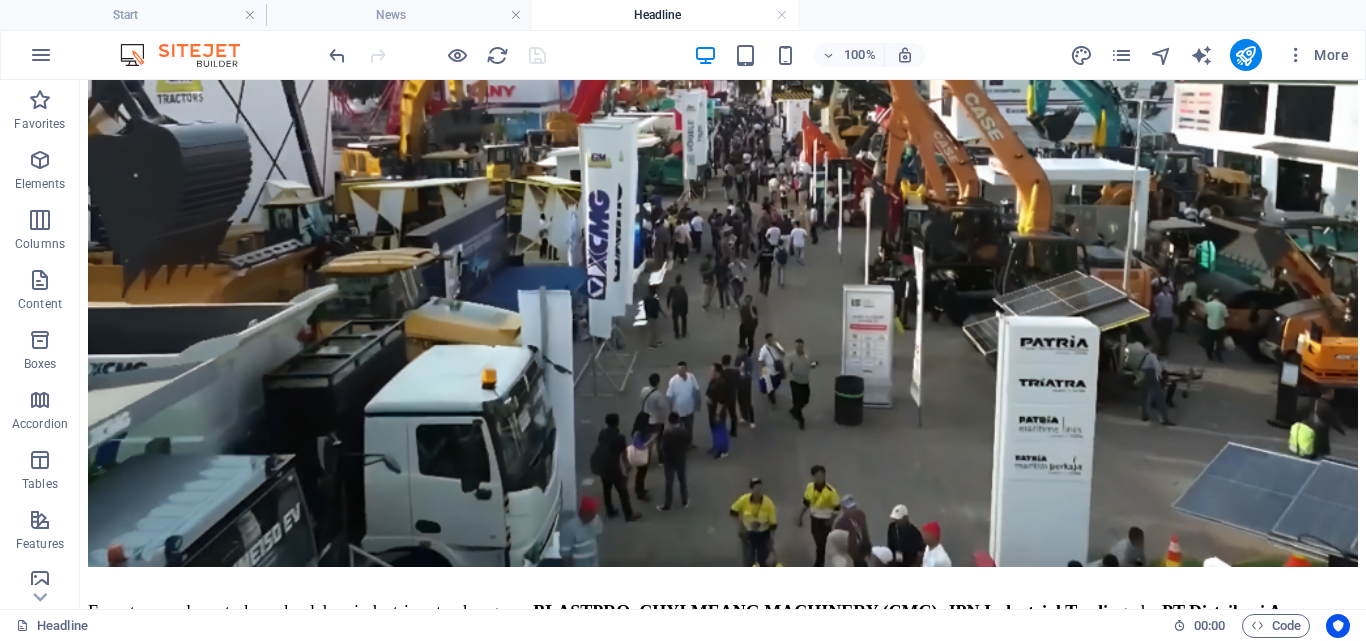 scroll, scrollTop: 0, scrollLeft: 0, axis: both 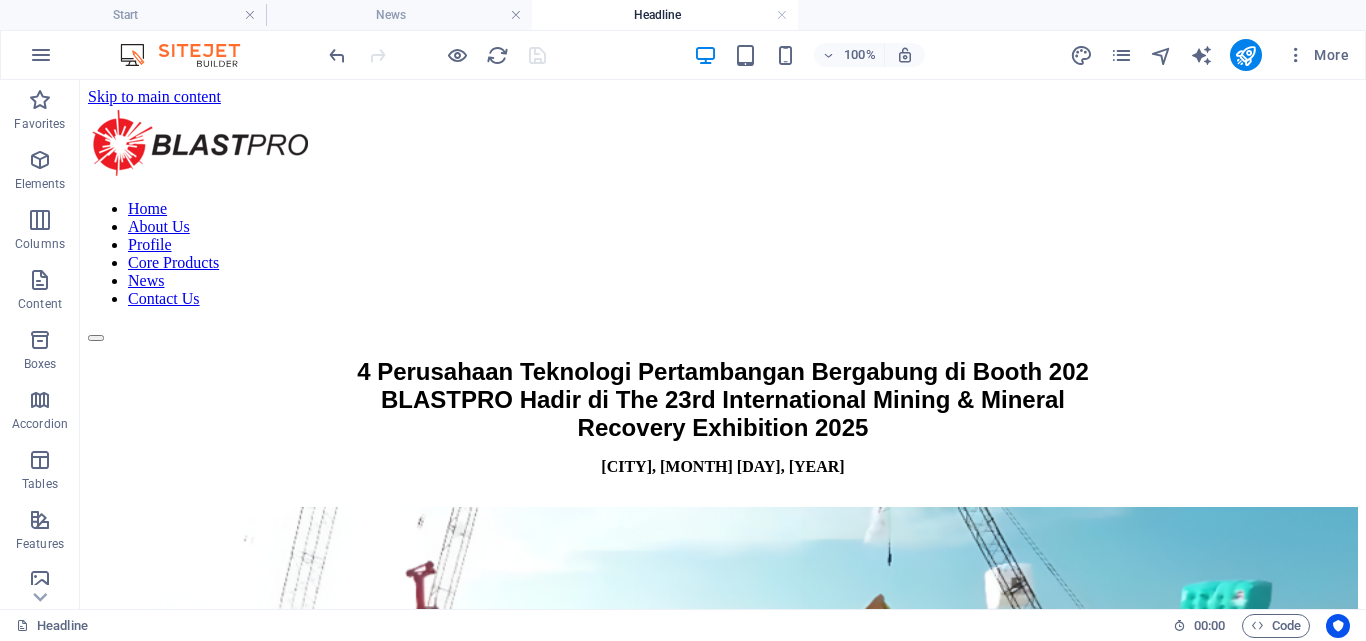 drag, startPoint x: 1365, startPoint y: 523, endPoint x: 1406, endPoint y: 154, distance: 371.27078 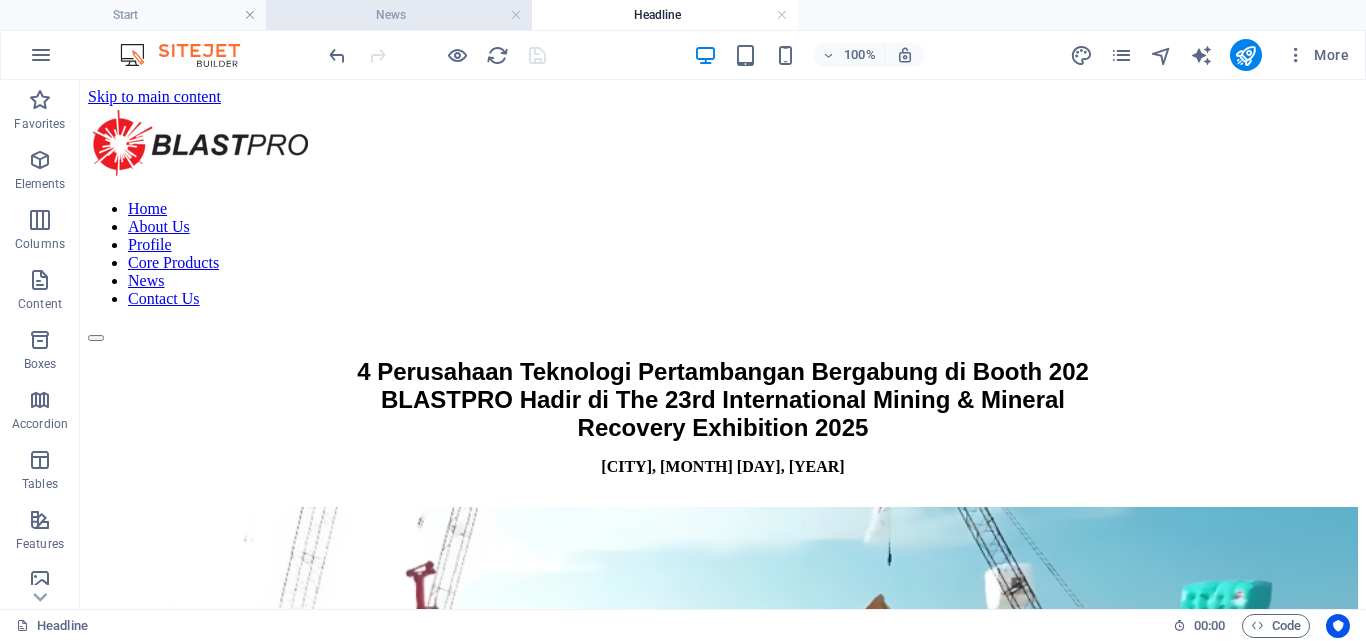 click on "News" at bounding box center [399, 15] 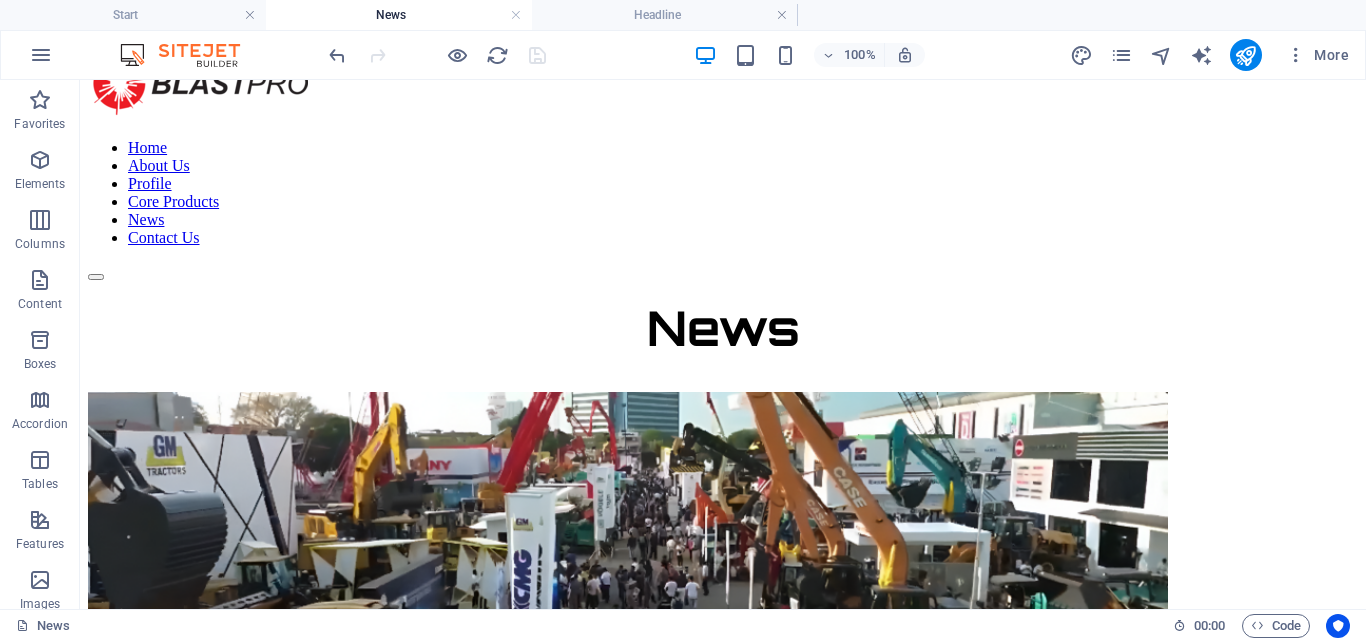 scroll, scrollTop: 67, scrollLeft: 0, axis: vertical 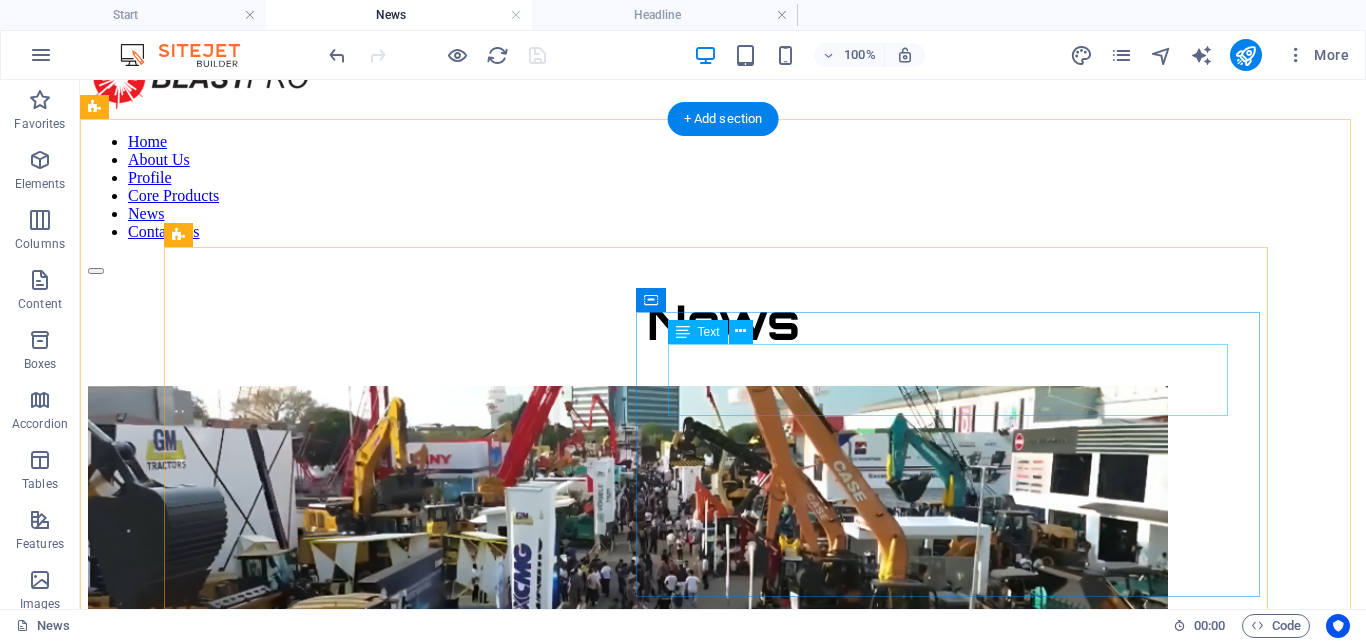 click on "Empat Perusahaan Teknologi Pertambangan Bergabung di Booth 202 – BLASTPRO Hadir di The 23rd International Mining & Mineral Recovery Exhibition 2025" at bounding box center [723, 776] 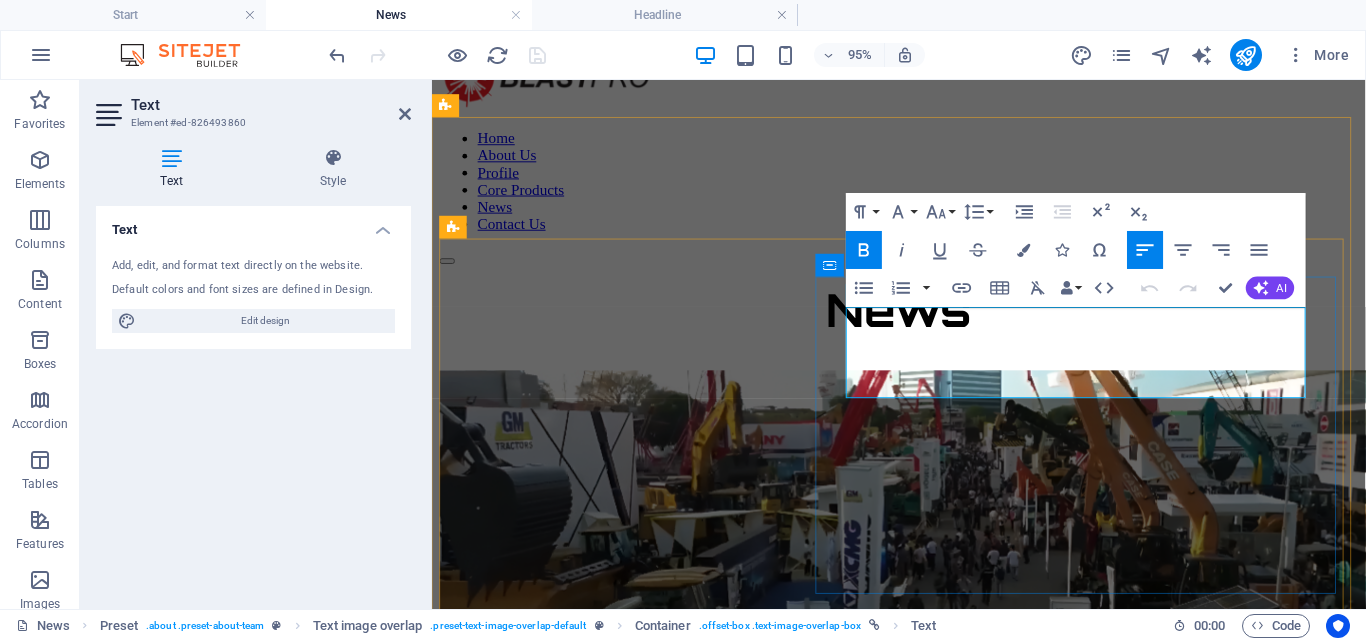 click on "Empat Perusahaan Teknologi Pertambangan Bergabung di Booth 202 – BLASTPRO Hadir di The 23rd International Mining & Mineral Recovery Exhibition 2025" at bounding box center (894, 776) 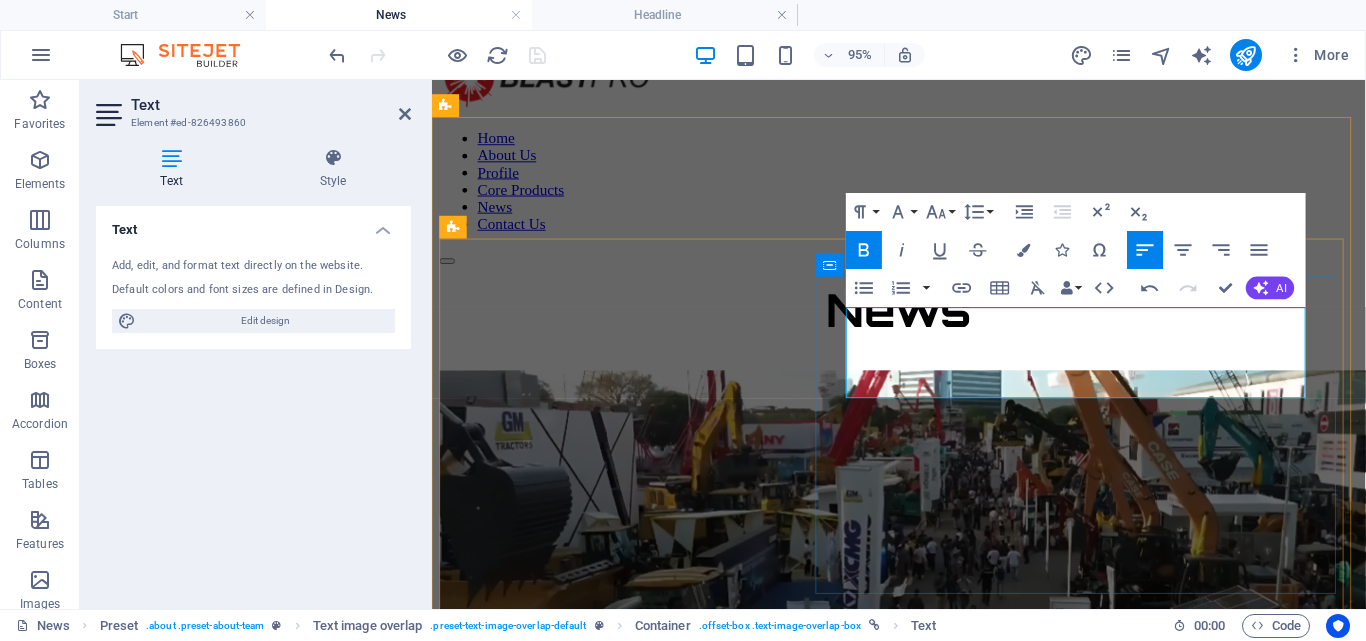 click on "4 Perusahaan Teknologi Pertambangan Bergabung di Booth 202 – BLASTPRO Hadir di The 23rd International Mining & Mineral Recovery Exhibition 2025" at bounding box center (869, 776) 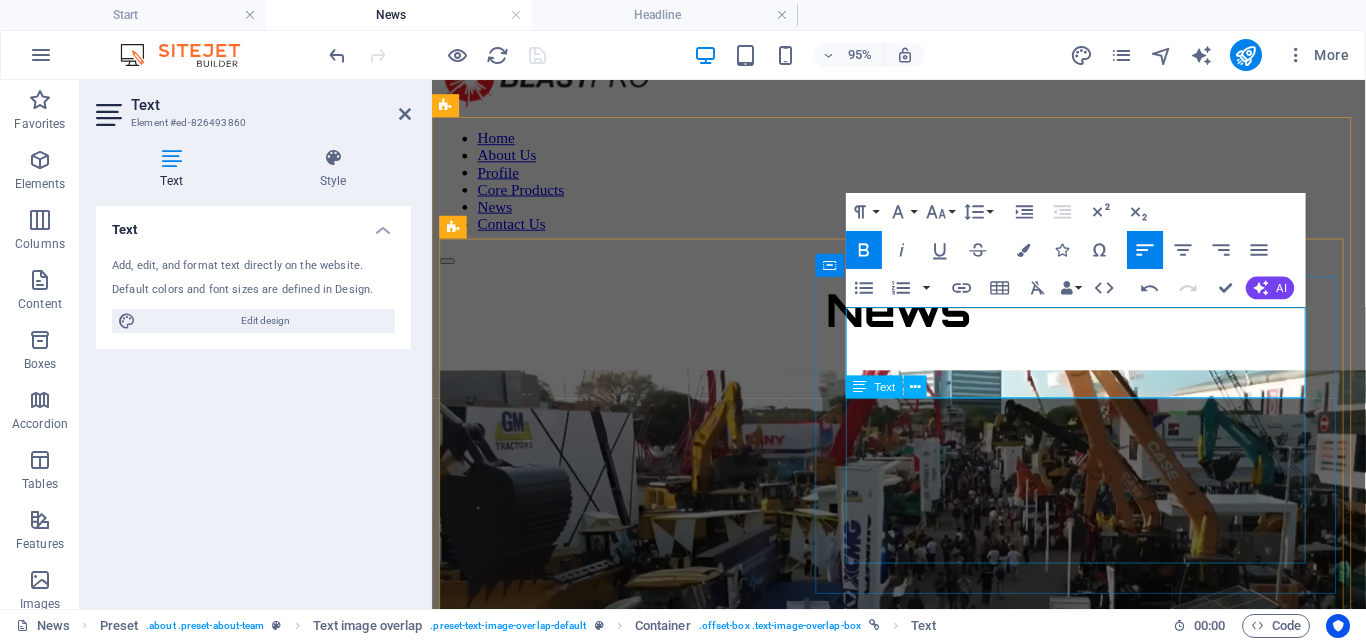 click on "Empat perusahaan terkemuka dalam industri pertambangan — BLASTPRO, CHYI MEANG MACHINERY (CMC), JPN Industrial Trading , dan PT Distribusi Ammo Nusantara (DAN) —hadir bersama dalam satu booth di The 23rd International Mining & Mineral Recovery Exhibition , berlangsung pada 17–20 [MONTH] 2025 di [CITY] International Expo, [CITY] ." at bounding box center (923, 892) 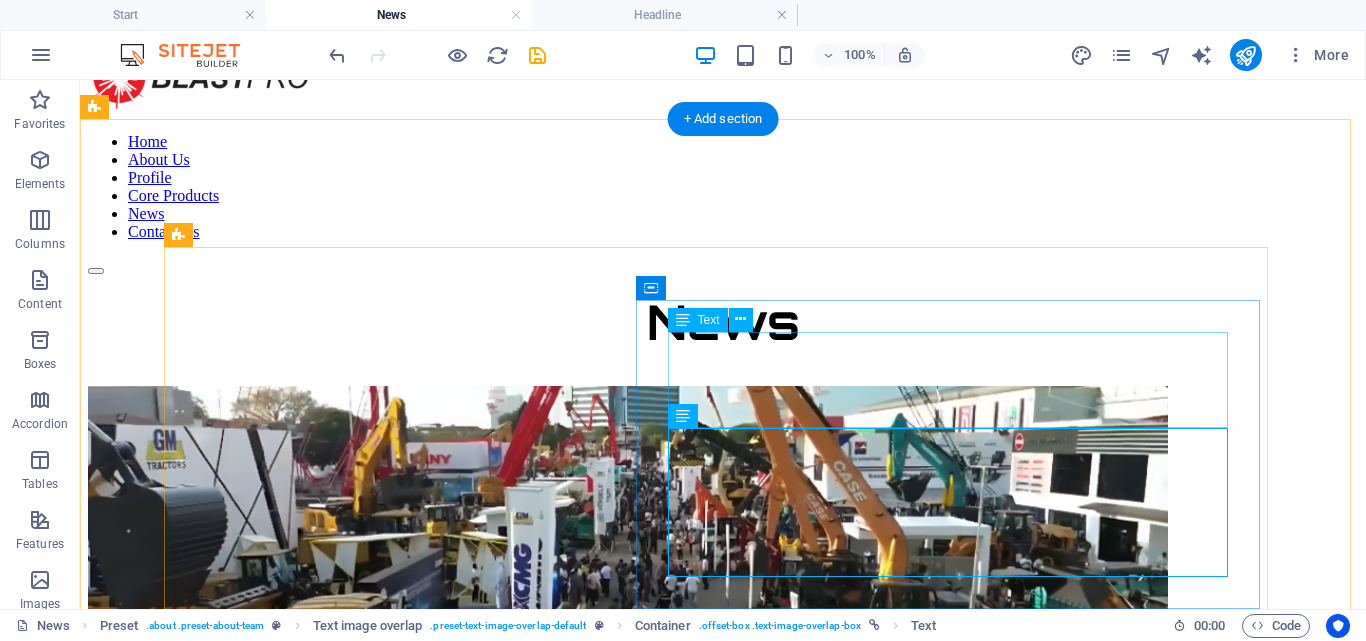 click on "4 Perusahaan Teknologi Pertambangan Bergabung di Booth 202 – BLASTPRO Hadir di The 23rd International Mining & Mineral Recovery Exhibition 2025" at bounding box center (723, 784) 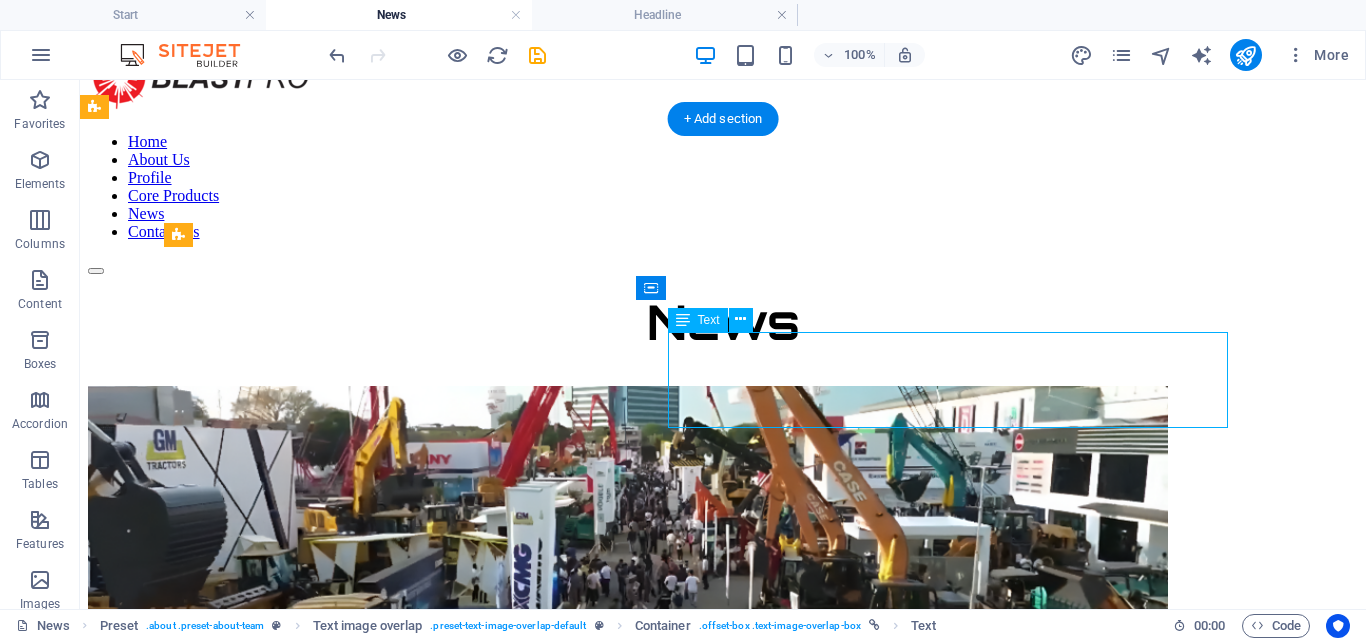click on "4 Perusahaan Teknologi Pertambangan Bergabung di Booth 202 – BLASTPRO Hadir di The 23rd International Mining & Mineral Recovery Exhibition 2025" at bounding box center (723, 784) 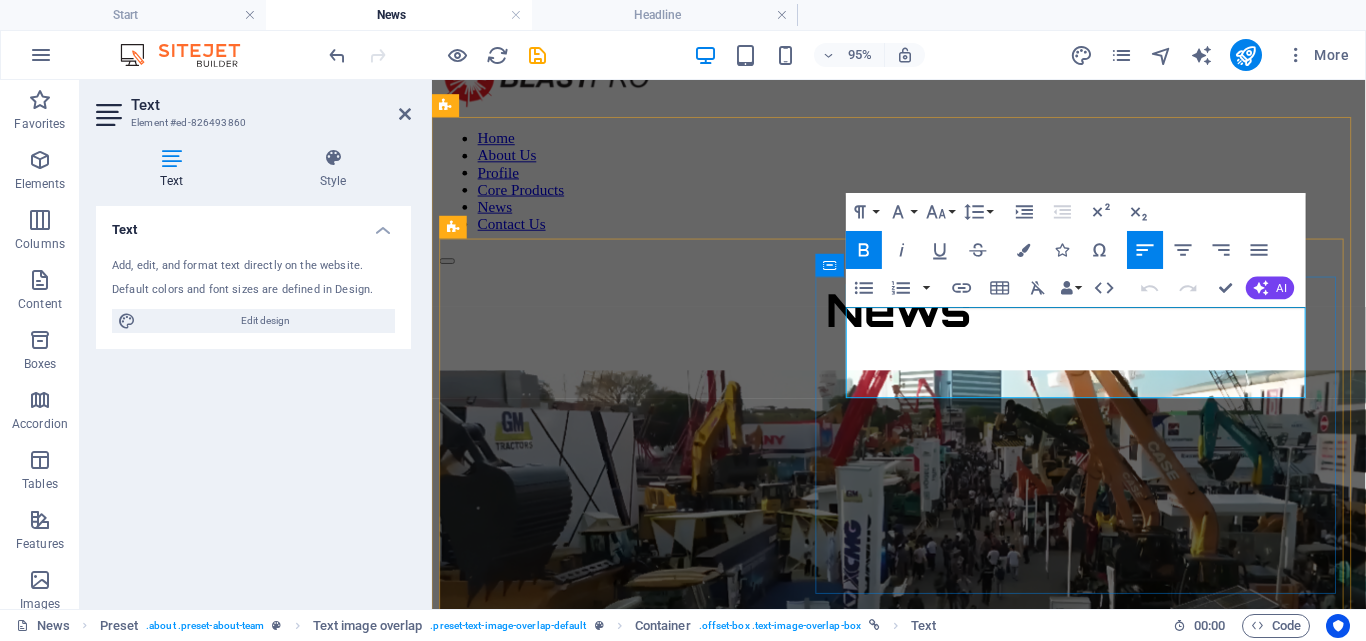 click on "Recovery Exhibition 2025" at bounding box center (558, 822) 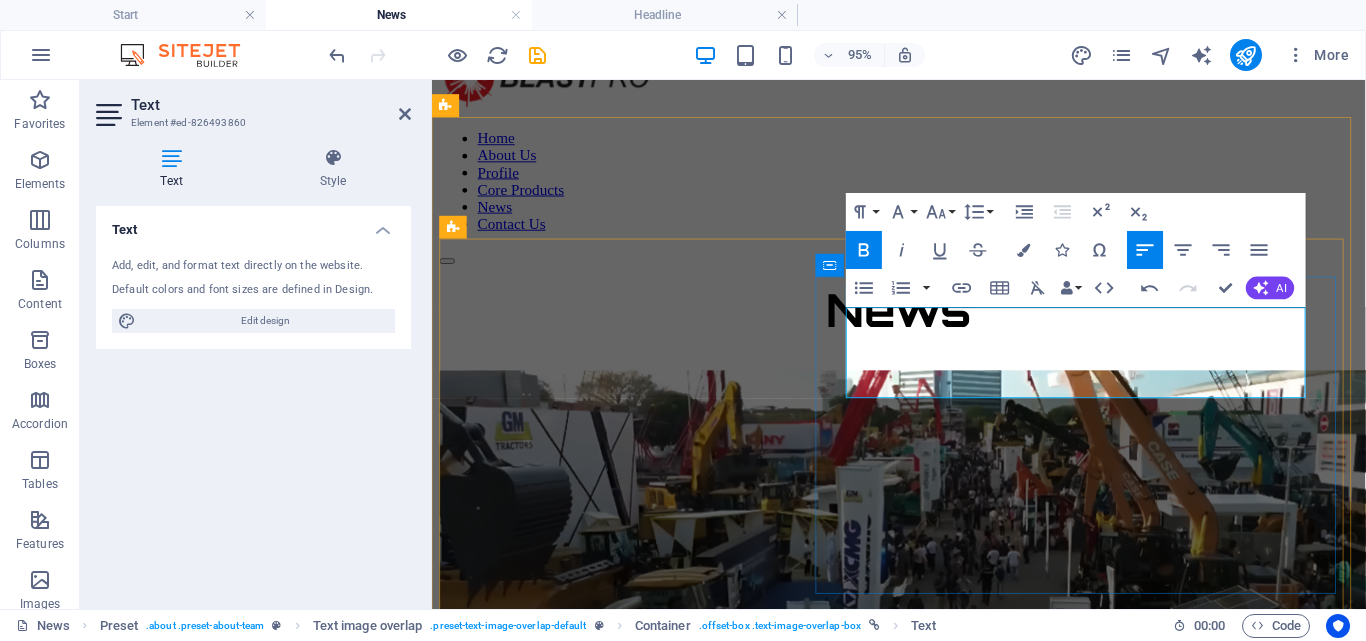 type 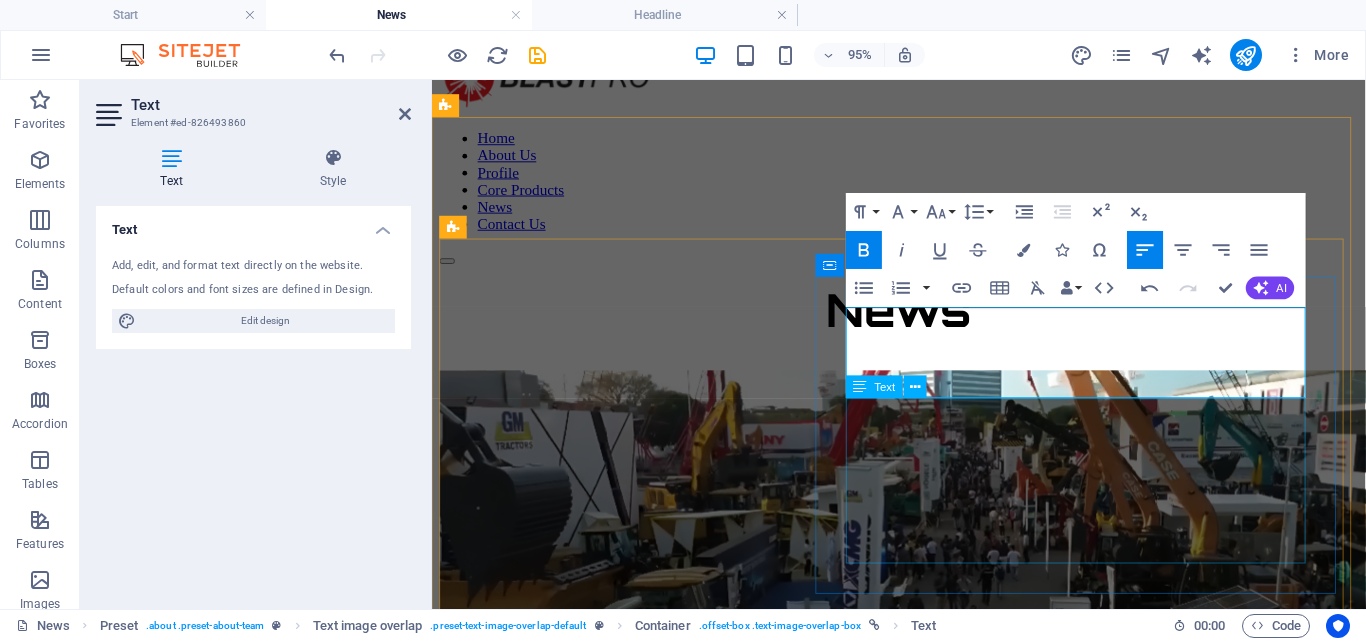 click on "Empat perusahaan terkemuka dalam industri pertambangan — BLASTPRO, CHYI MEANG MACHINERY (CMC), JPN Industrial Trading , dan PT Distribusi Ammo Nusantara (DAN) —hadir bersama dalam satu booth di The 23rd International Mining & Mineral Recovery Exhibition , berlangsung pada 17–20 [MONTH] 2025 di [CITY] International Expo, [CITY] ." at bounding box center (923, 856) 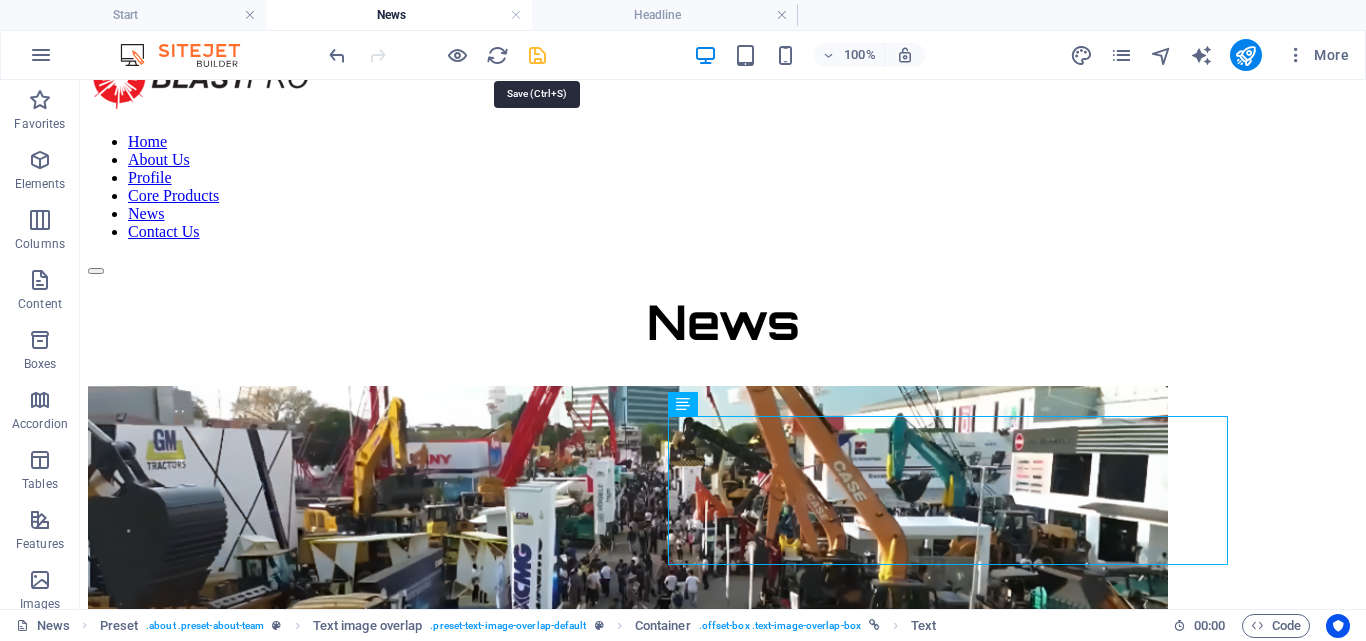 click at bounding box center (537, 55) 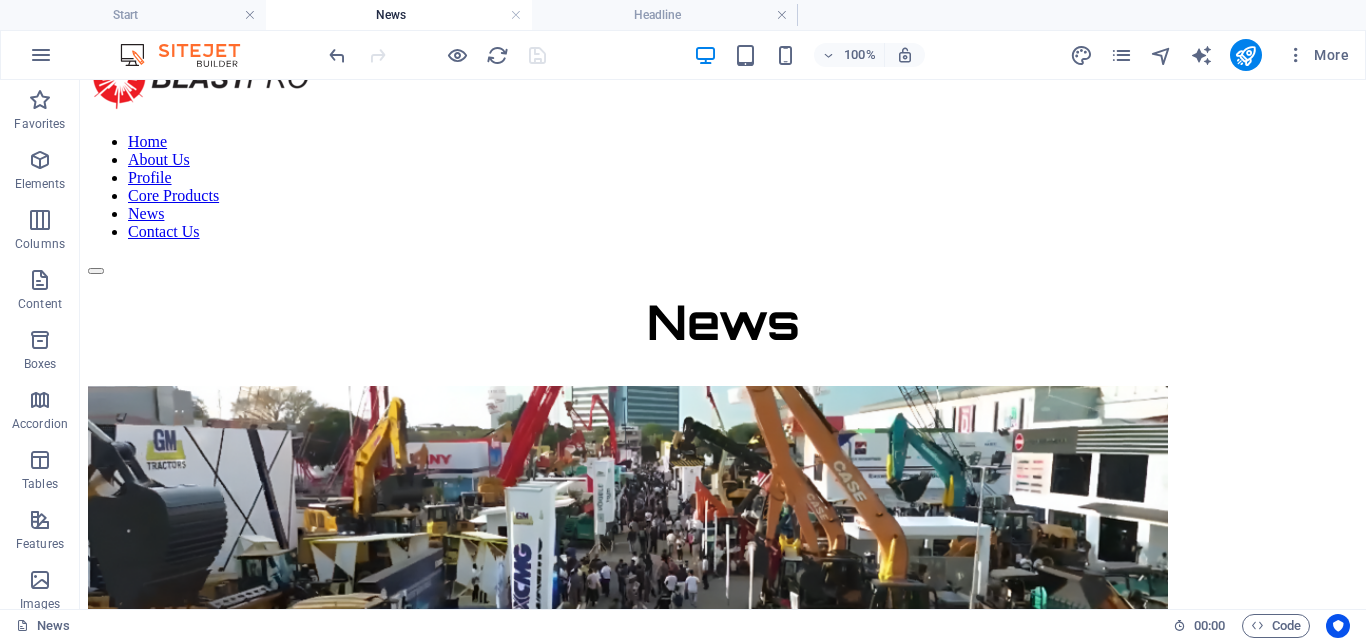 click on "News" at bounding box center [399, 15] 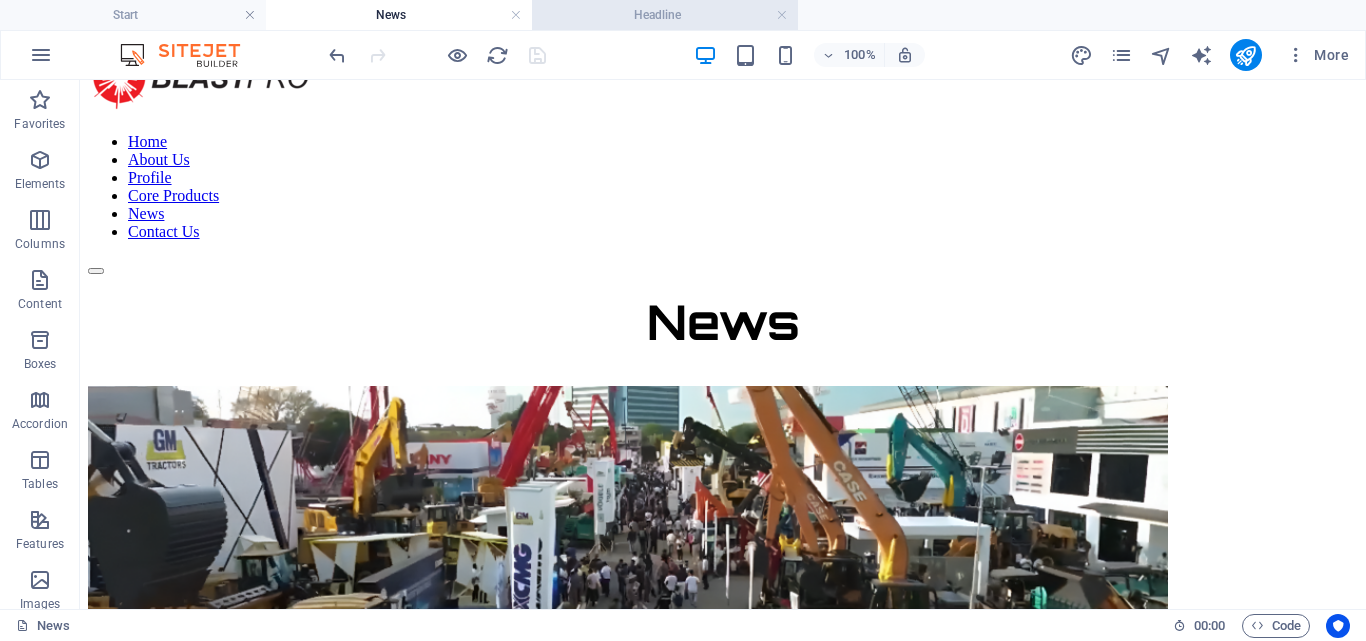 click on "Headline" at bounding box center [665, 15] 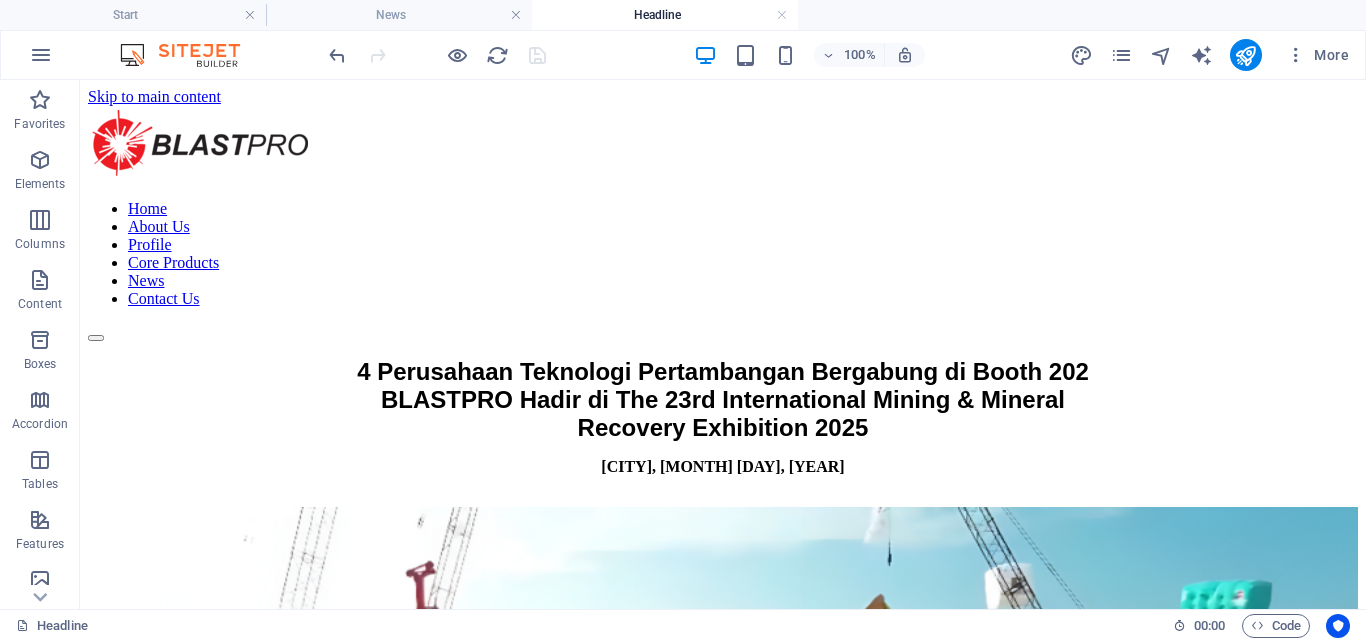 scroll, scrollTop: 0, scrollLeft: 0, axis: both 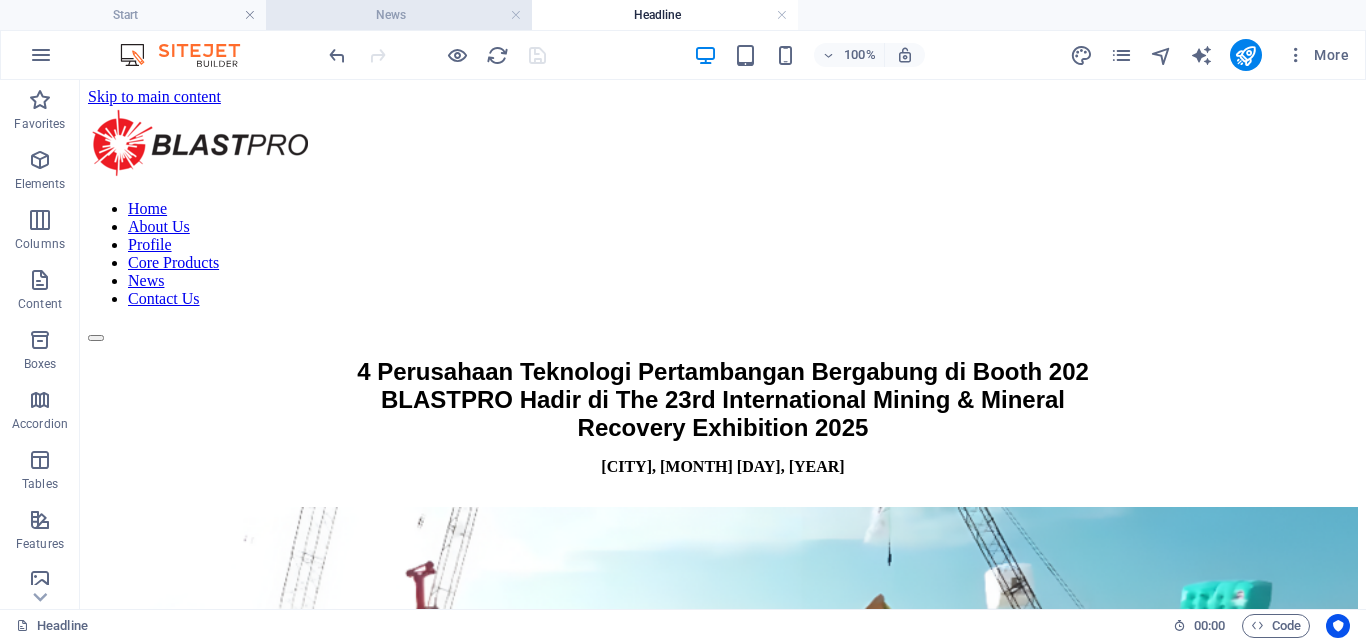 click on "News" at bounding box center (399, 15) 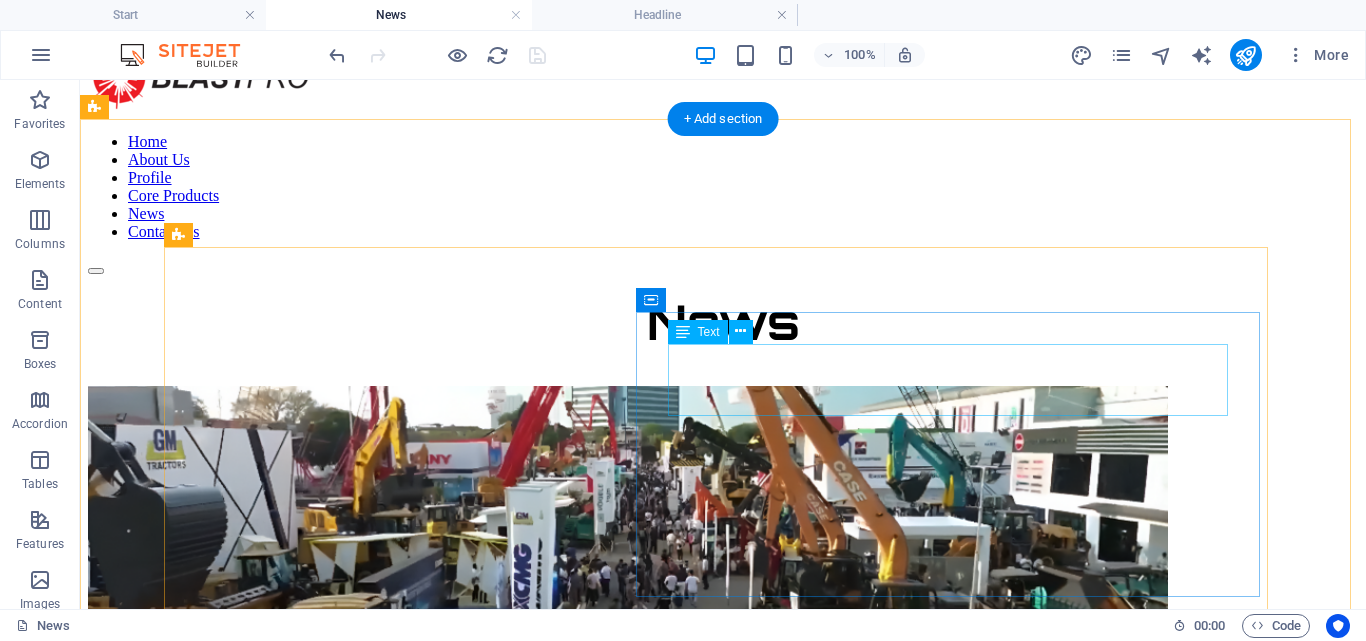 click on "4 Perusahaan Teknologi Pertambangan Bergabung di Booth 202 – BLASTPRO Hadir di The 23rd International Mining & Mineral Recovery Exhibition 2025" at bounding box center (723, 776) 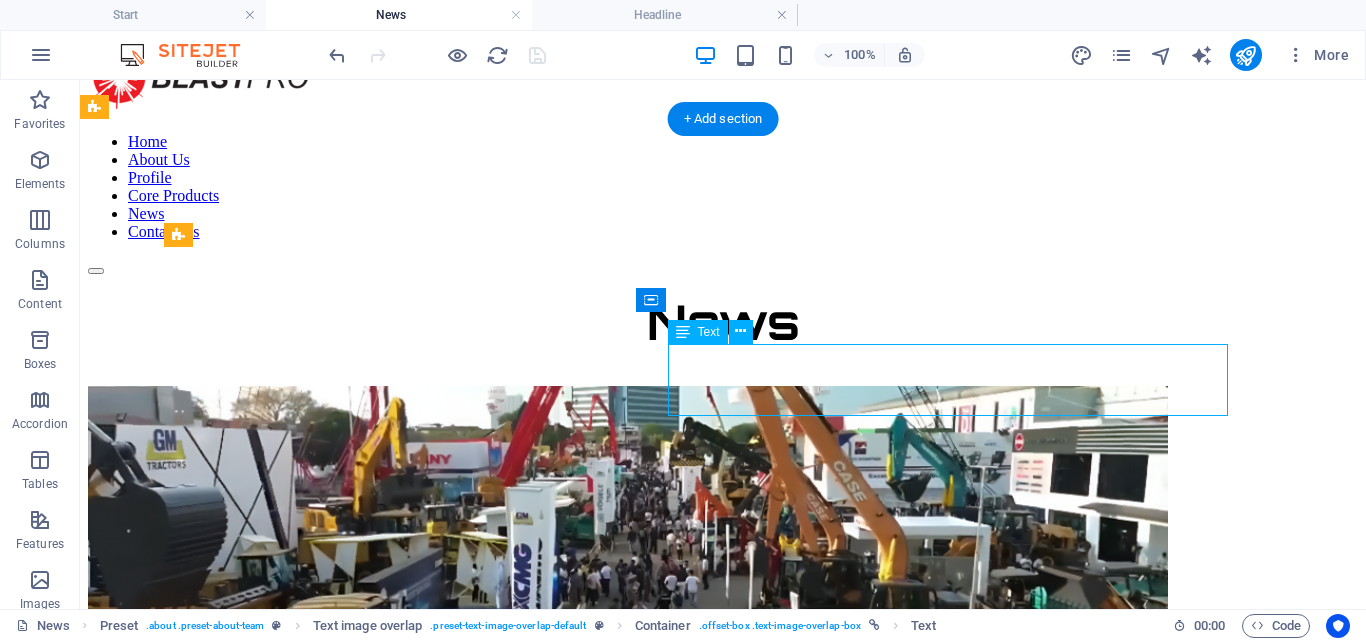 click on "4 Perusahaan Teknologi Pertambangan Bergabung di Booth 202 – BLASTPRO Hadir di The 23rd International Mining & Mineral Recovery Exhibition 2025" at bounding box center (723, 776) 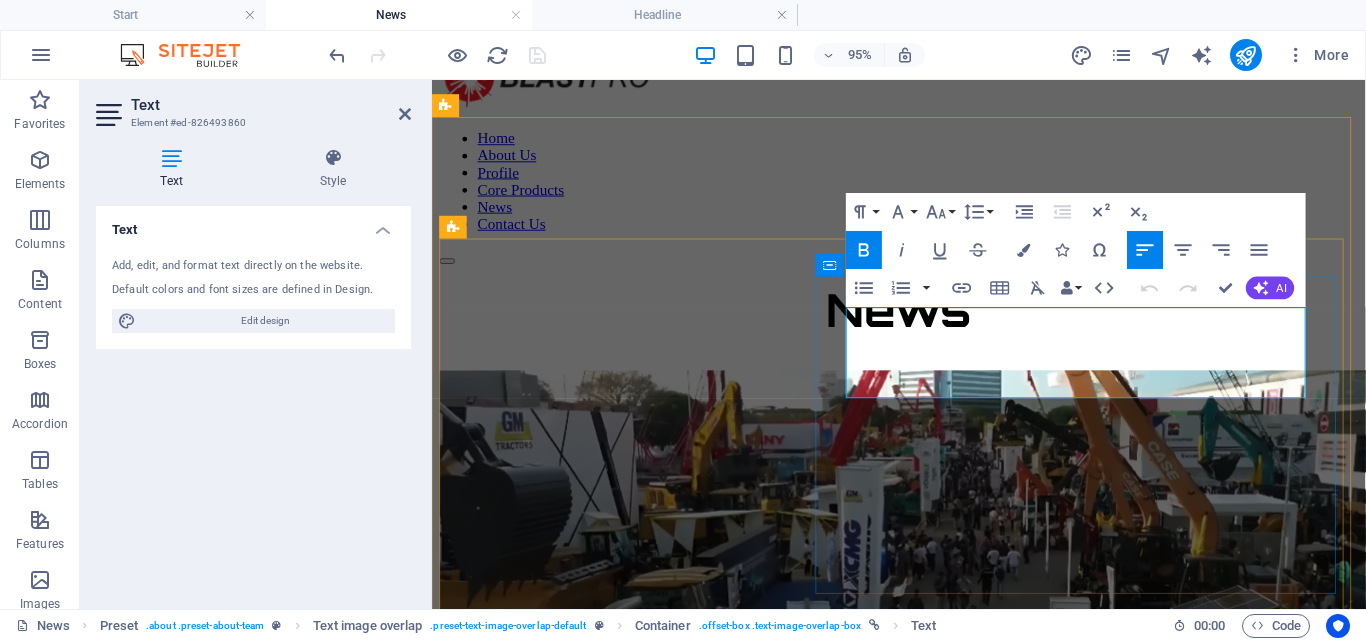 click on "4 Perusahaan Teknologi Pertambangan Bergabung di Booth 202 – BLASTPRO Hadir di The 23rd International Mining & Mineral Recovery Exhibition 2025" at bounding box center (923, 776) 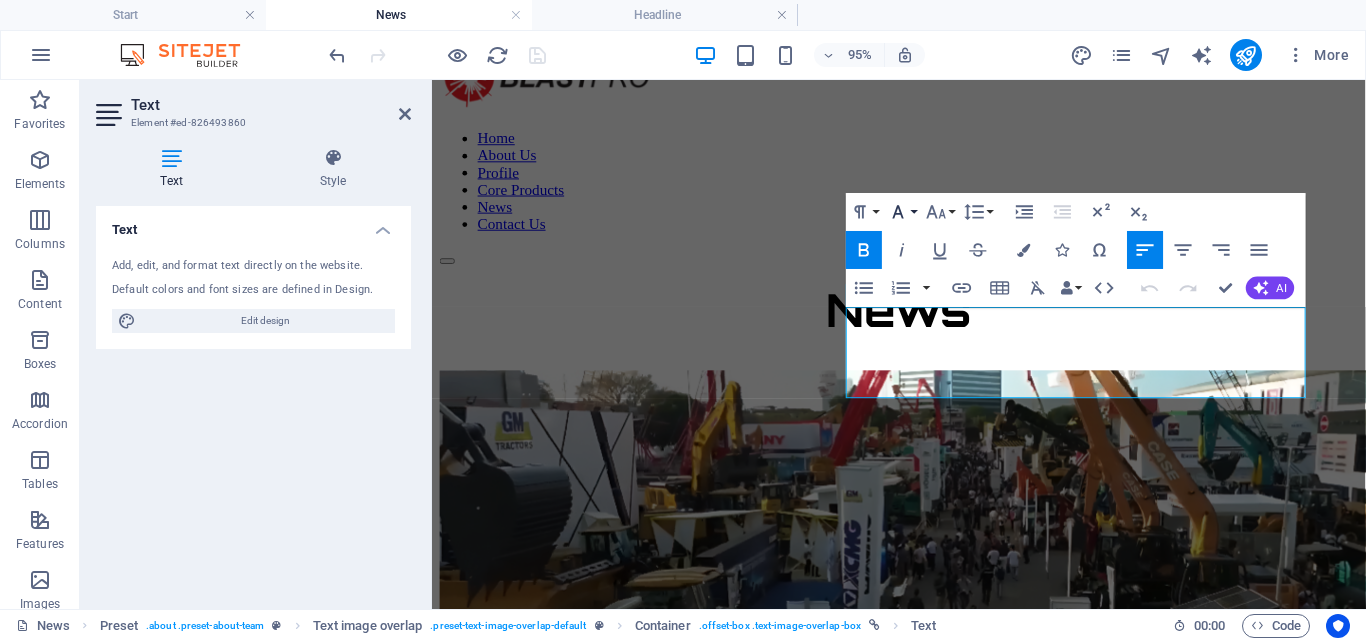 click on "Font Family" at bounding box center (902, 212) 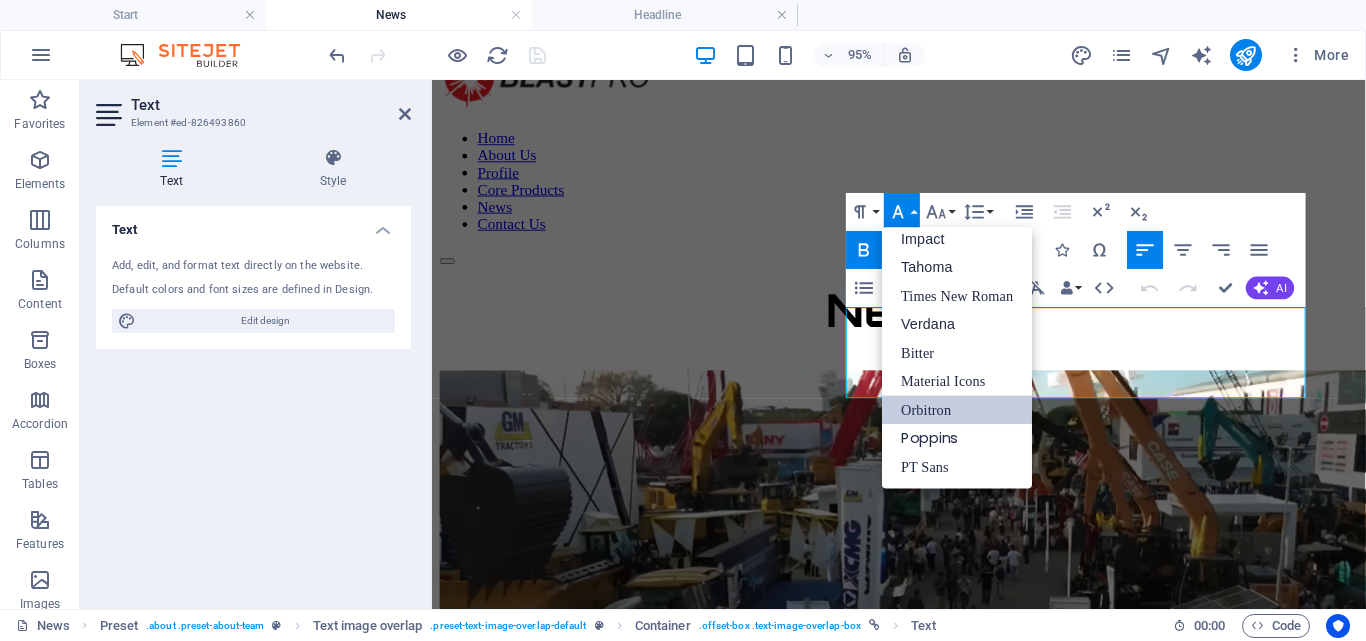 scroll, scrollTop: 0, scrollLeft: 0, axis: both 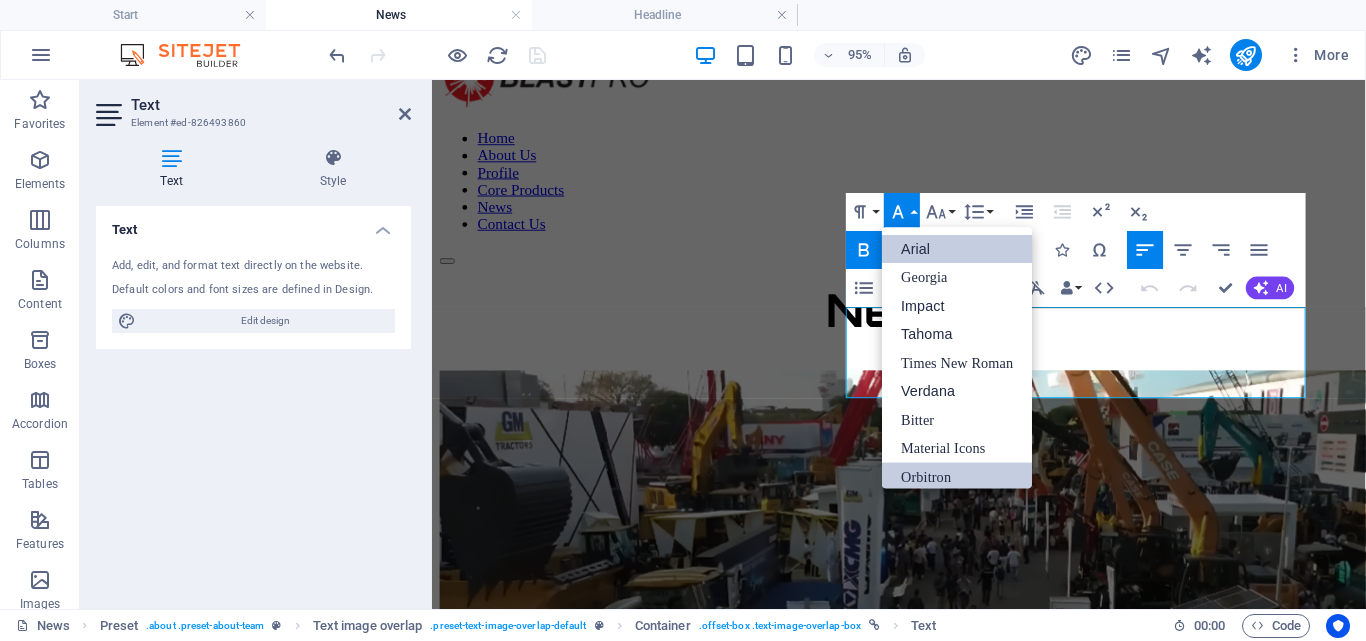click on "Arial" at bounding box center (957, 249) 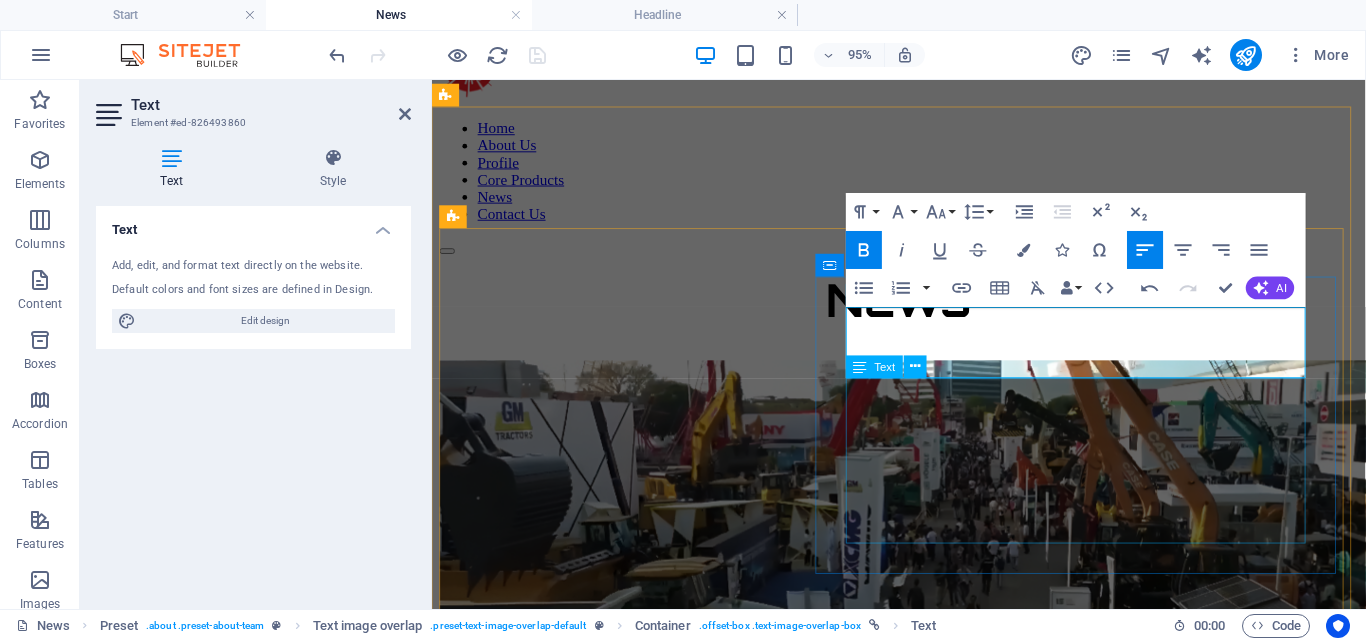 click on "Empat perusahaan terkemuka dalam industri pertambangan — BLASTPRO, CHYI MEANG MACHINERY (CMC), JPN Industrial Trading , dan PT Distribusi Ammo Nusantara (DAN) —hadir bersama dalam satu booth di The 23rd International Mining & Mineral Recovery Exhibition , berlangsung pada 17–20 [MONTH] 2025 di [CITY] International Expo, [CITY] ." at bounding box center (923, 841) 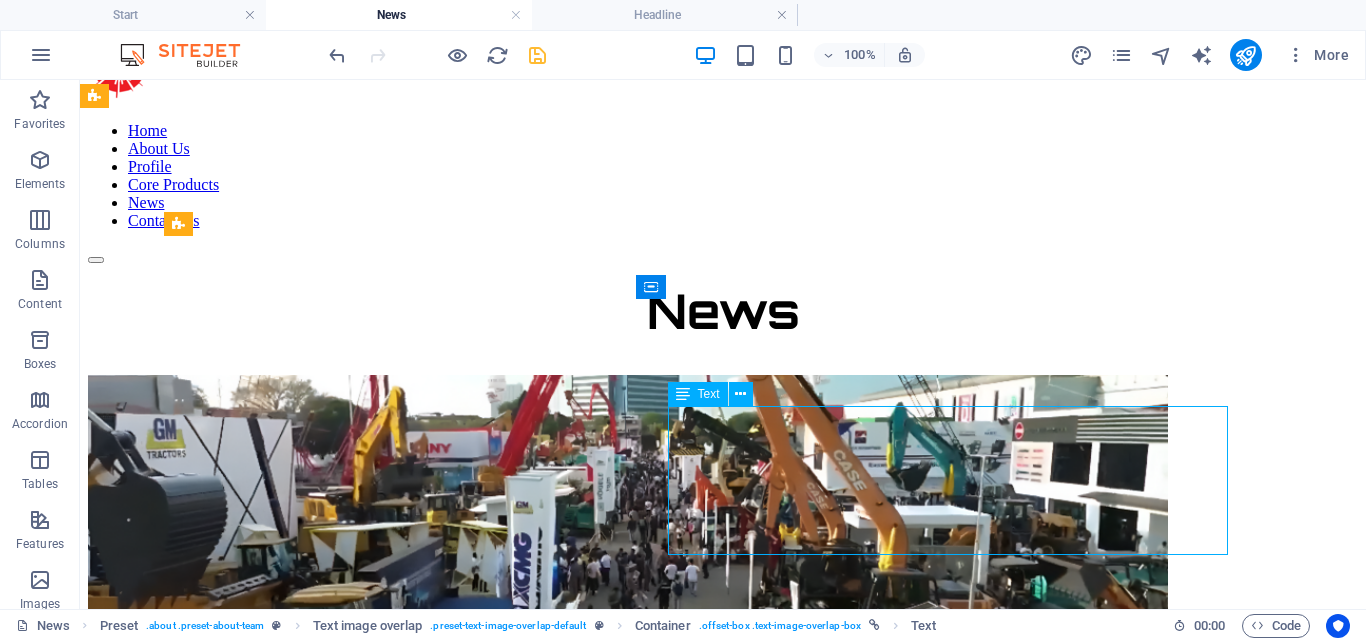 click on "Empat perusahaan terkemuka dalam industri pertambangan — BLASTPRO, CHYI MEANG MACHINERY (CMC), JPN Industrial Trading , dan PT Distribusi Ammo Nusantara (DAN) —hadir bersama dalam satu booth di The 23rd International Mining & Mineral Recovery Exhibition , berlangsung pada 17–20 [MONTH] 2025 di [CITY] International Expo, [CITY] ." at bounding box center (723, 823) 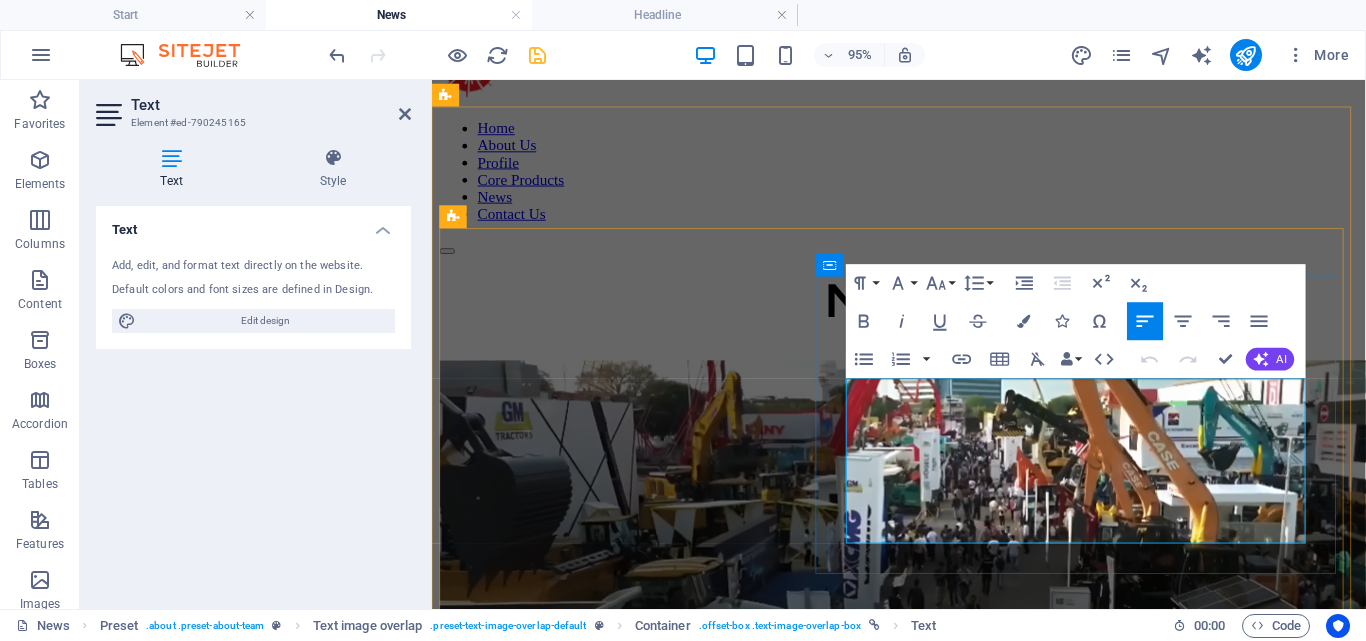 click on "PT Distribusi Ammo Nusantara (DAN)" at bounding box center [675, 857] 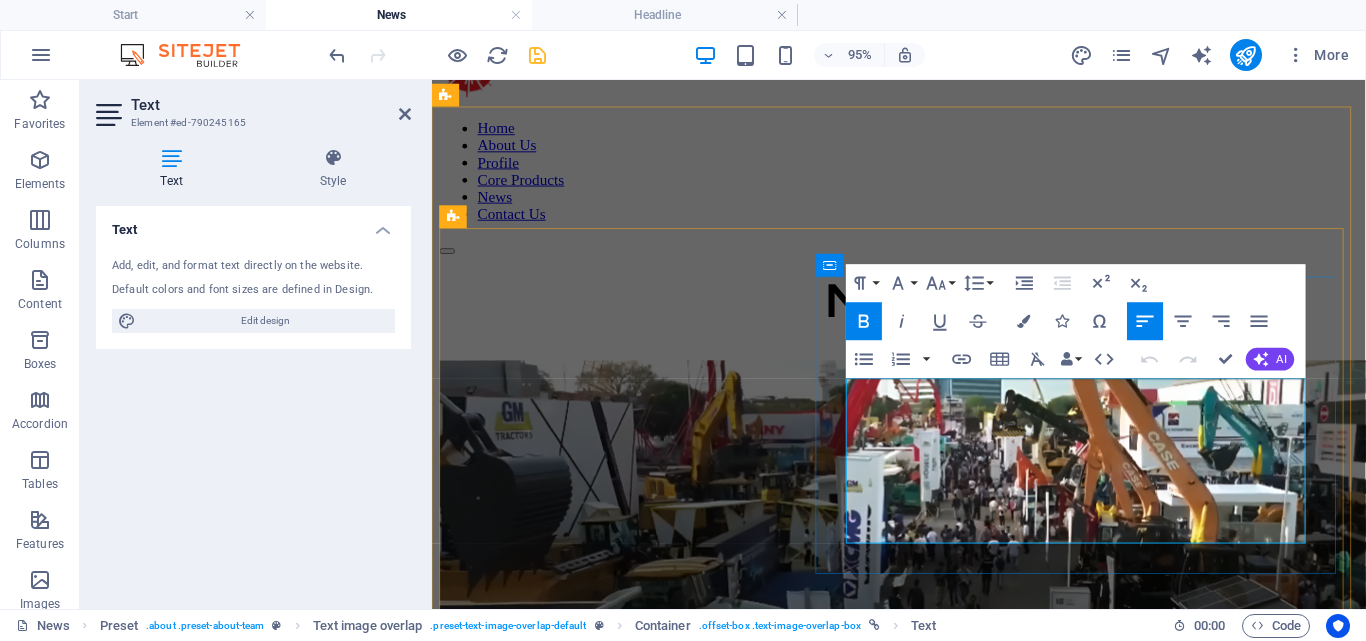 click on "PT Distribusi Ammo Nusantara (DAN)" at bounding box center (675, 857) 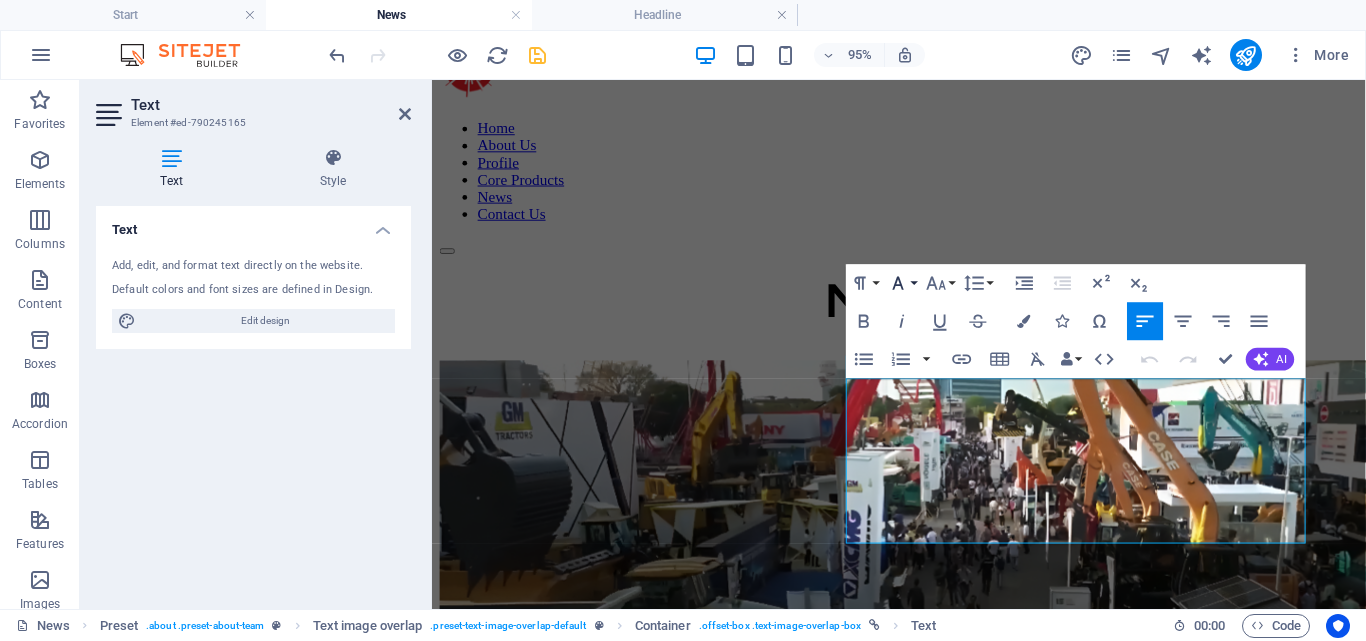 click 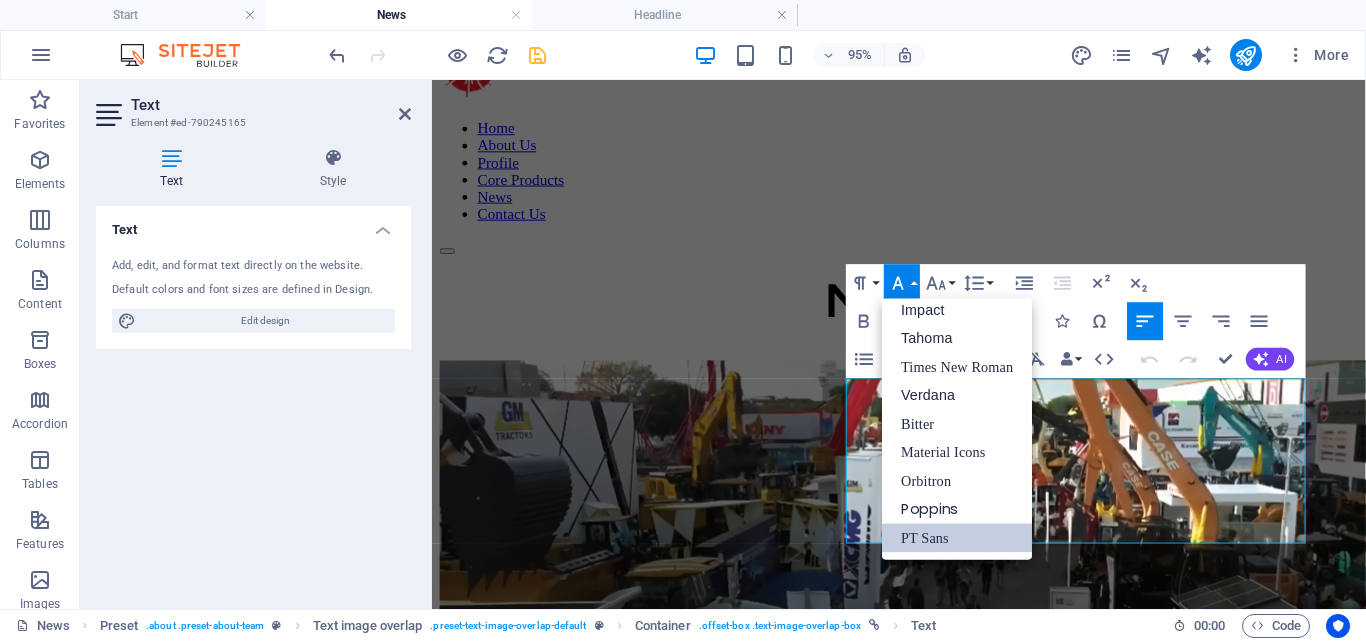 scroll, scrollTop: 71, scrollLeft: 0, axis: vertical 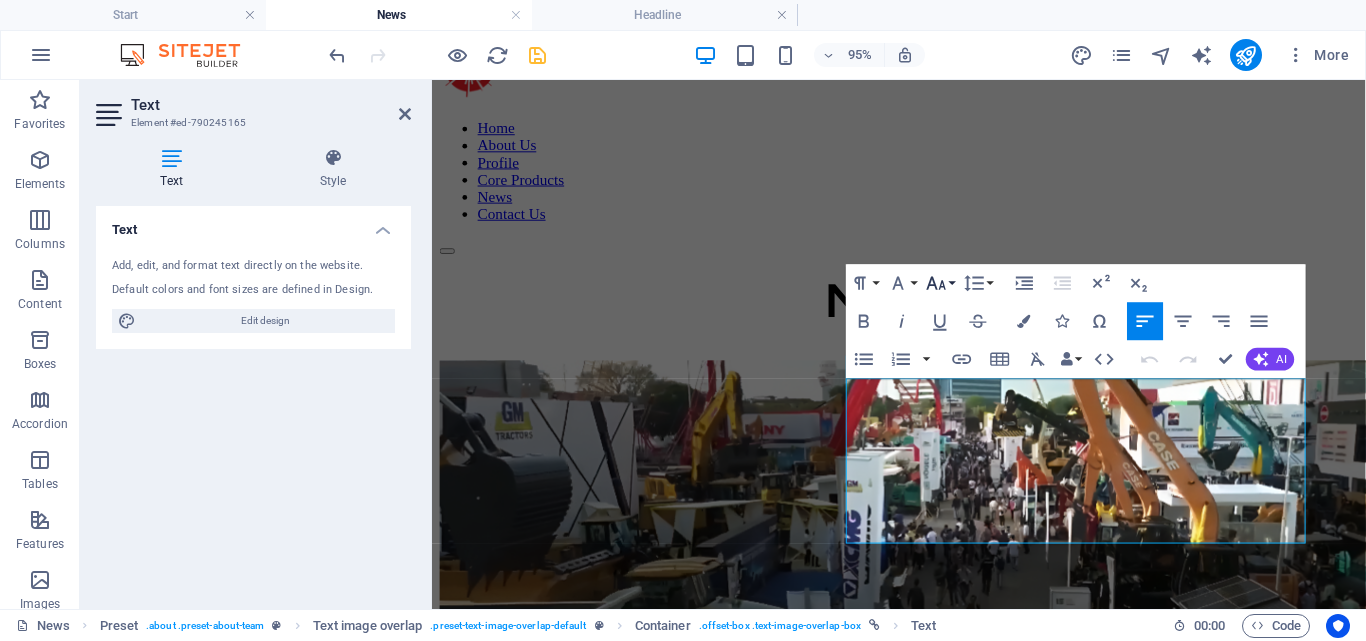click on "Font Size" at bounding box center [940, 283] 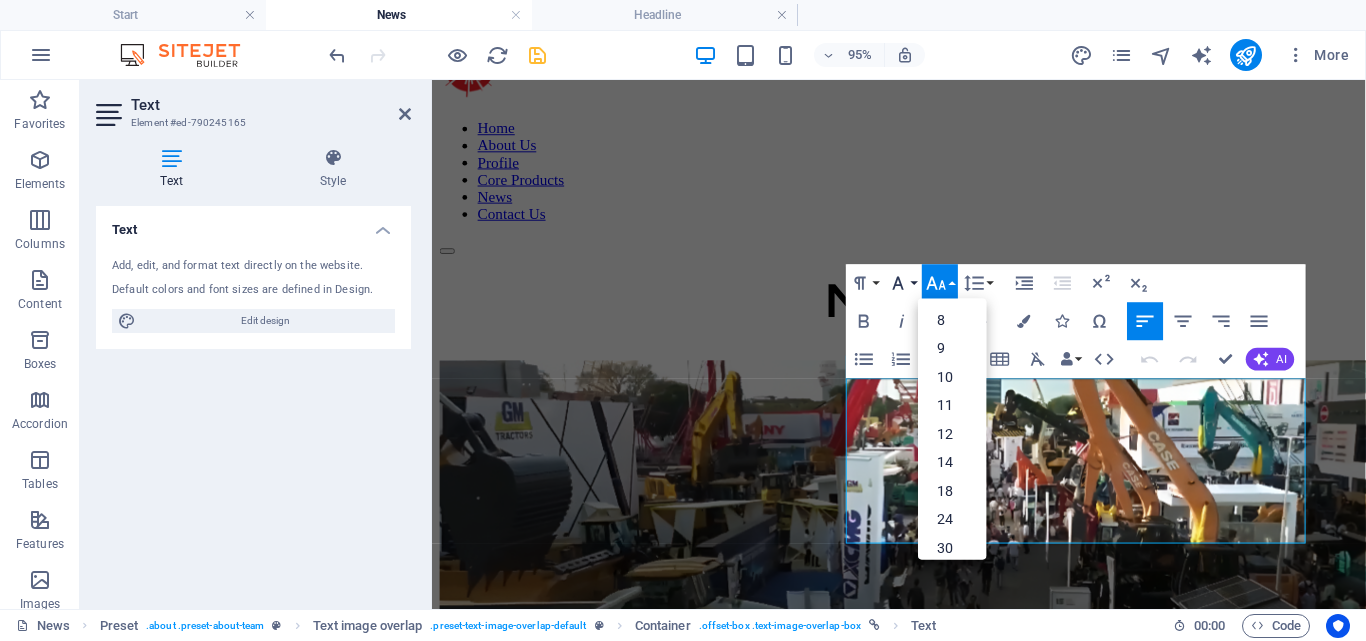 click 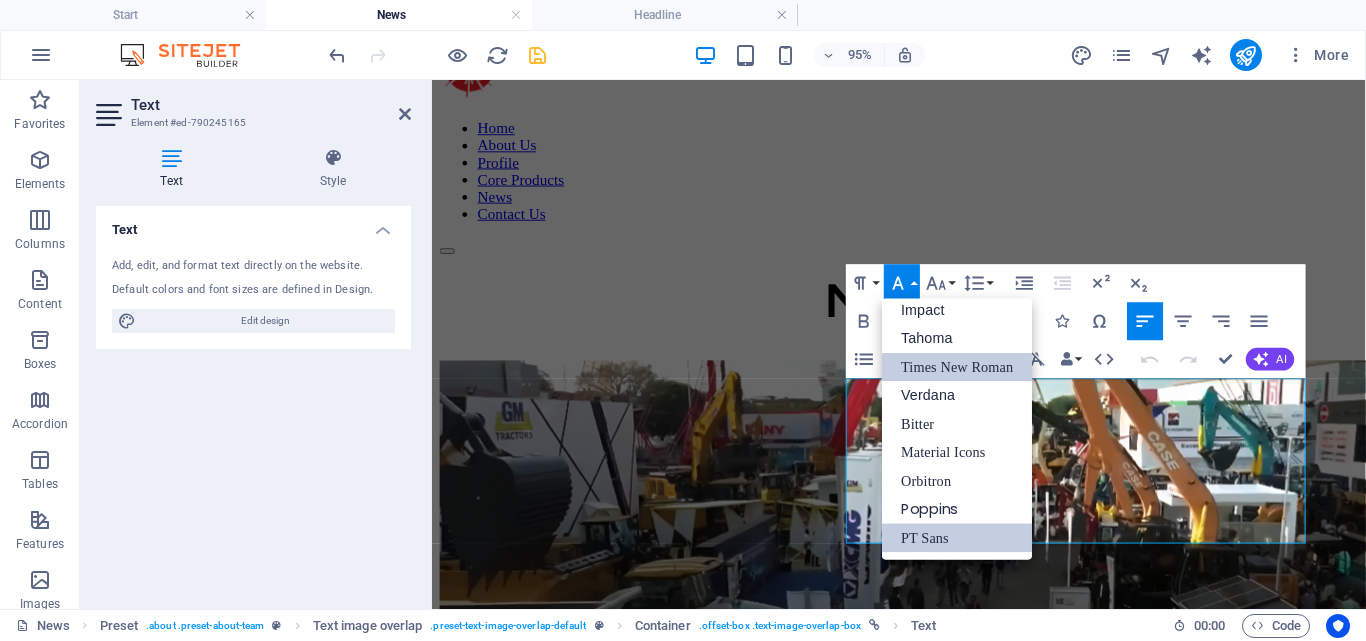 scroll, scrollTop: 71, scrollLeft: 0, axis: vertical 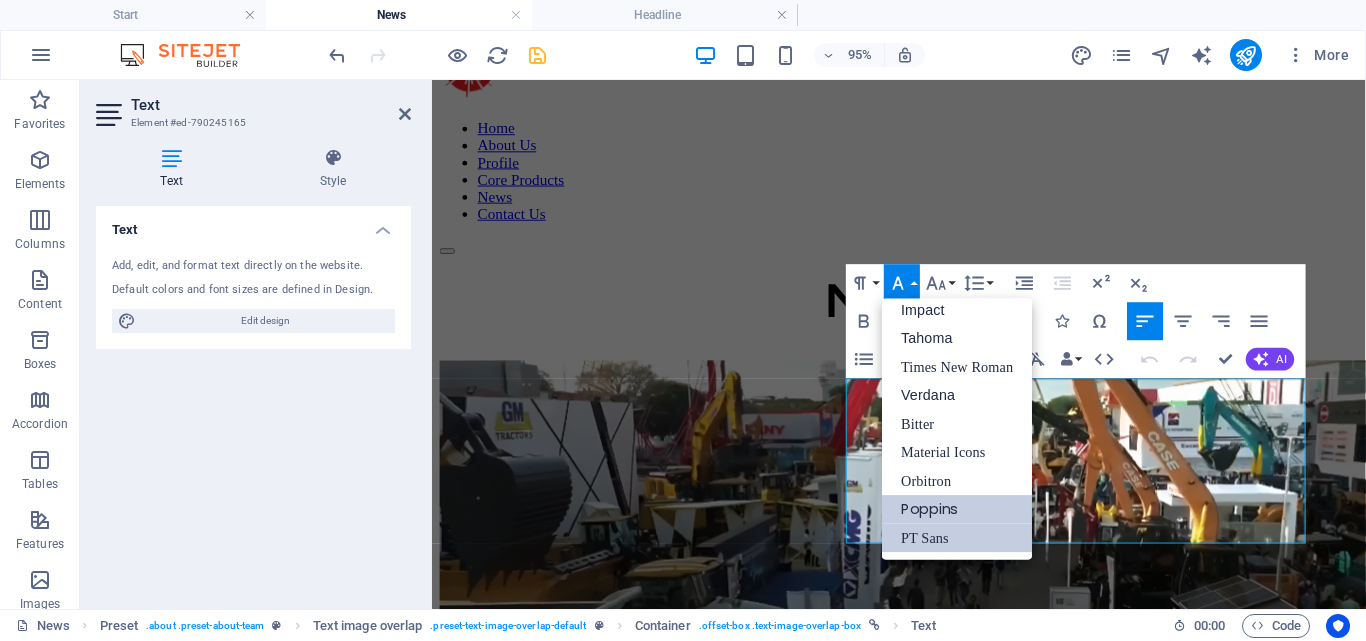 click on "Poppins" at bounding box center (957, 509) 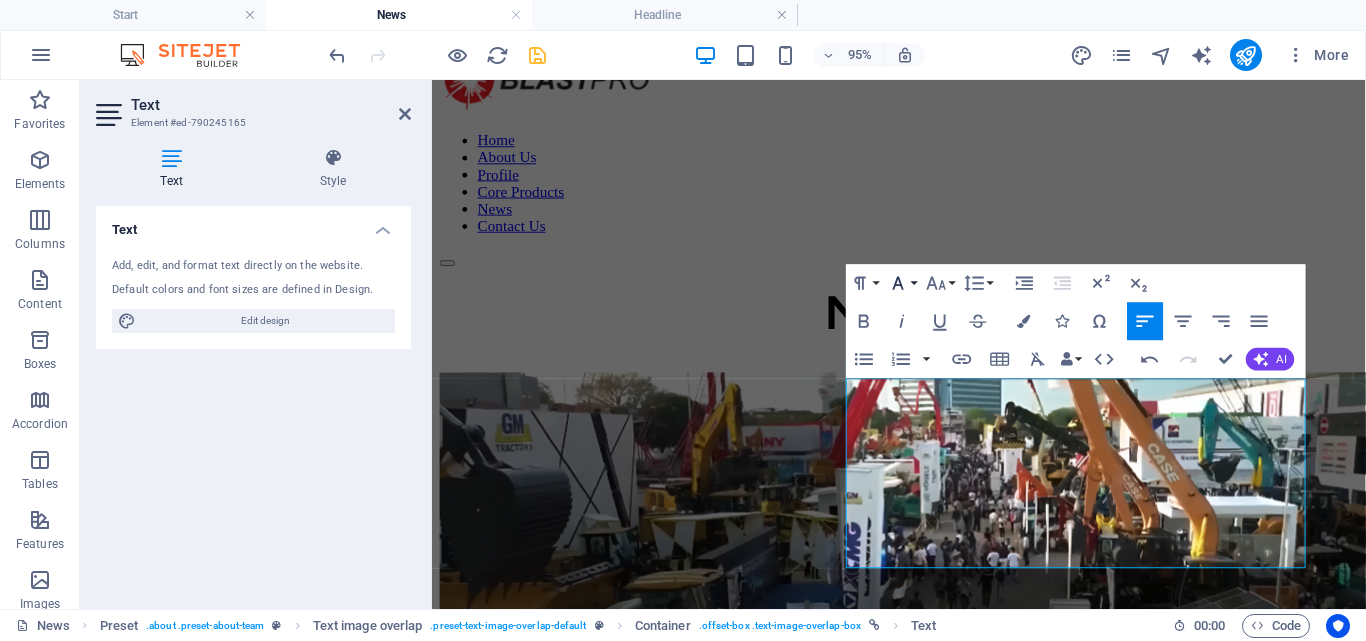 click 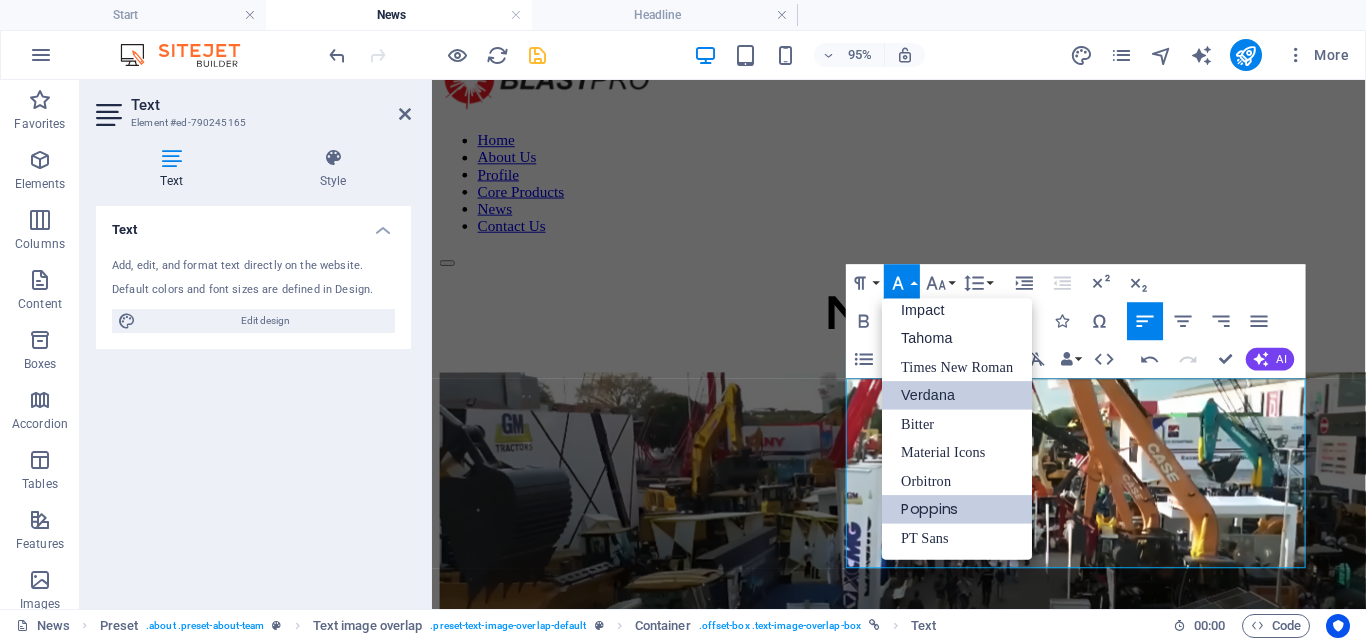 scroll, scrollTop: 71, scrollLeft: 0, axis: vertical 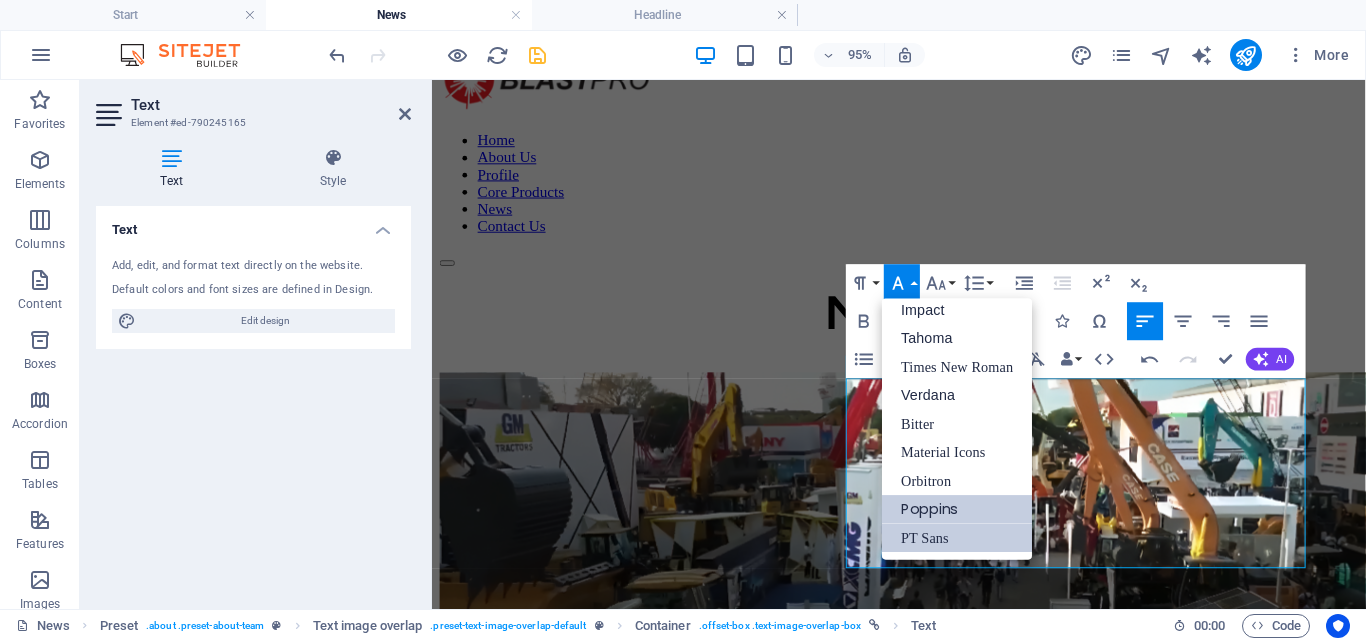 click on "PT Sans" at bounding box center [957, 537] 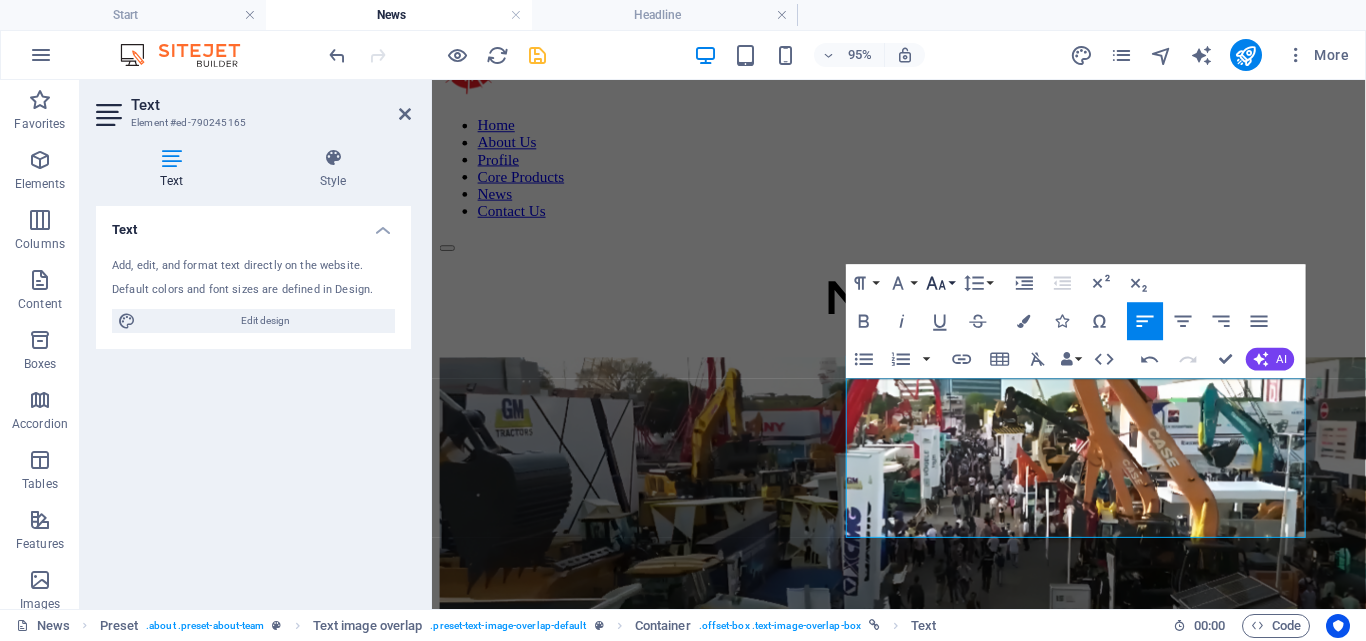click 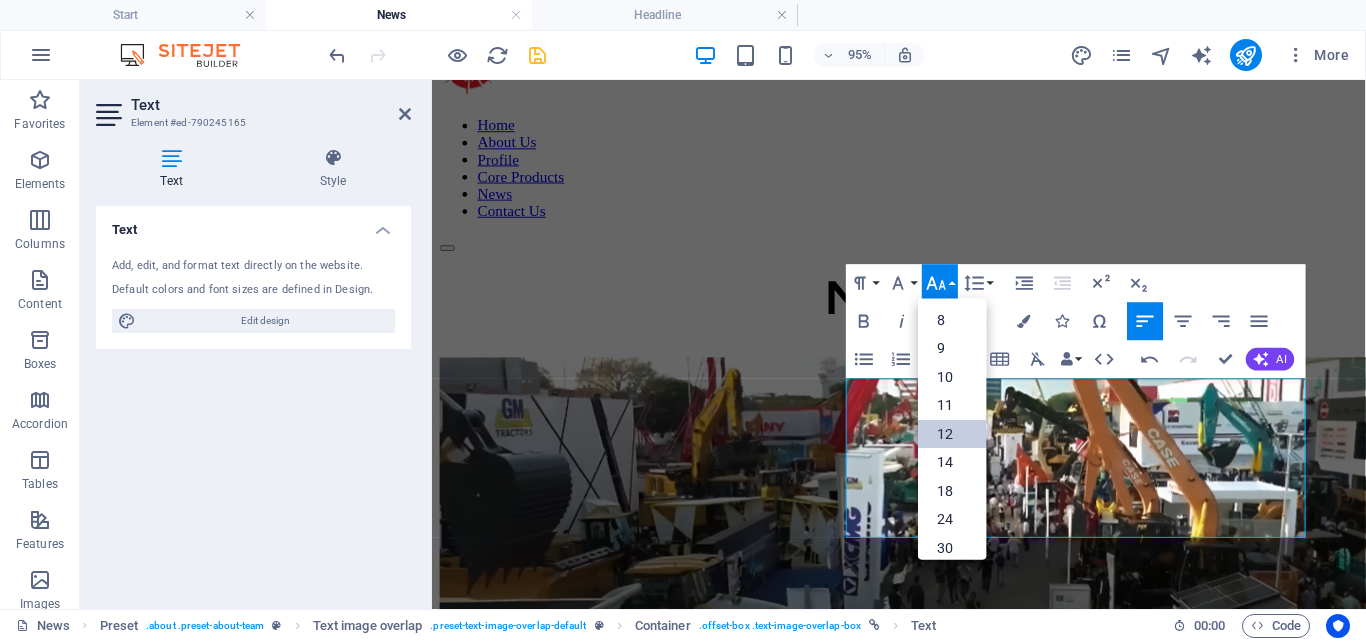 click on "12" at bounding box center (952, 434) 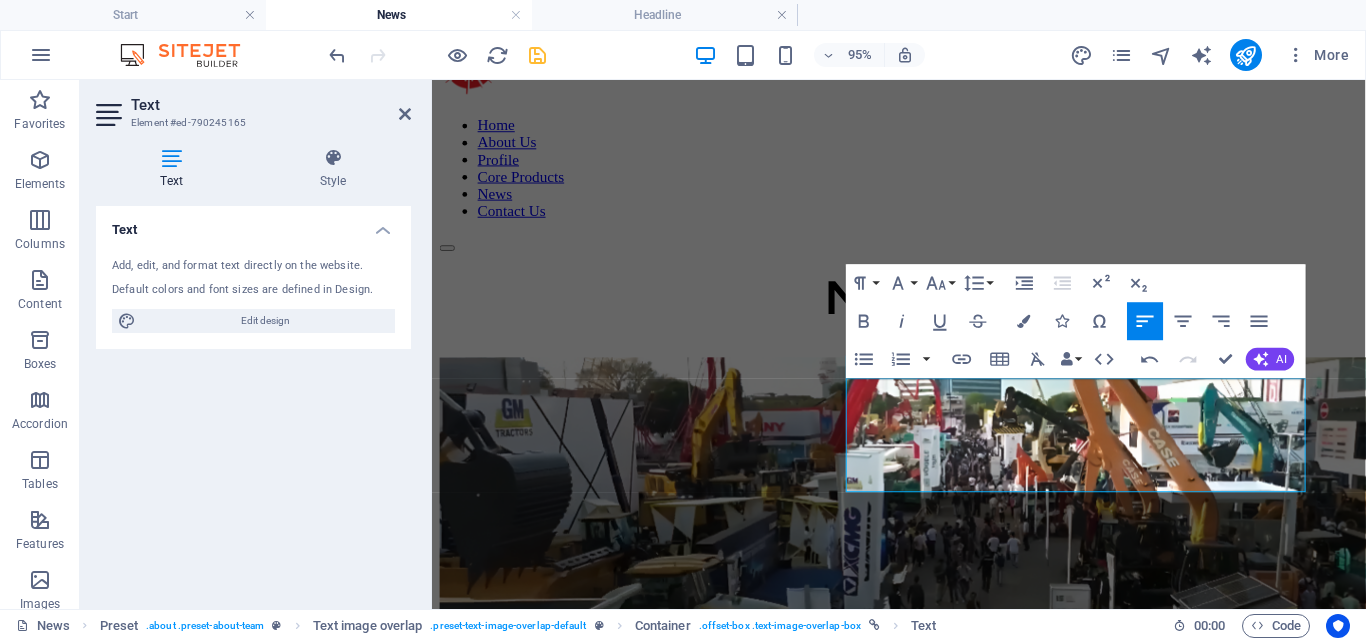 scroll, scrollTop: 105, scrollLeft: 0, axis: vertical 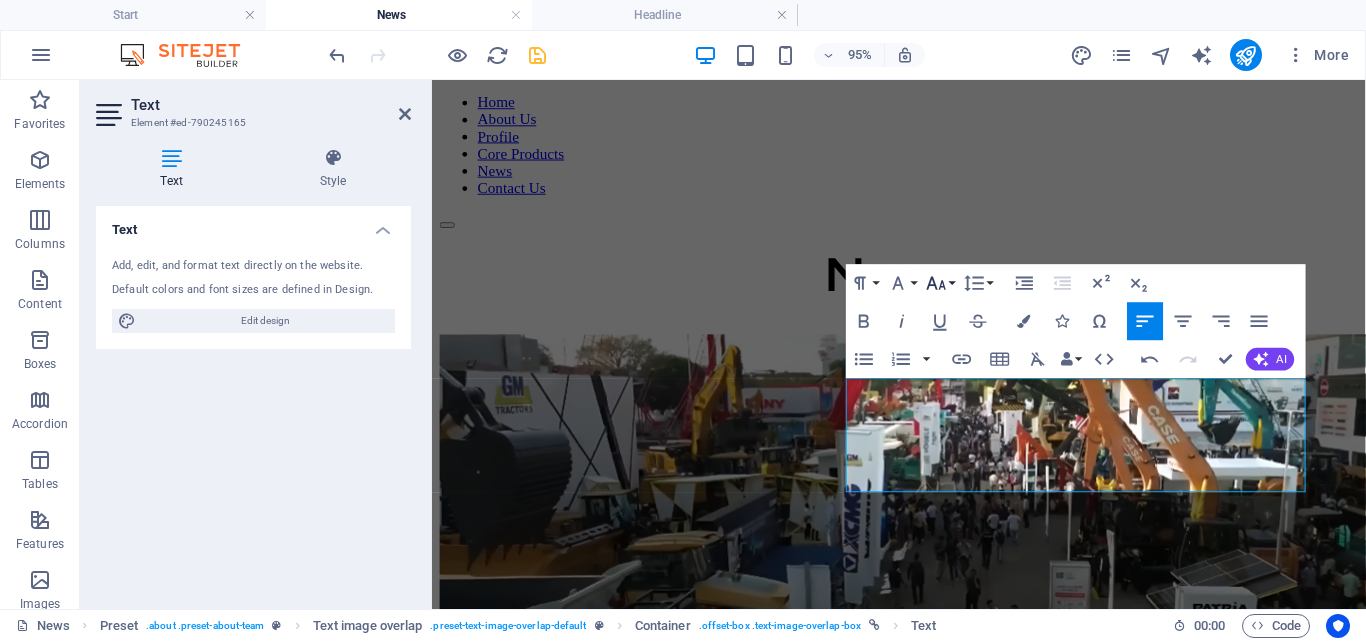 click 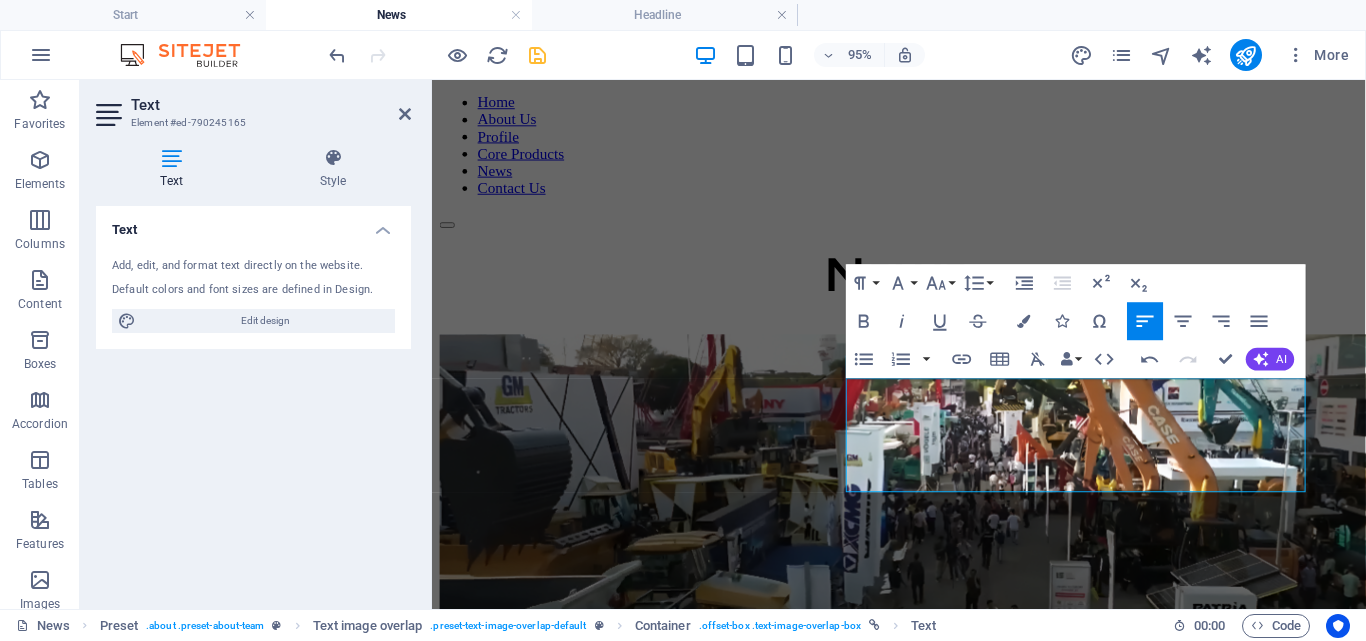 scroll, scrollTop: 143, scrollLeft: 0, axis: vertical 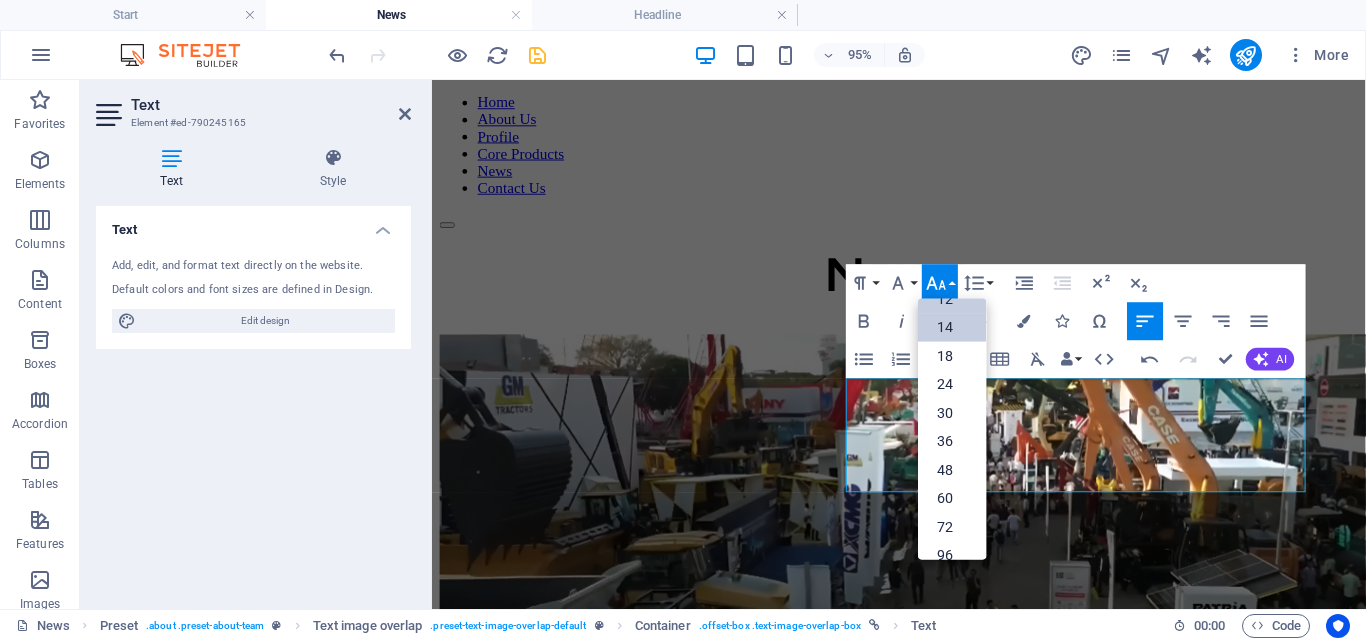 click on "14" at bounding box center (952, 326) 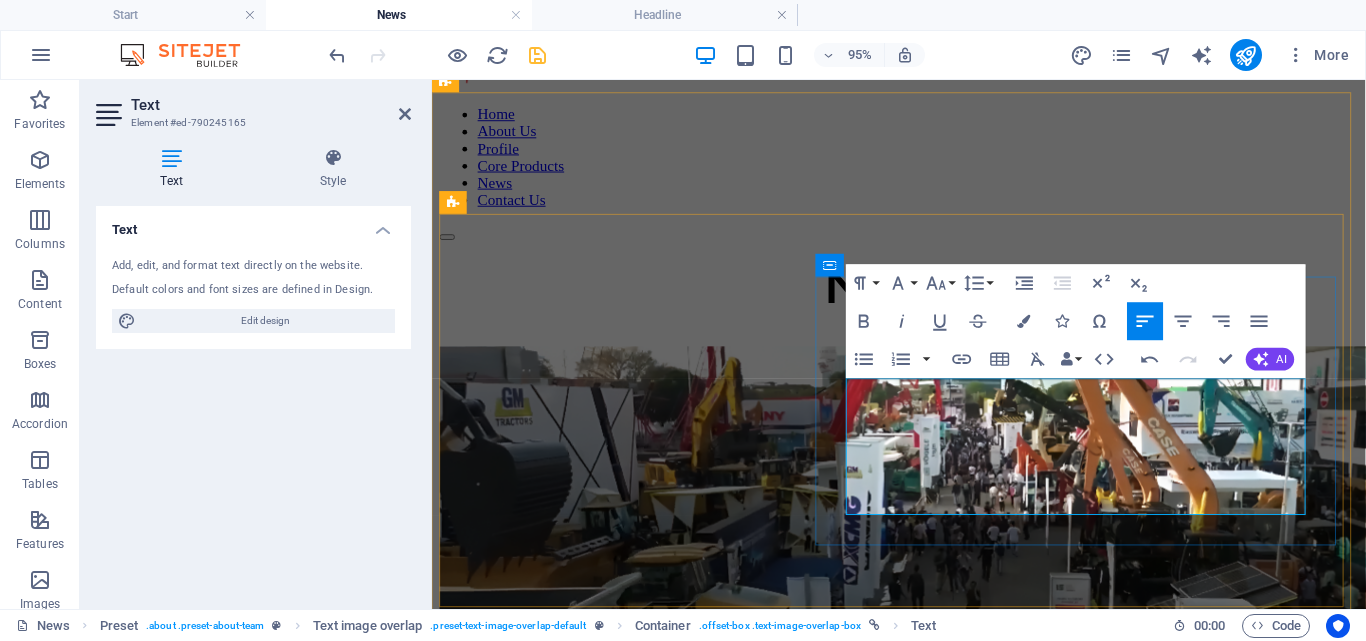 click on "BLASTPRO, CHYI MEANG MACHINERY (CMC), JPN Industrial Trading" at bounding box center [1024, 825] 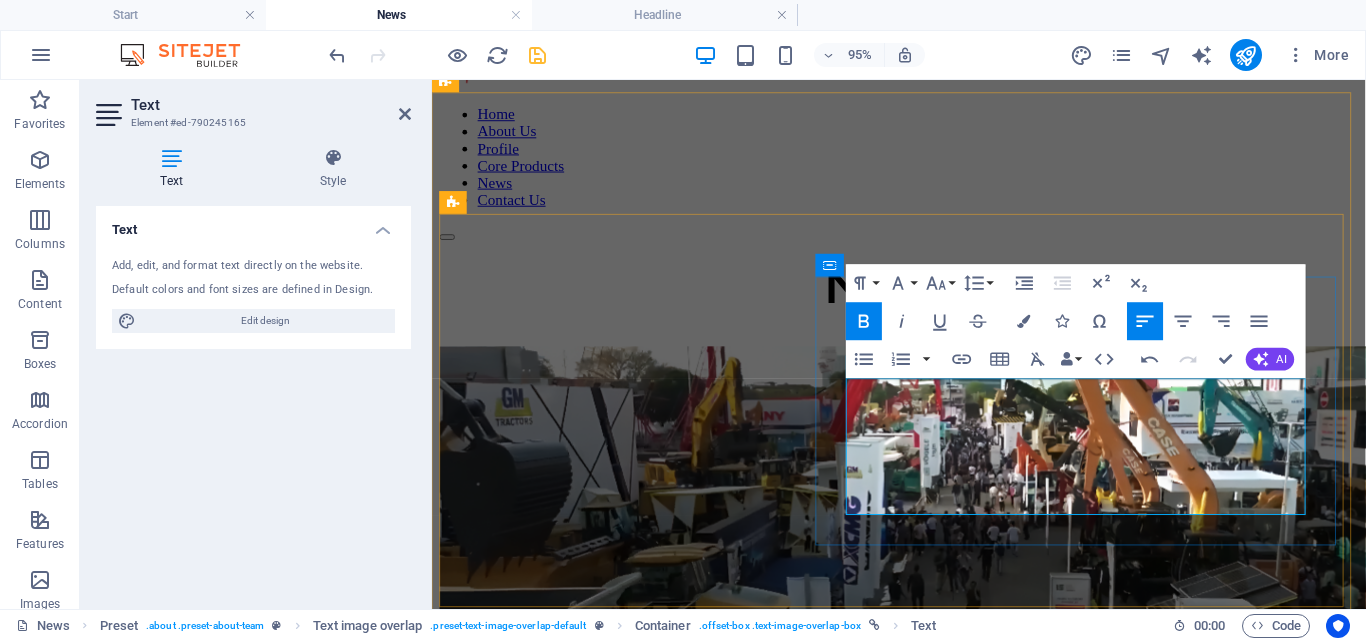 click at bounding box center (923, 791) 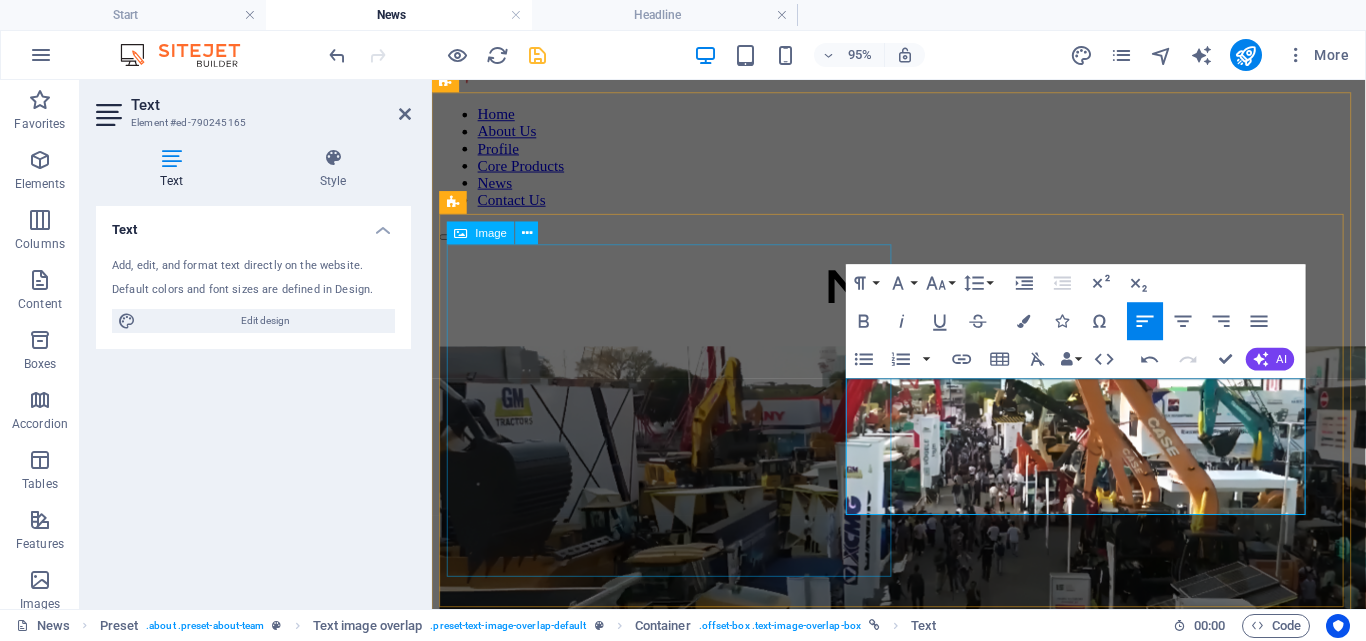 click at bounding box center (923, 537) 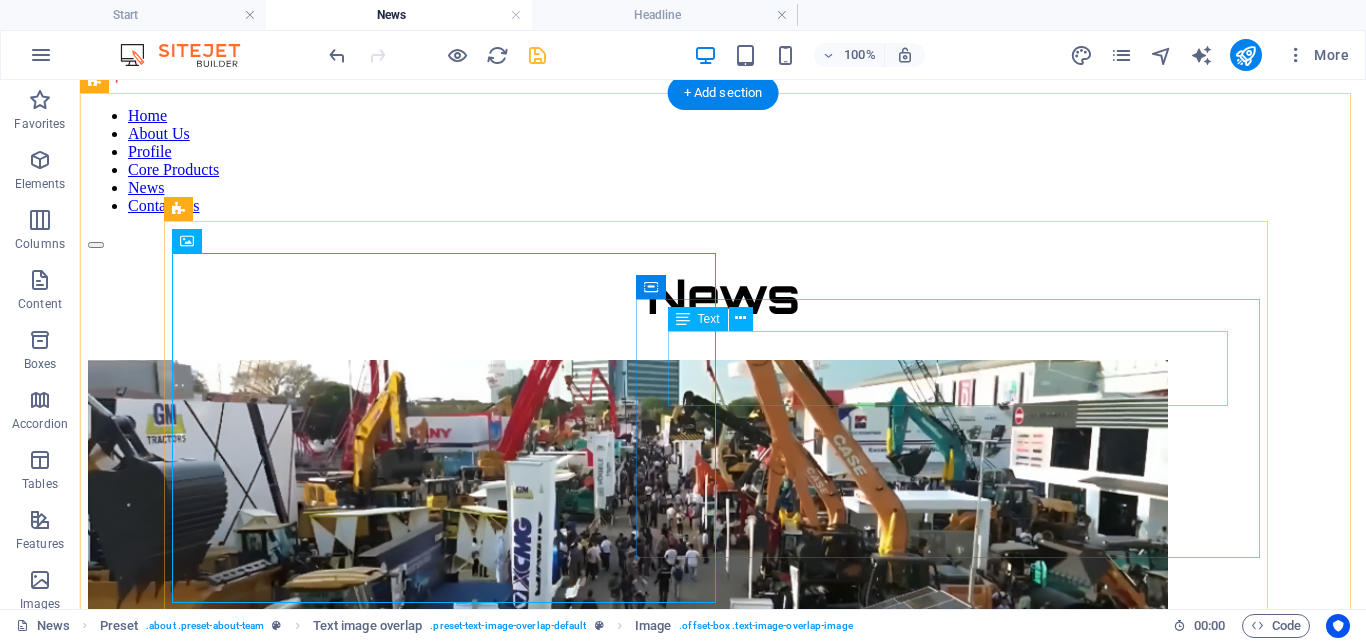 click on "4 Perusahaan Teknologi Pertambangan Bergabung di Booth 202 – BLASTPRO Hadir di The 23rd International Mining & Mineral Recovery Exhibition 2025" at bounding box center [723, 739] 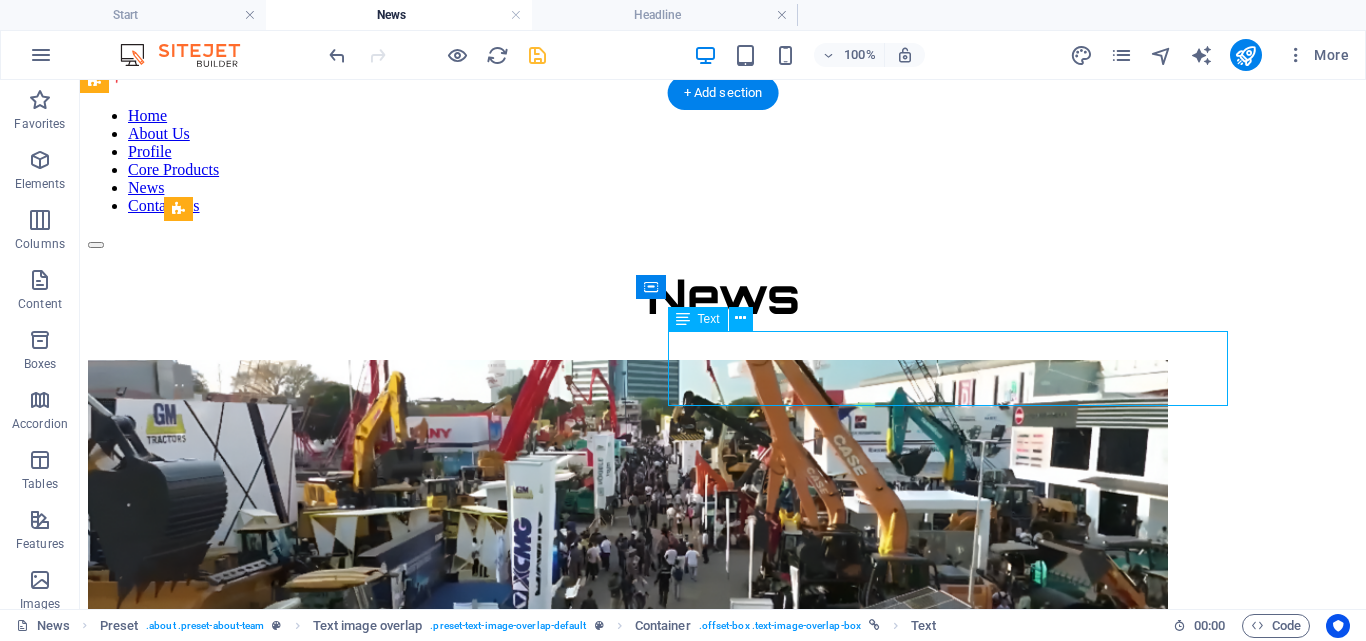 click on "4 Perusahaan Teknologi Pertambangan Bergabung di Booth 202 – BLASTPRO Hadir di The 23rd International Mining & Mineral Recovery Exhibition 2025" at bounding box center [723, 739] 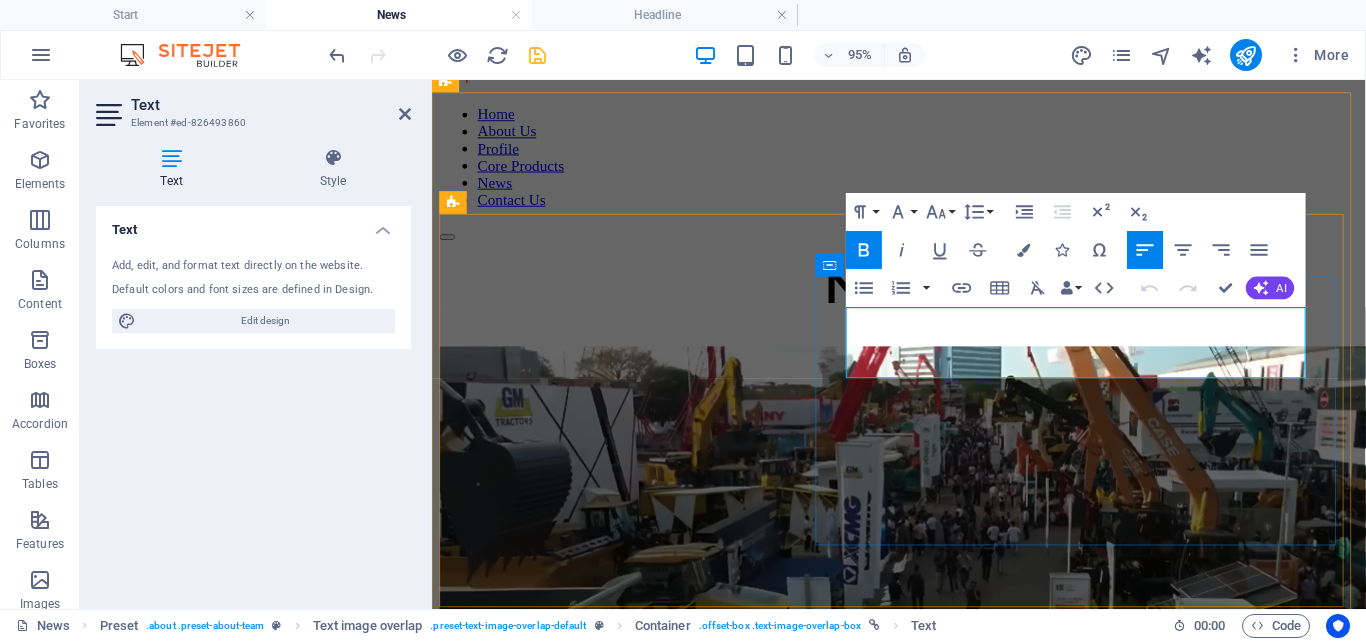 click on "4 Perusahaan Teknologi Pertambangan Bergabung di Booth 202 – BLASTPRO Hadir di The 23rd International Mining & Mineral" at bounding box center (890, 747) 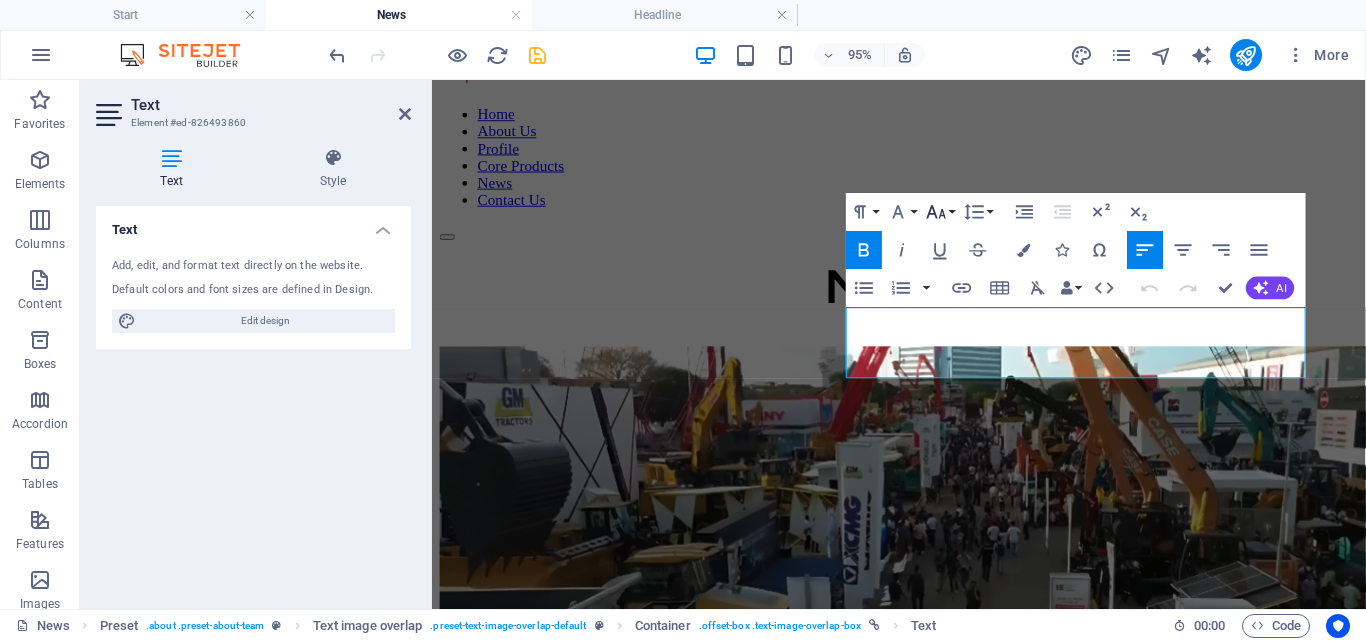 click on "Font Size" at bounding box center (940, 212) 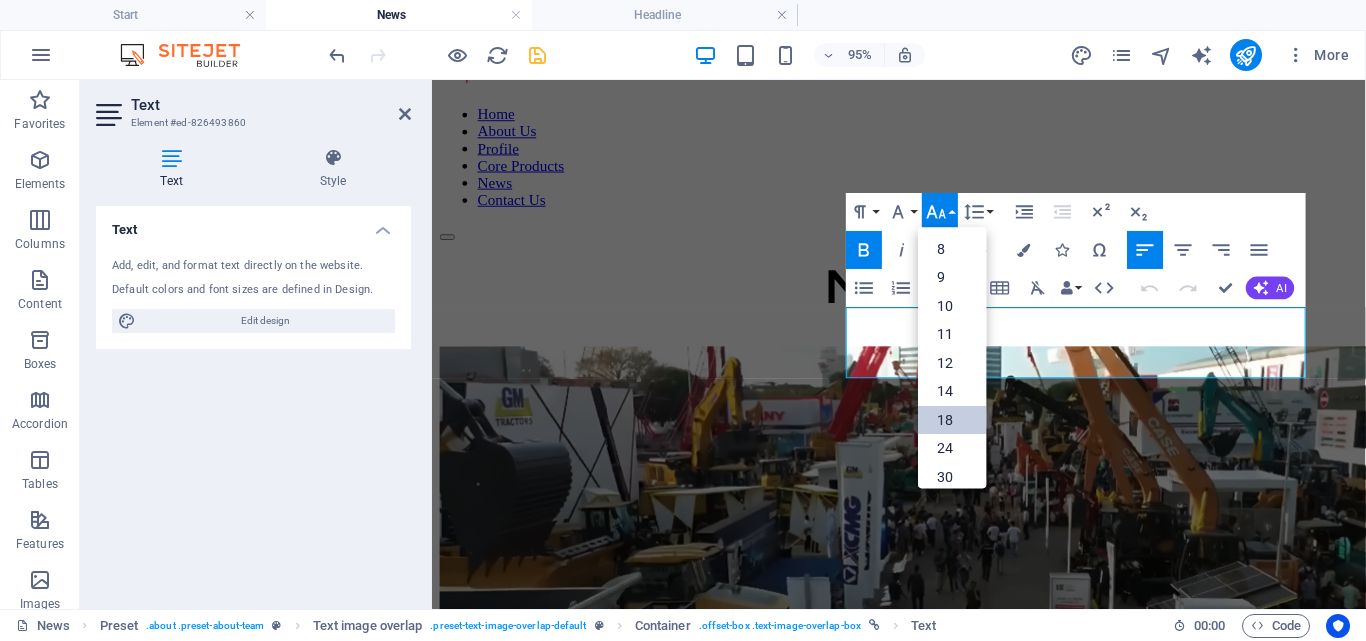 click on "18" at bounding box center (952, 419) 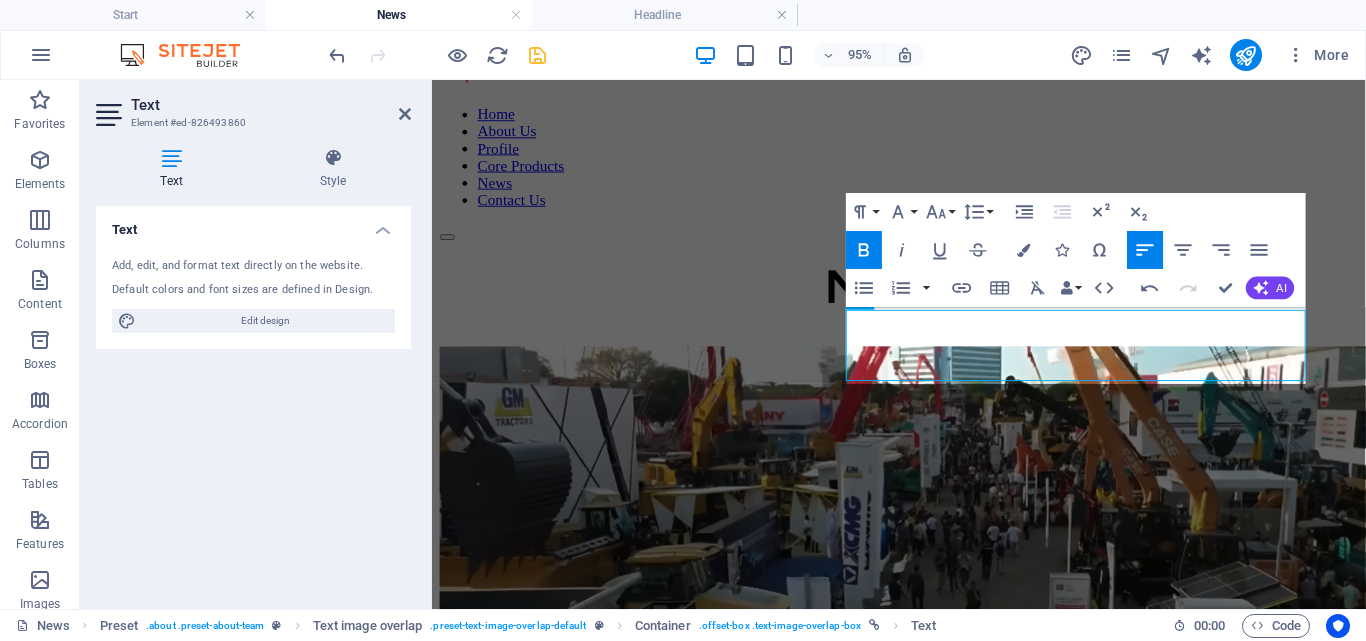 scroll, scrollTop: 90, scrollLeft: 0, axis: vertical 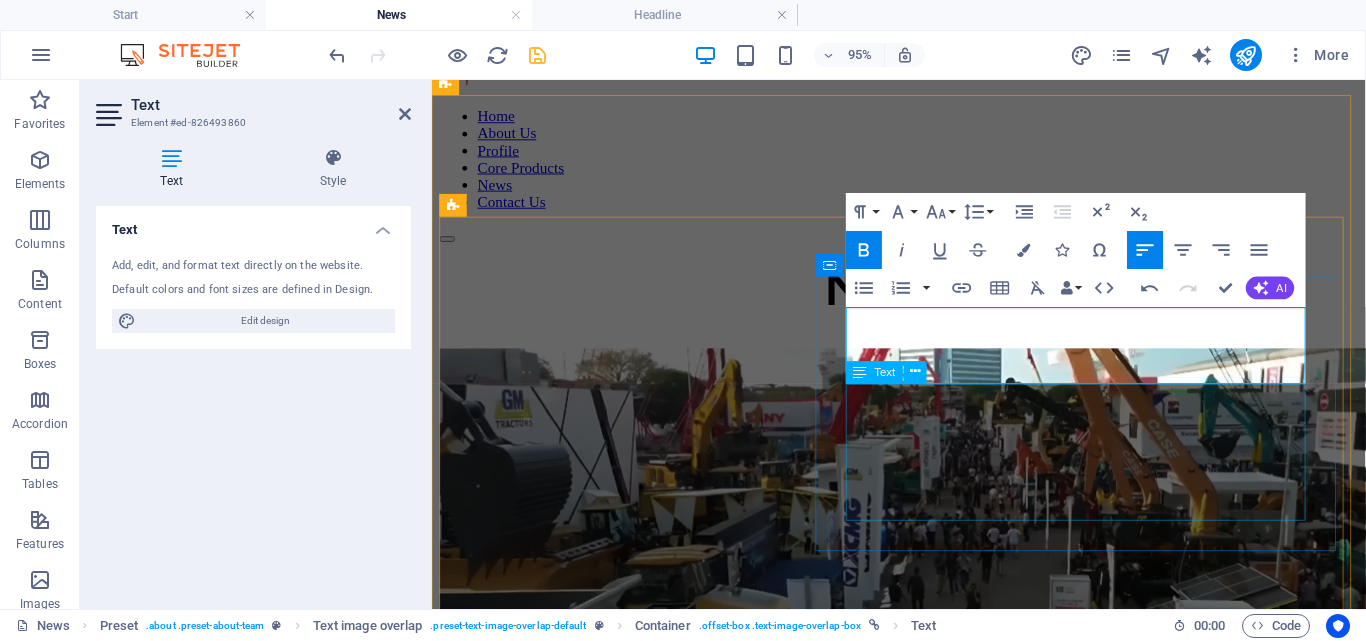 click on "Empat perusahaan terkemuka dalam industri pertambangan — BLASTPRO, CHYI MEANG MACHINERY (CMC), JPN Industrial Trading , dan PT Distribusi Ammo Nusantara (DAN) —hadir bersama dalam satu booth di The 23rd International Mining & Mineral Recovery Exhibition , berlangsung pada 17–20 [MONTH] 2025 di [CITY] International Expo, [CITY] ." at bounding box center [923, 835] 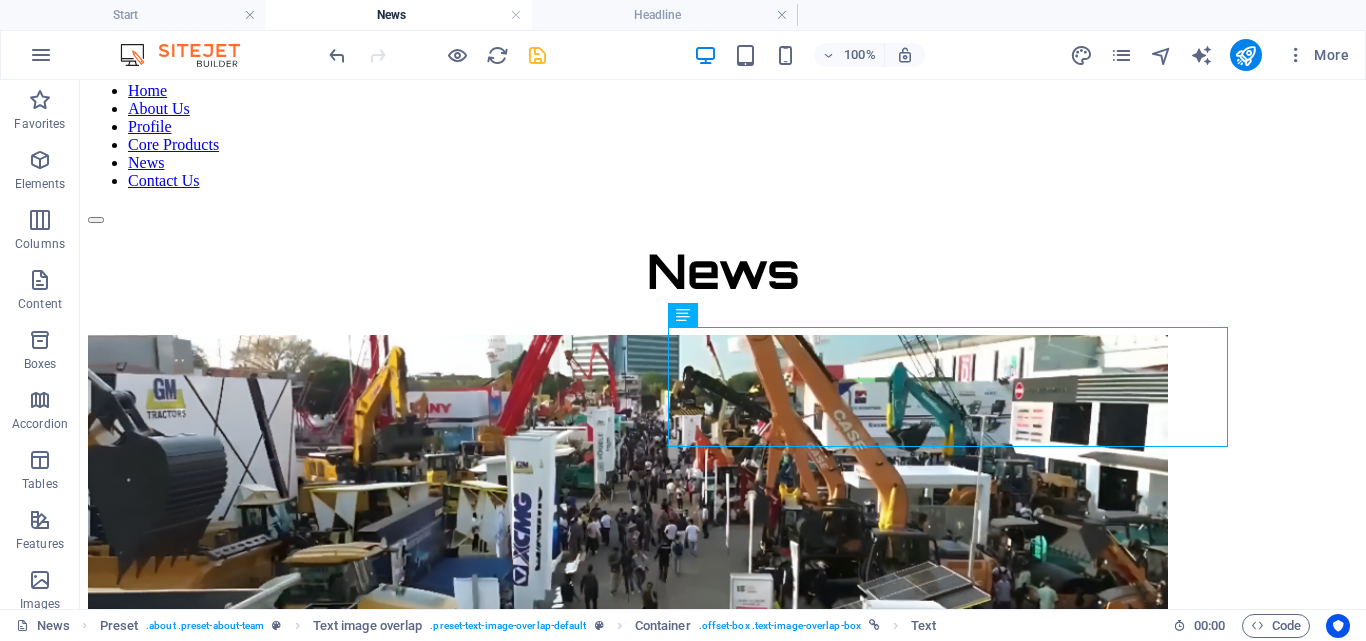 scroll, scrollTop: 116, scrollLeft: 0, axis: vertical 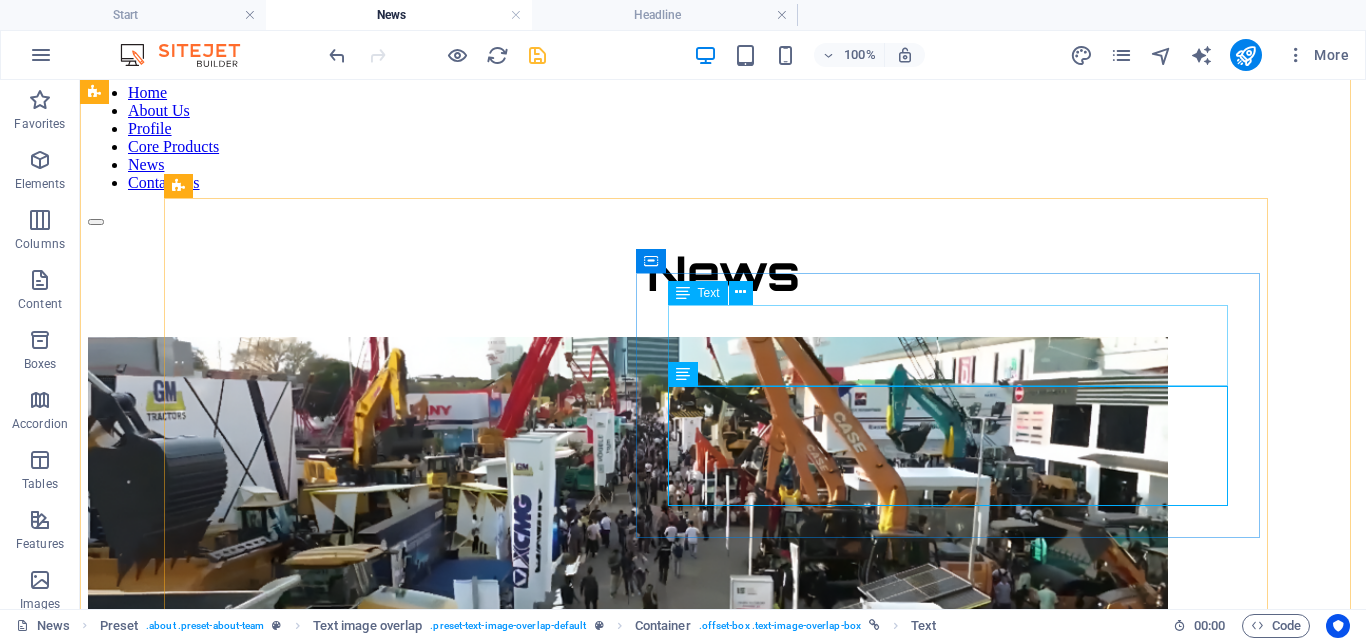 click on "4 Perusahaan Teknologi Pertambangan Bergabung di Booth 202 – BLASTPRO Hadir di The 23rd International Mining & Mineral Recovery Exhibition 2025" at bounding box center [723, 728] 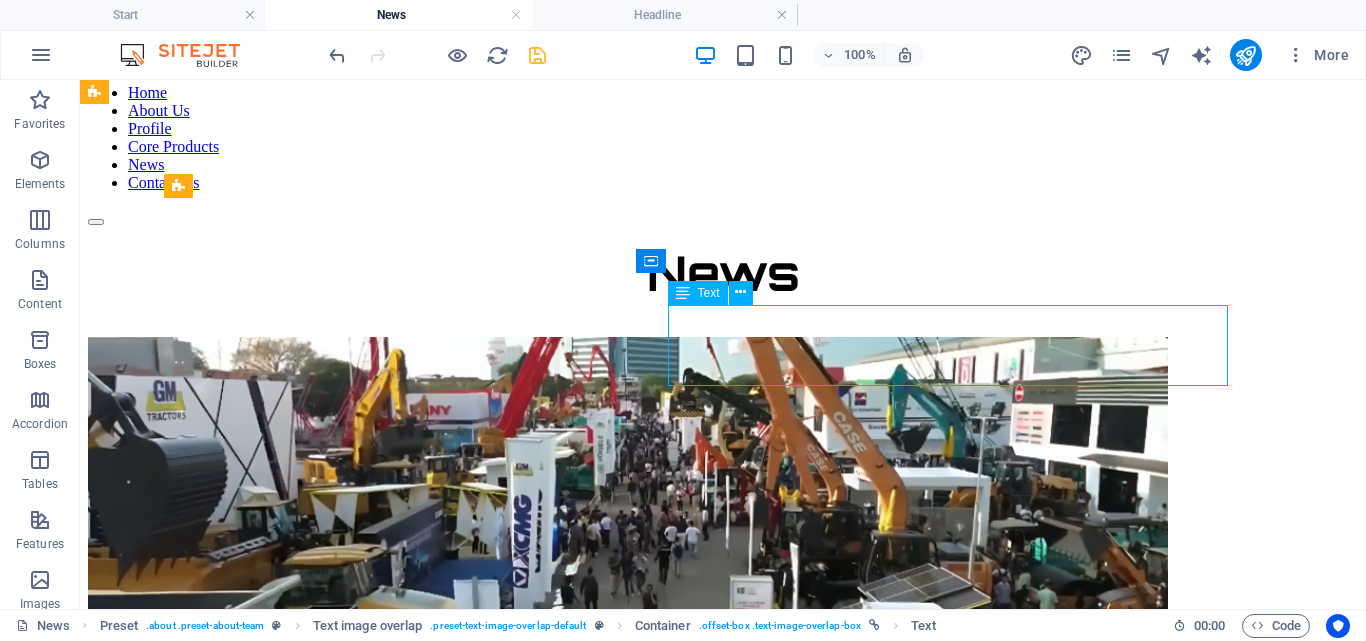 click on "4 Perusahaan Teknologi Pertambangan Bergabung di Booth 202 – BLASTPRO Hadir di The 23rd International Mining & Mineral Recovery Exhibition 2025" at bounding box center [723, 728] 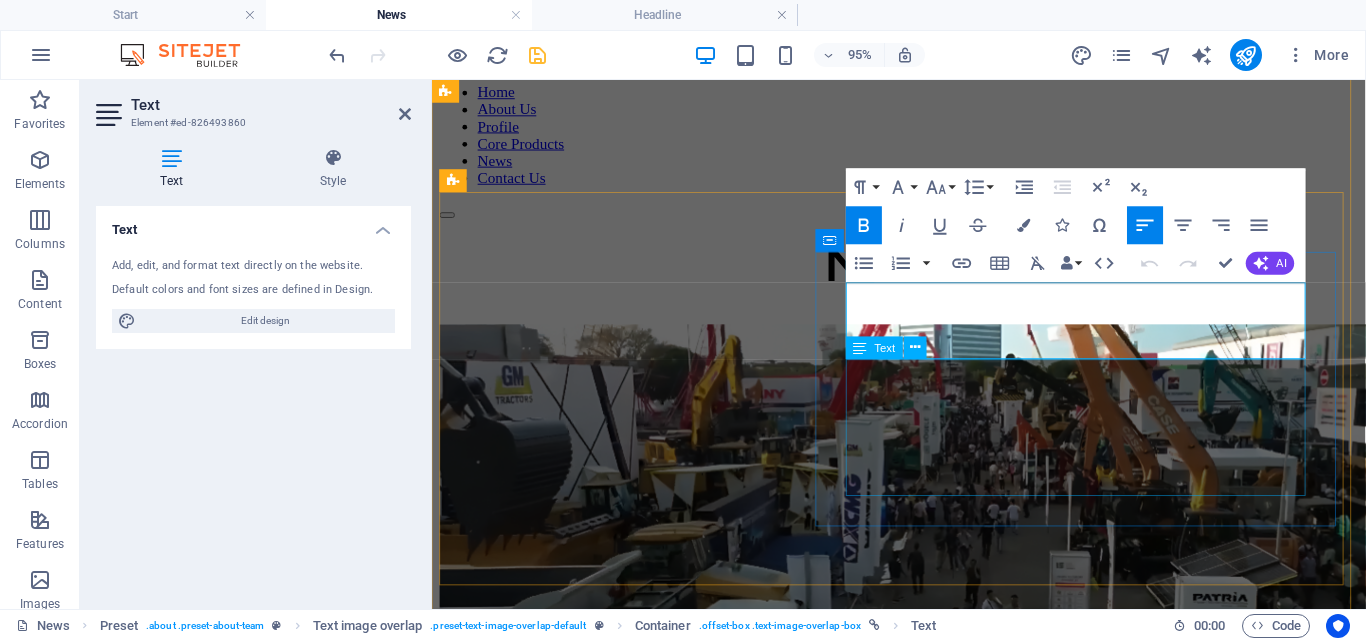 click on "Empat perusahaan terkemuka dalam industri pertambangan — BLASTPRO, CHYI MEANG MACHINERY (CMC), JPN Industrial Trading , dan PT Distribusi Ammo Nusantara (DAN) —hadir bersama dalam satu booth di The 23rd International Mining & Mineral Recovery Exhibition , berlangsung pada 17–20 [MONTH] 2025 di [CITY] International Expo, [CITY] ." at bounding box center (923, 809) 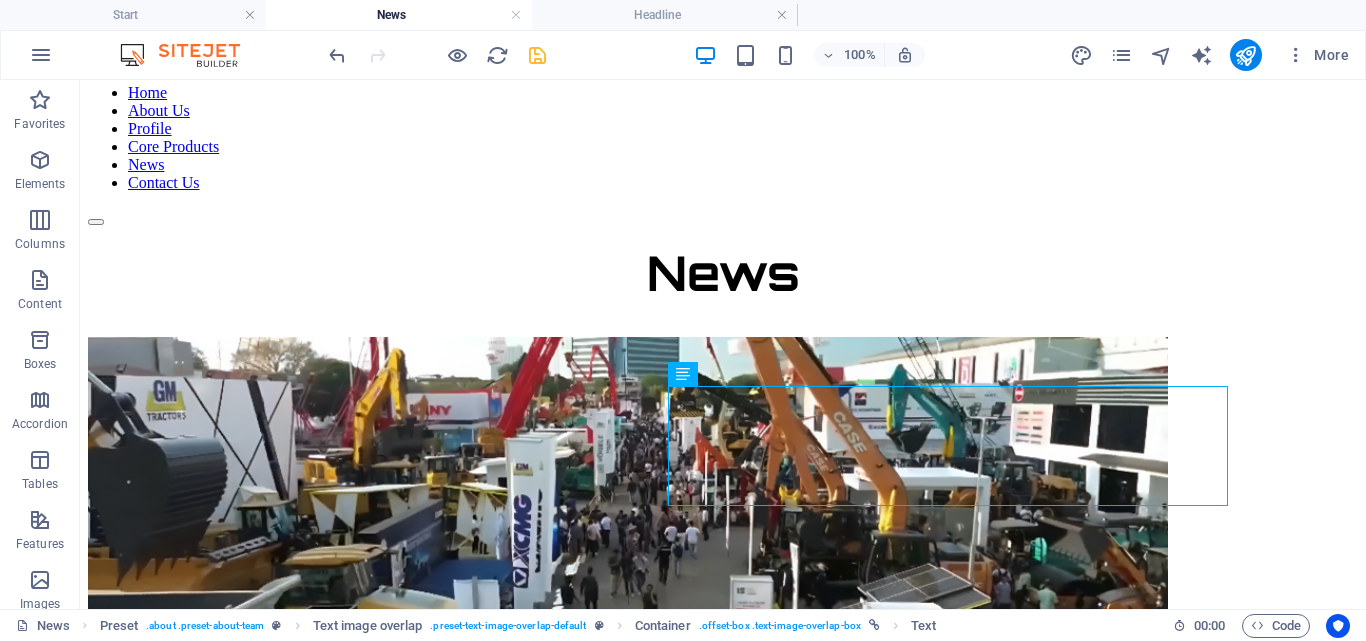 click at bounding box center [537, 55] 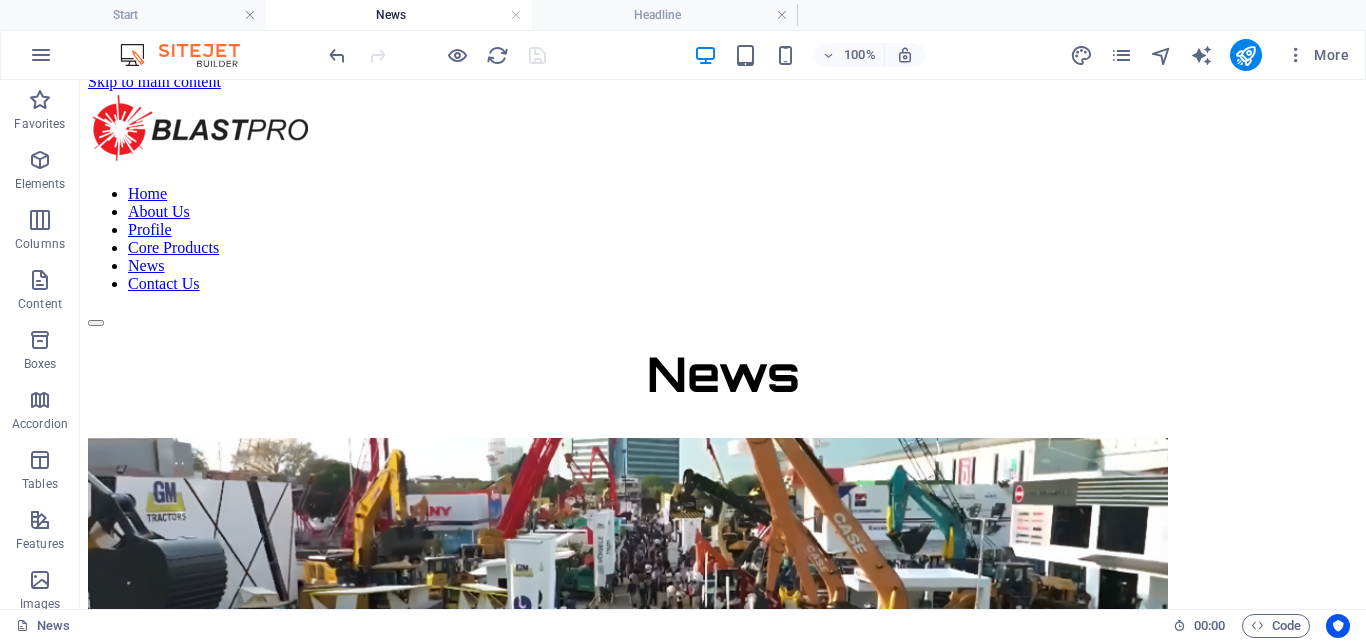 scroll, scrollTop: 144, scrollLeft: 0, axis: vertical 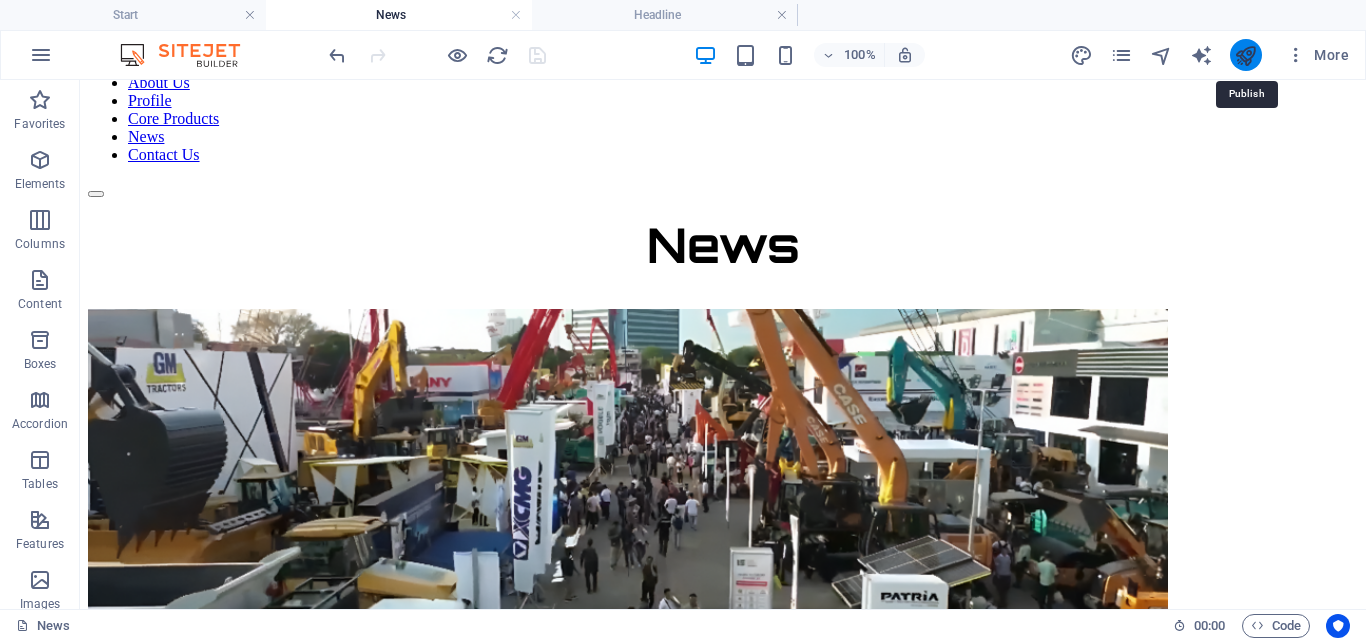 click at bounding box center (1245, 55) 